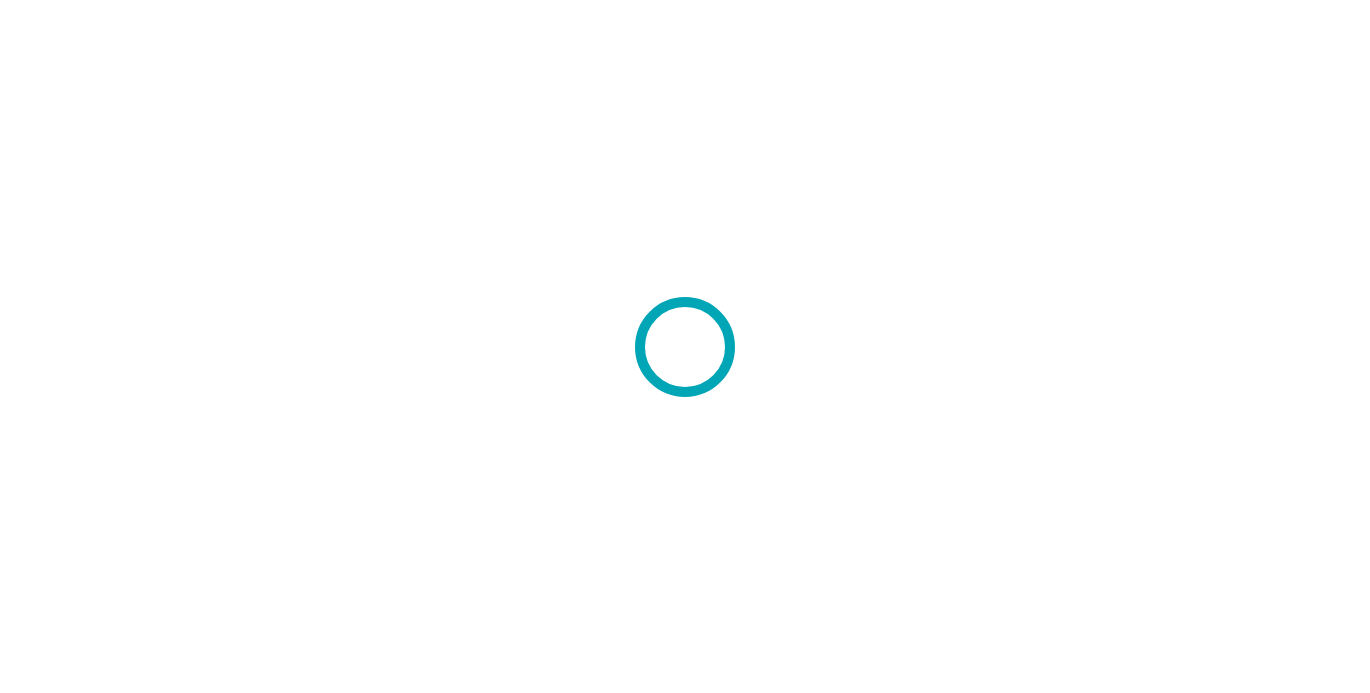 scroll, scrollTop: 0, scrollLeft: 0, axis: both 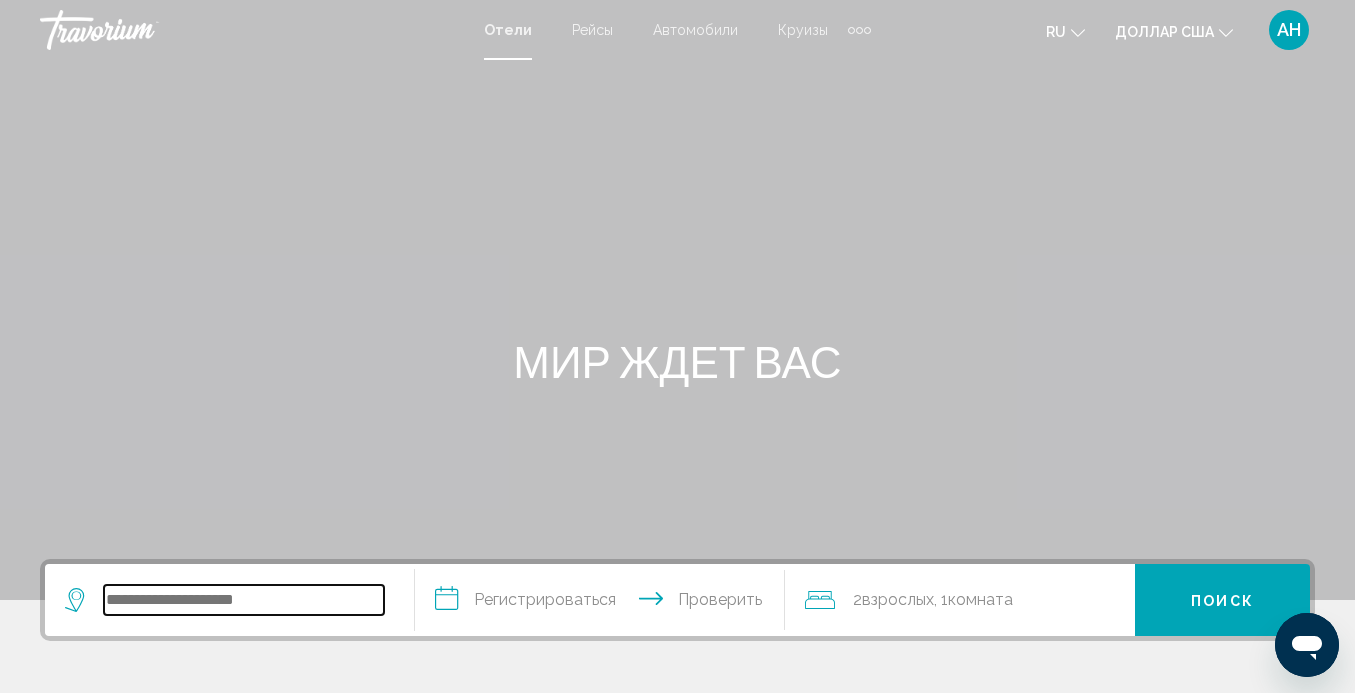 click at bounding box center [244, 600] 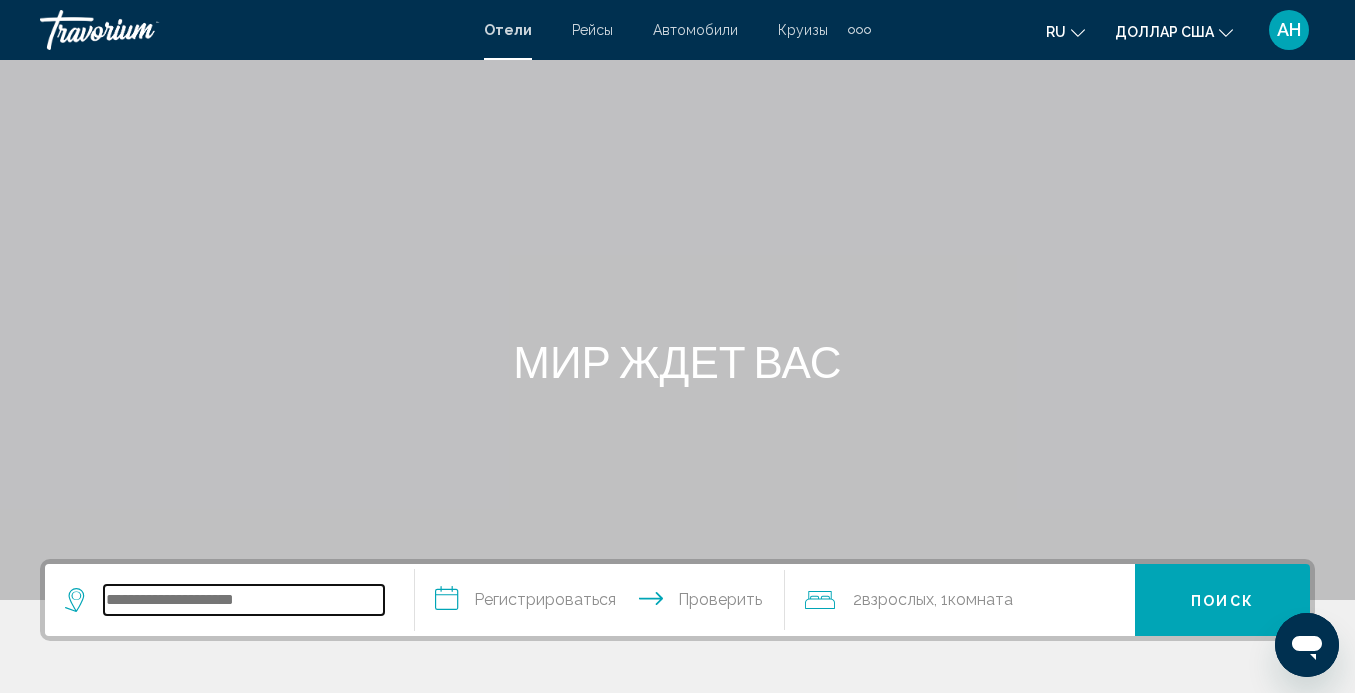 scroll, scrollTop: 494, scrollLeft: 0, axis: vertical 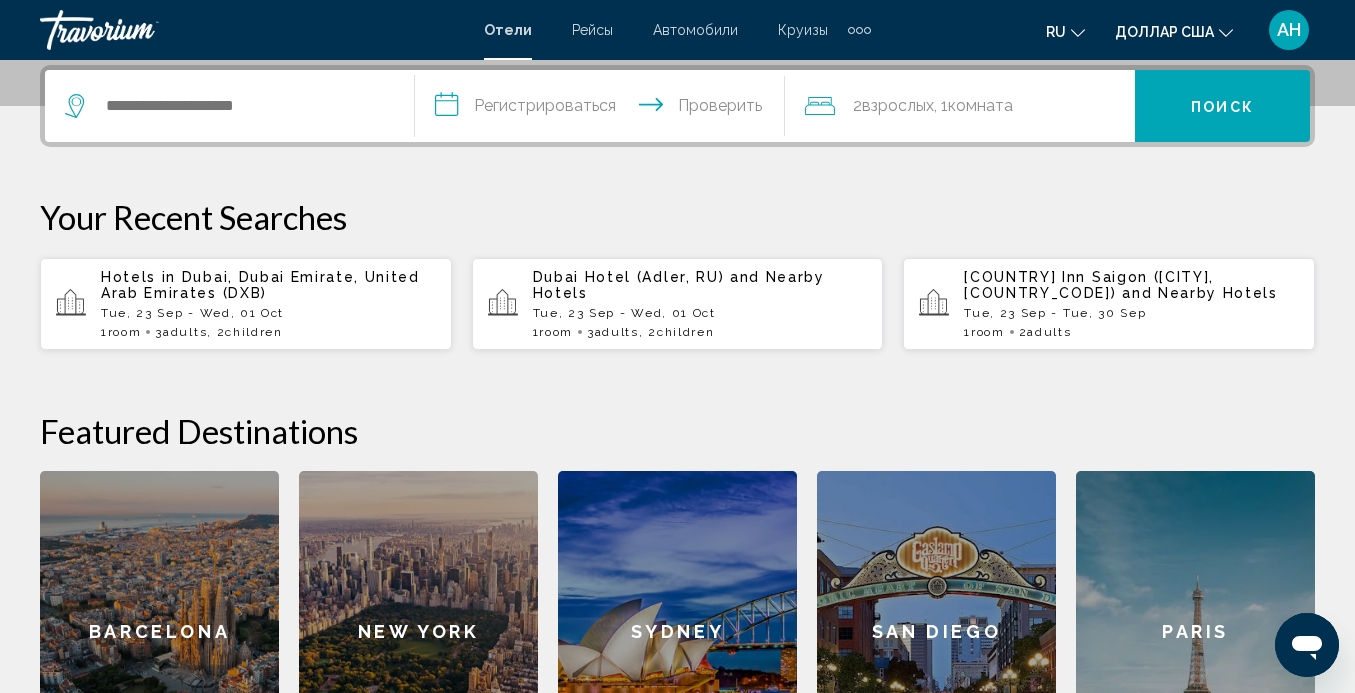 click on "Dubai, Dubai Emirate, United Arab Emirates (DXB)" at bounding box center [260, 285] 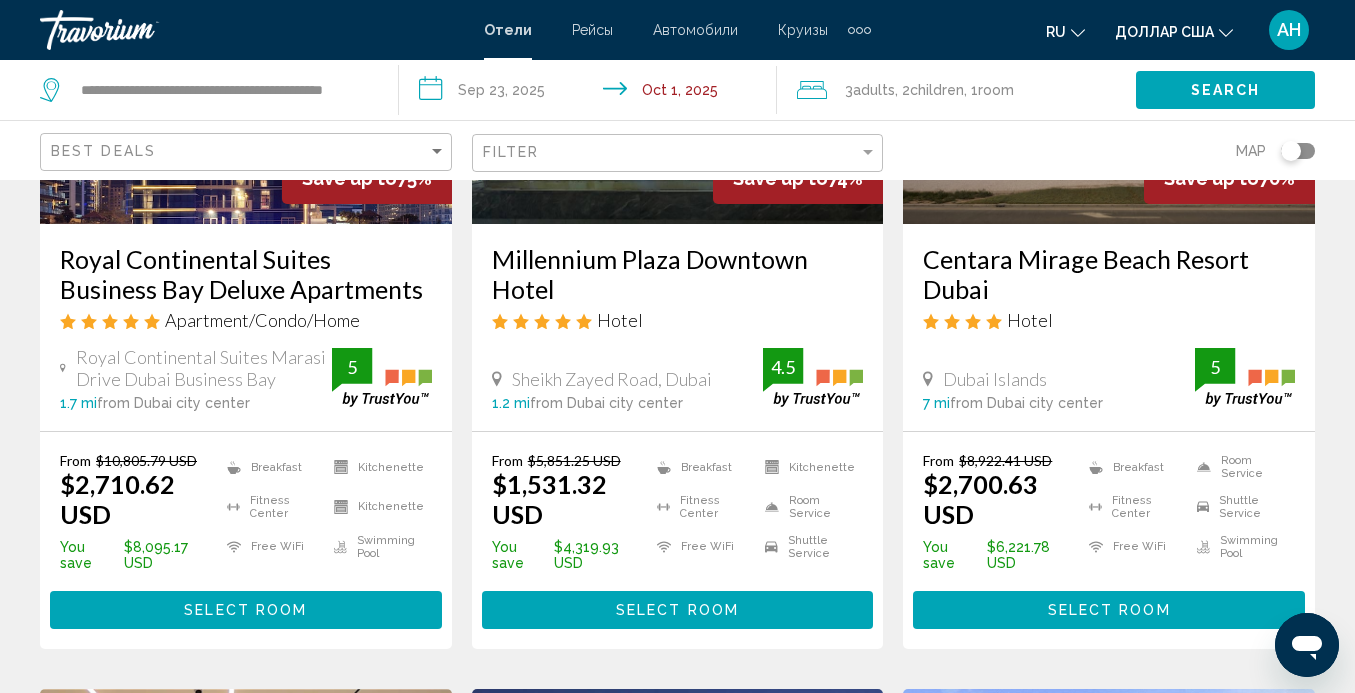 scroll, scrollTop: 900, scrollLeft: 0, axis: vertical 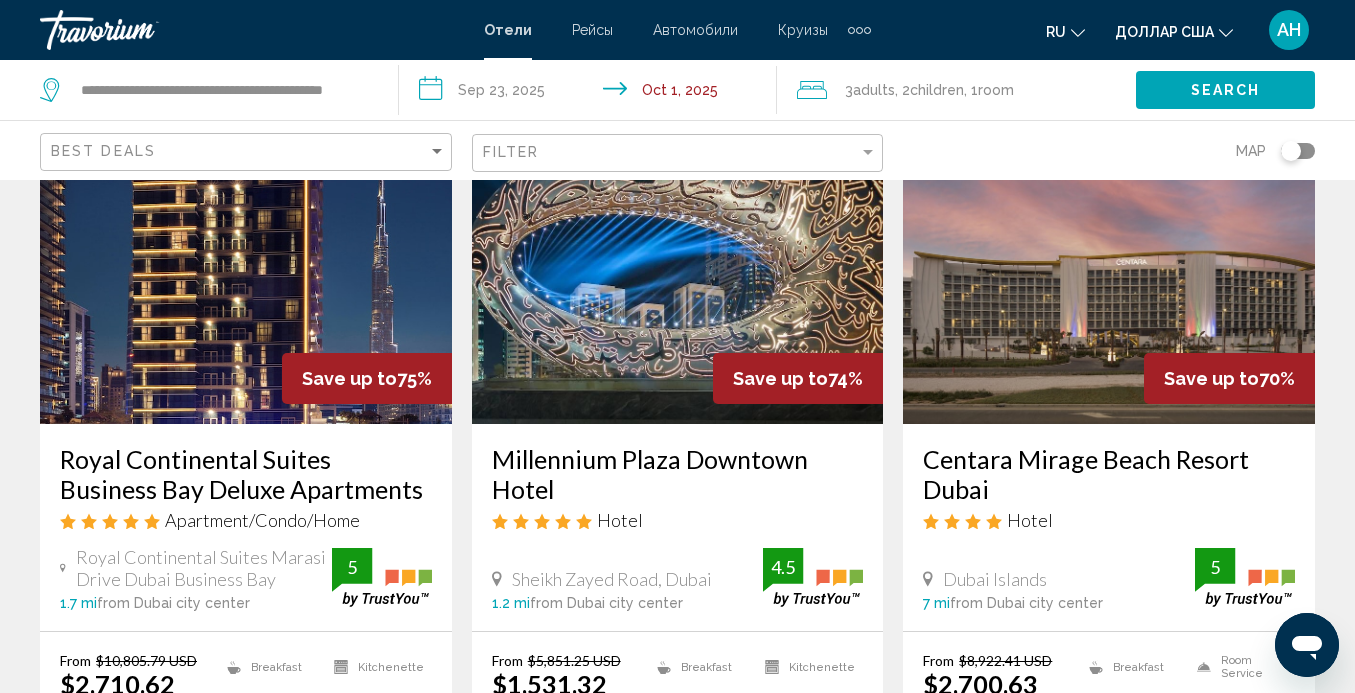 click at bounding box center (678, 264) 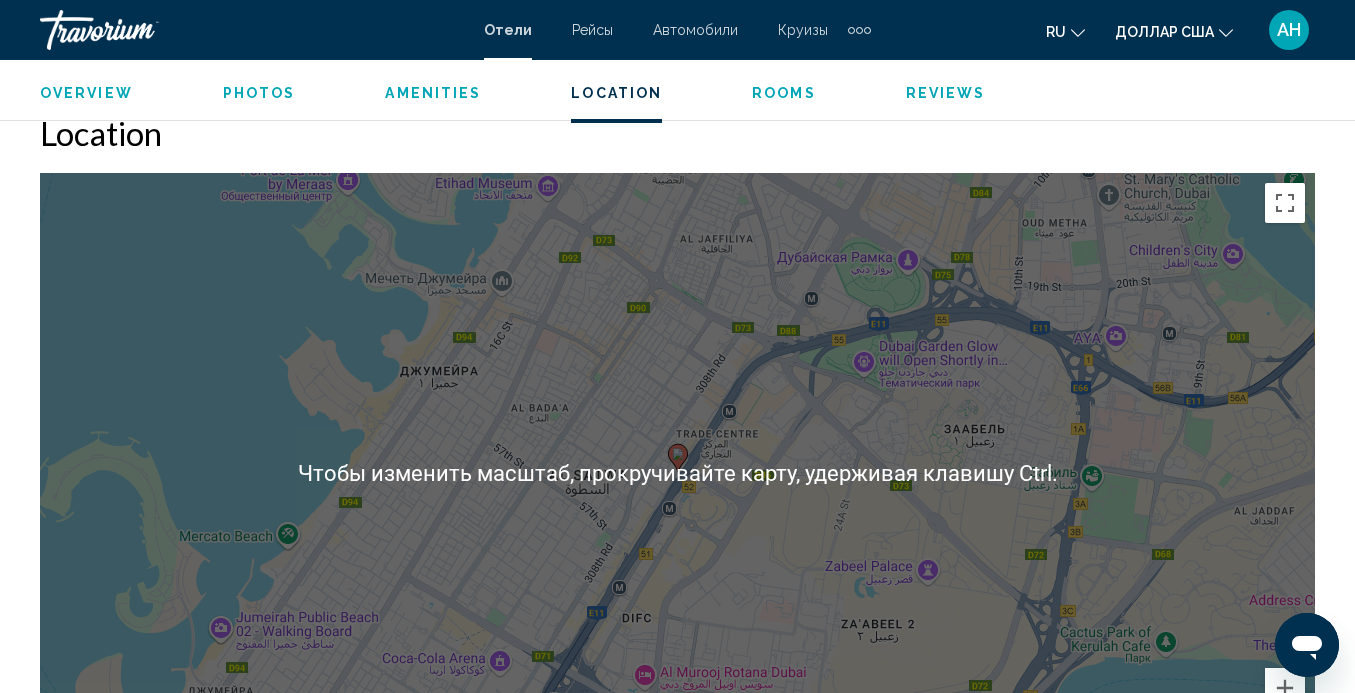 scroll, scrollTop: 2489, scrollLeft: 0, axis: vertical 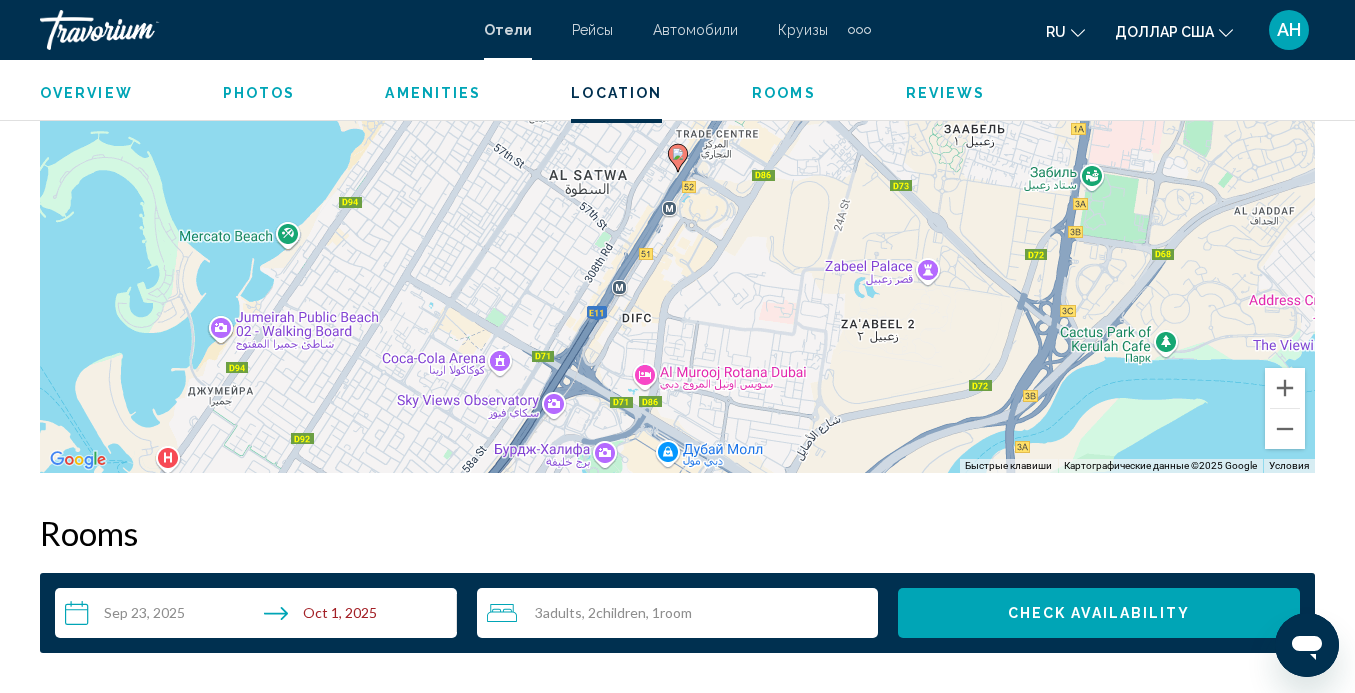 click on "Чтобы активировать перетаскивание с помощью клавиатуры, нажмите Alt + Ввод. После этого перемещайте маркер, используя клавиши со стрелками. Чтобы завершить перетаскивание, нажмите клавишу Ввод. Чтобы отменить действие, нажмите клавишу Esc." at bounding box center (677, 173) 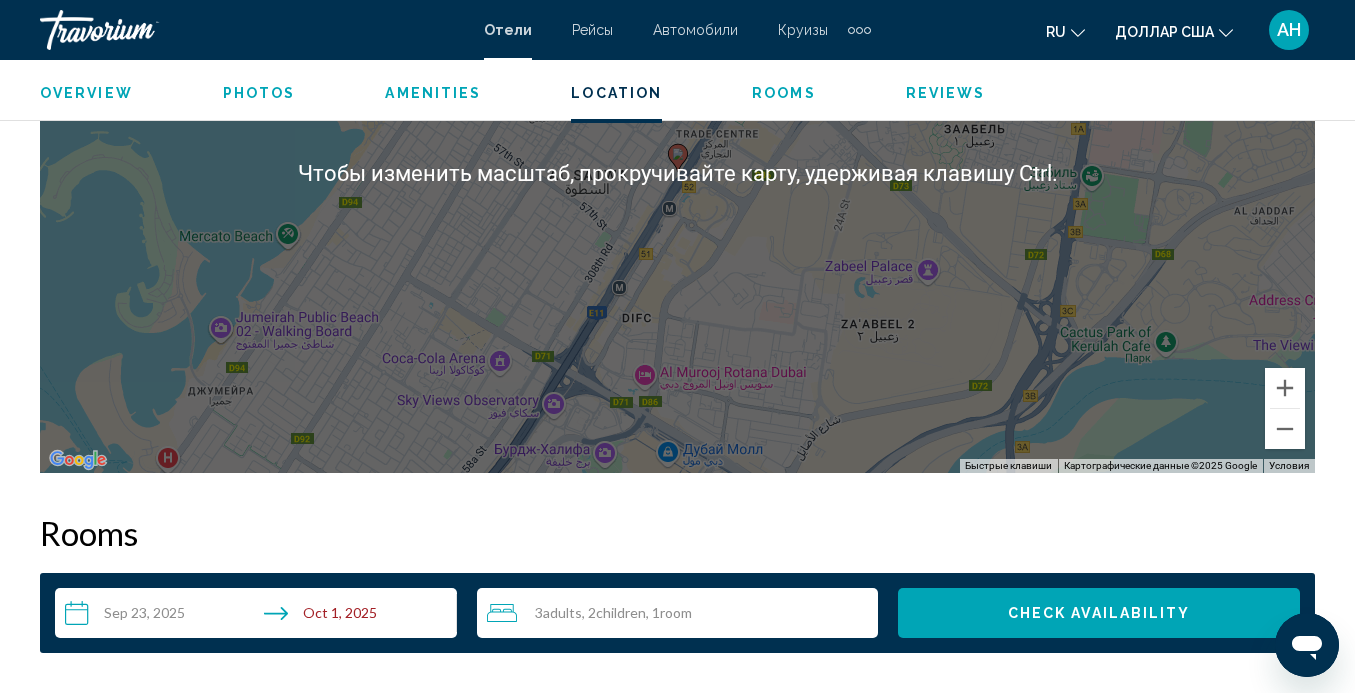 scroll, scrollTop: 2289, scrollLeft: 0, axis: vertical 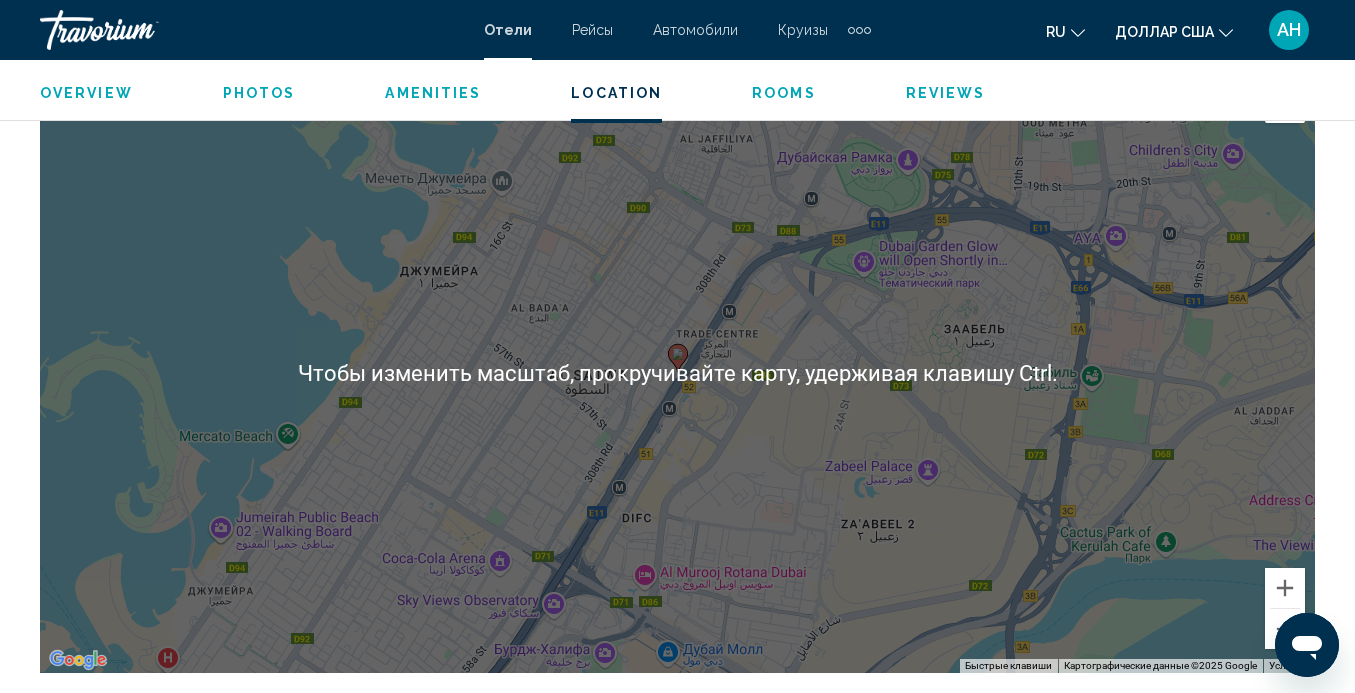 click on "Чтобы активировать перетаскивание с помощью клавиатуры, нажмите Alt + Ввод. После этого перемещайте маркер, используя клавиши со стрелками. Чтобы завершить перетаскивание, нажмите клавишу Ввод. Чтобы отменить действие, нажмите клавишу Esc." at bounding box center [677, 373] 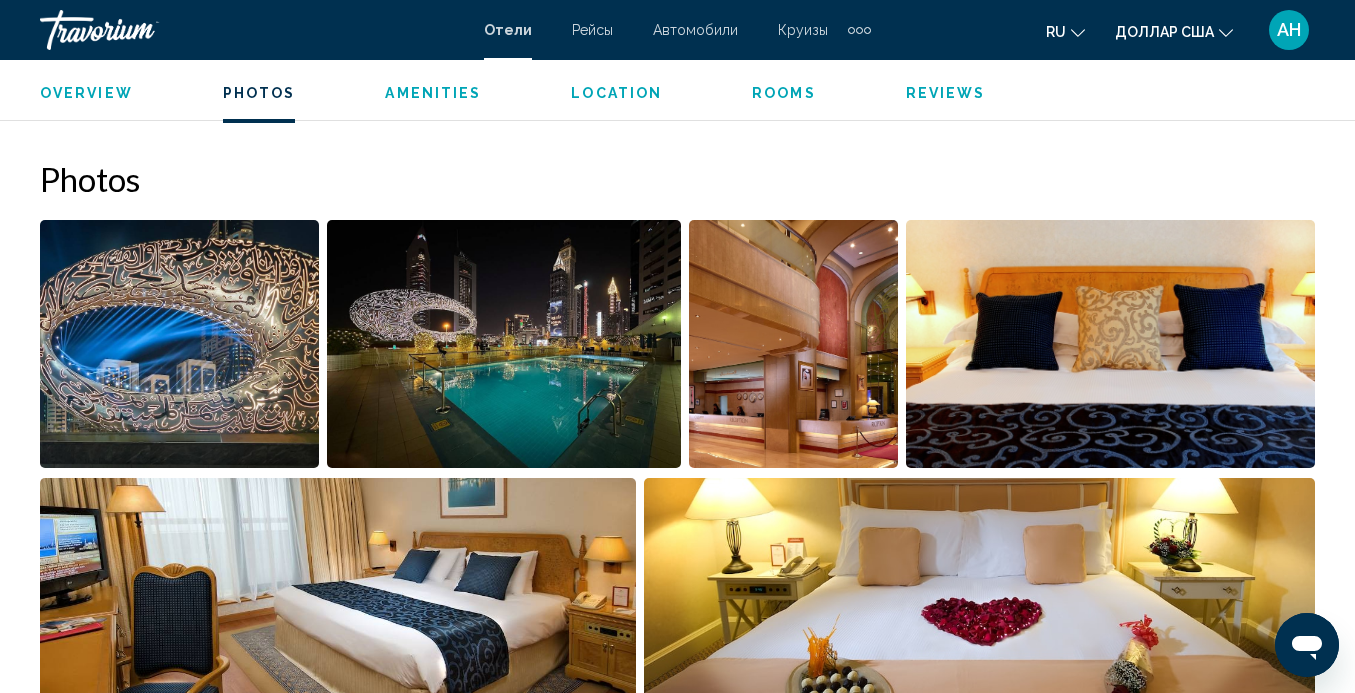 scroll, scrollTop: 1189, scrollLeft: 0, axis: vertical 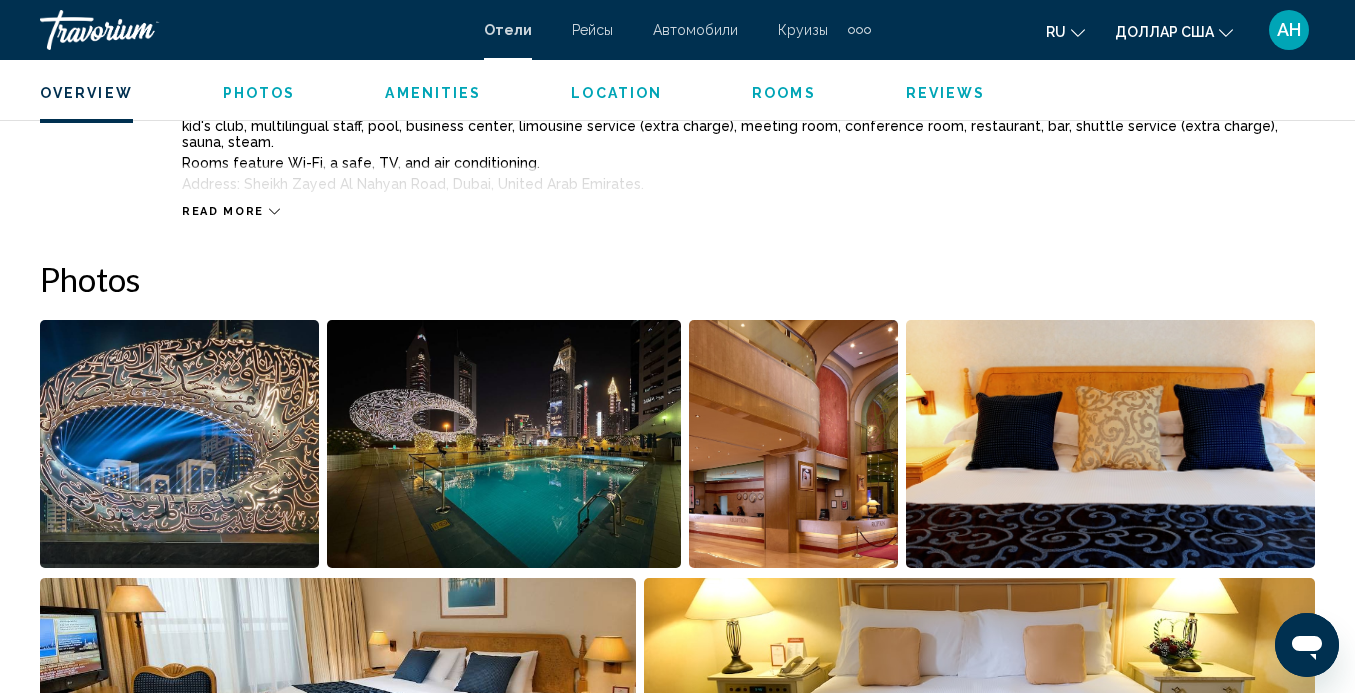 click at bounding box center [504, 444] 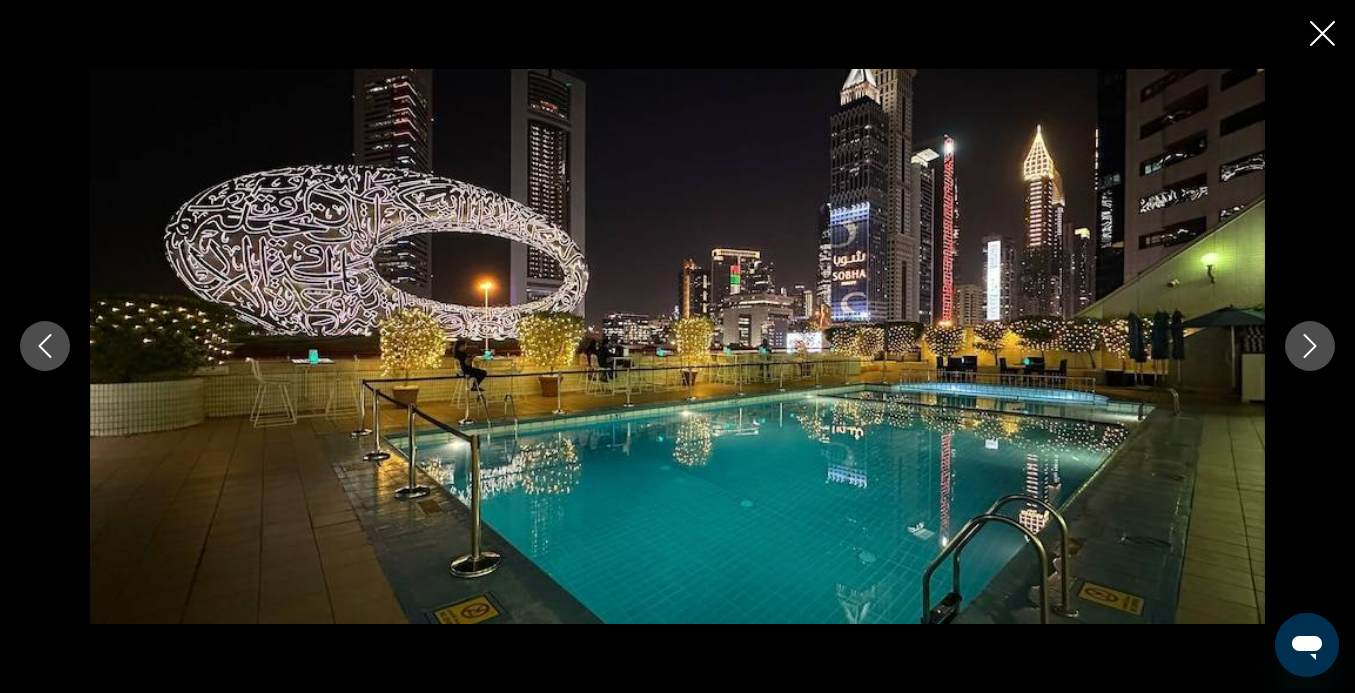 click at bounding box center [1310, 346] 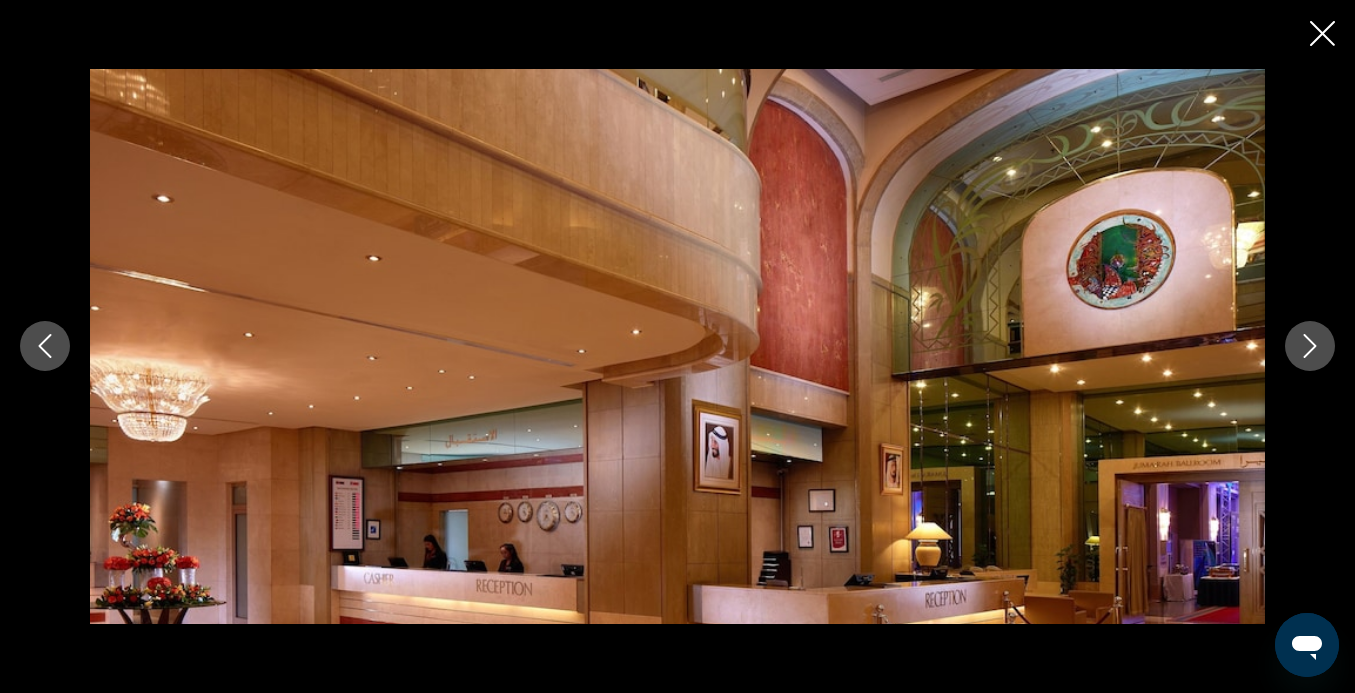 click at bounding box center (1310, 346) 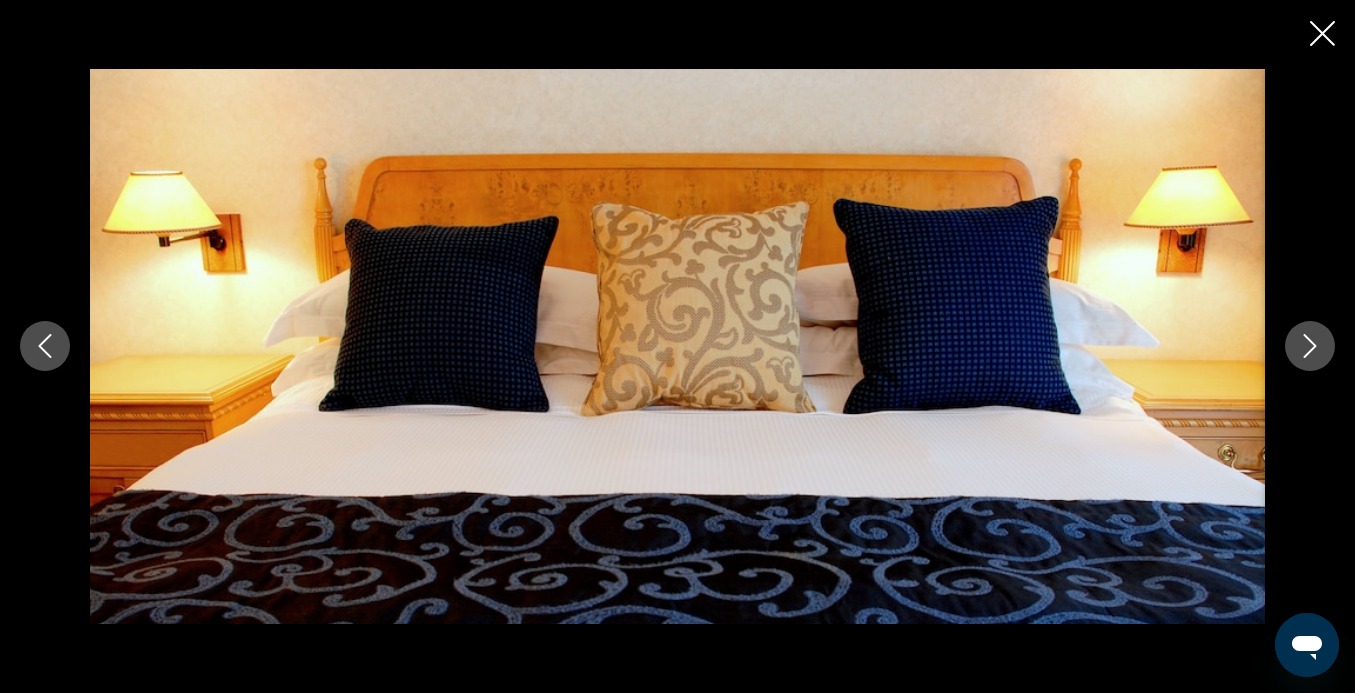 click at bounding box center (1310, 346) 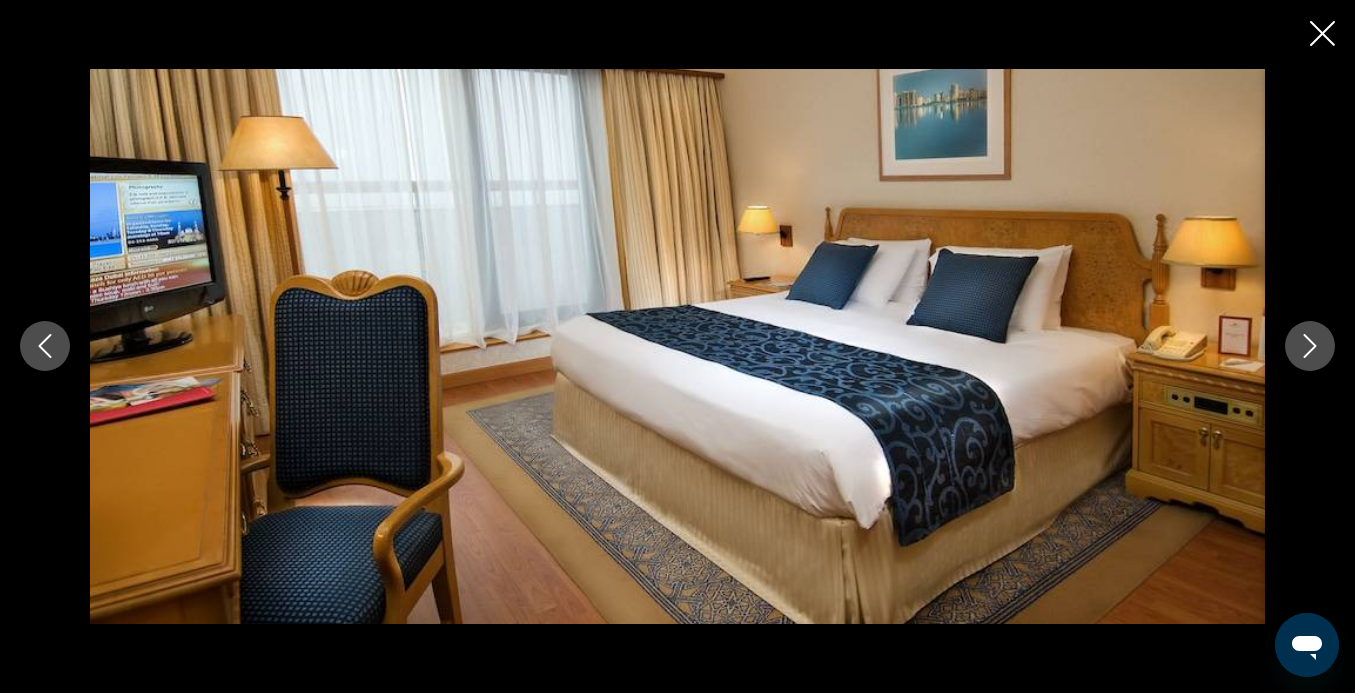 click at bounding box center (1310, 346) 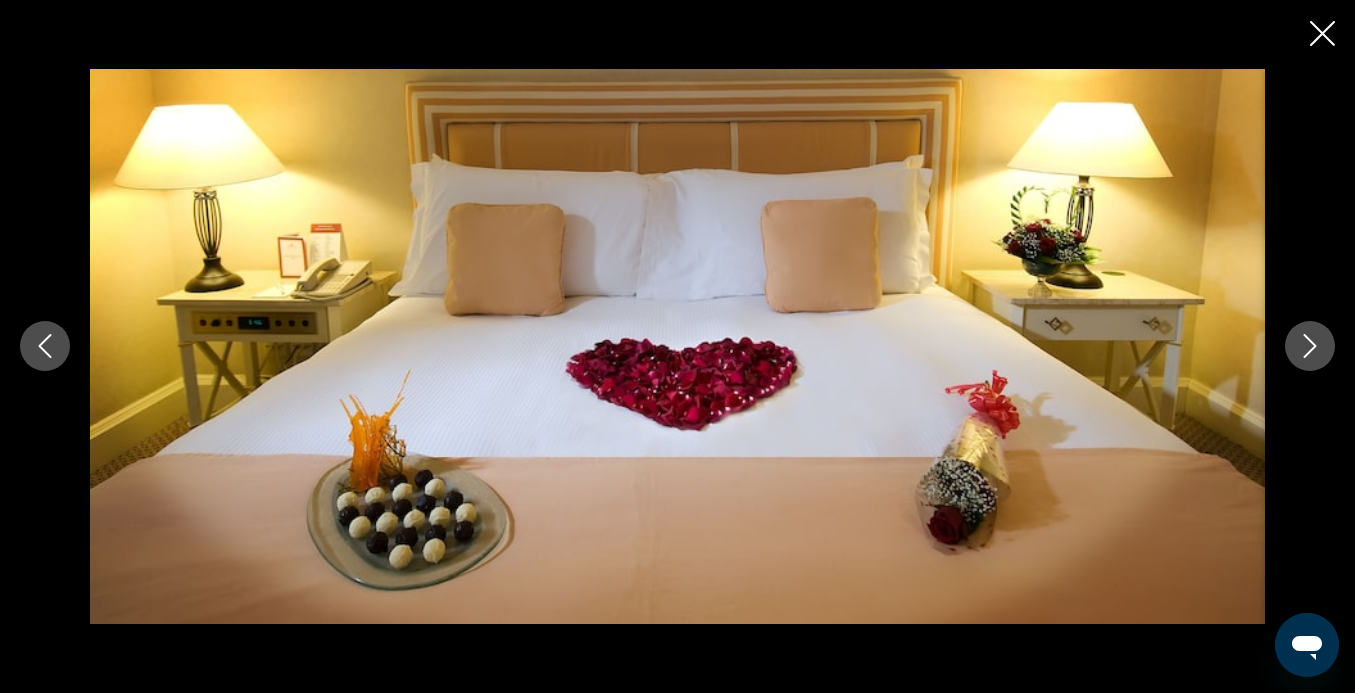 click at bounding box center [1310, 346] 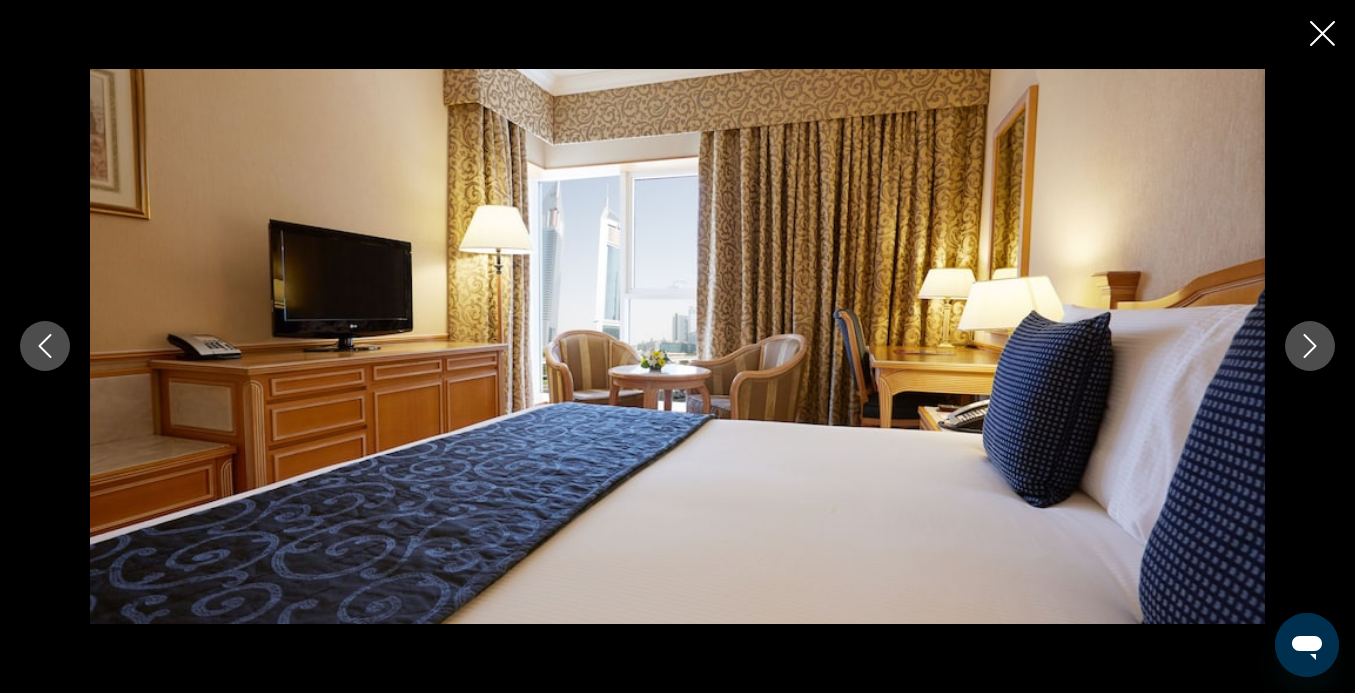 click at bounding box center (1310, 346) 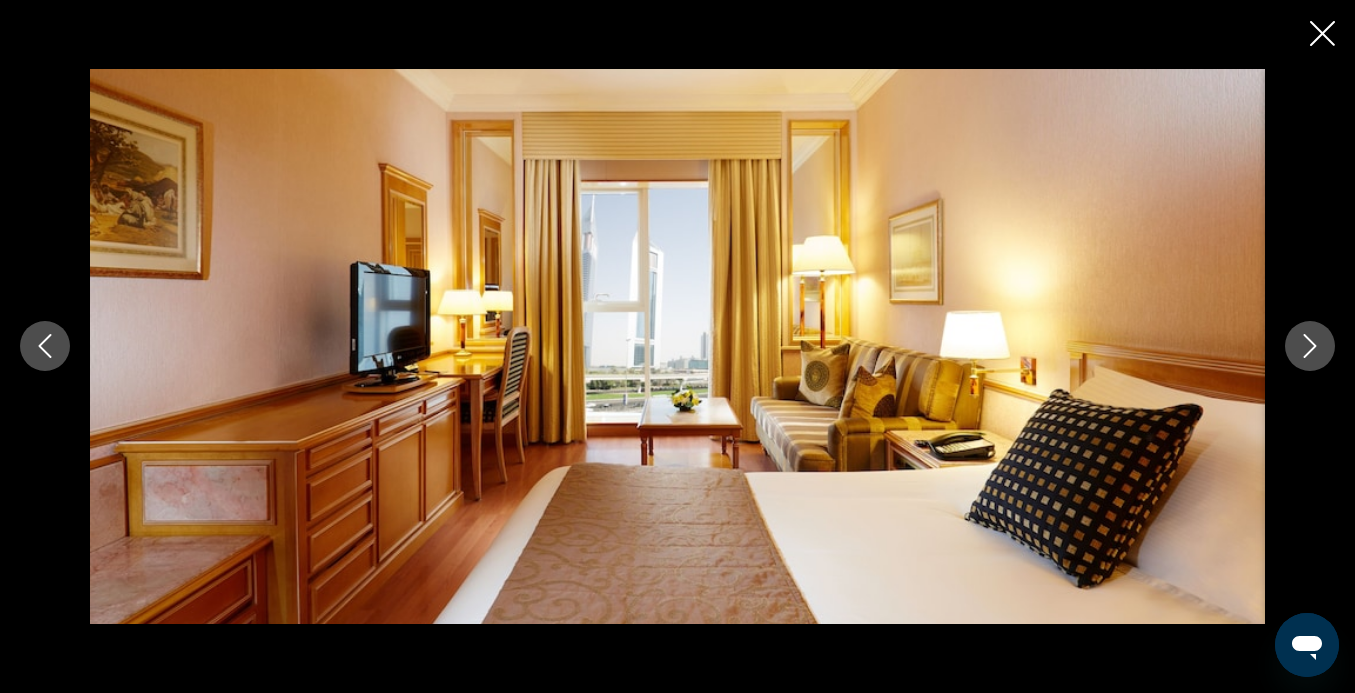 click at bounding box center (1310, 346) 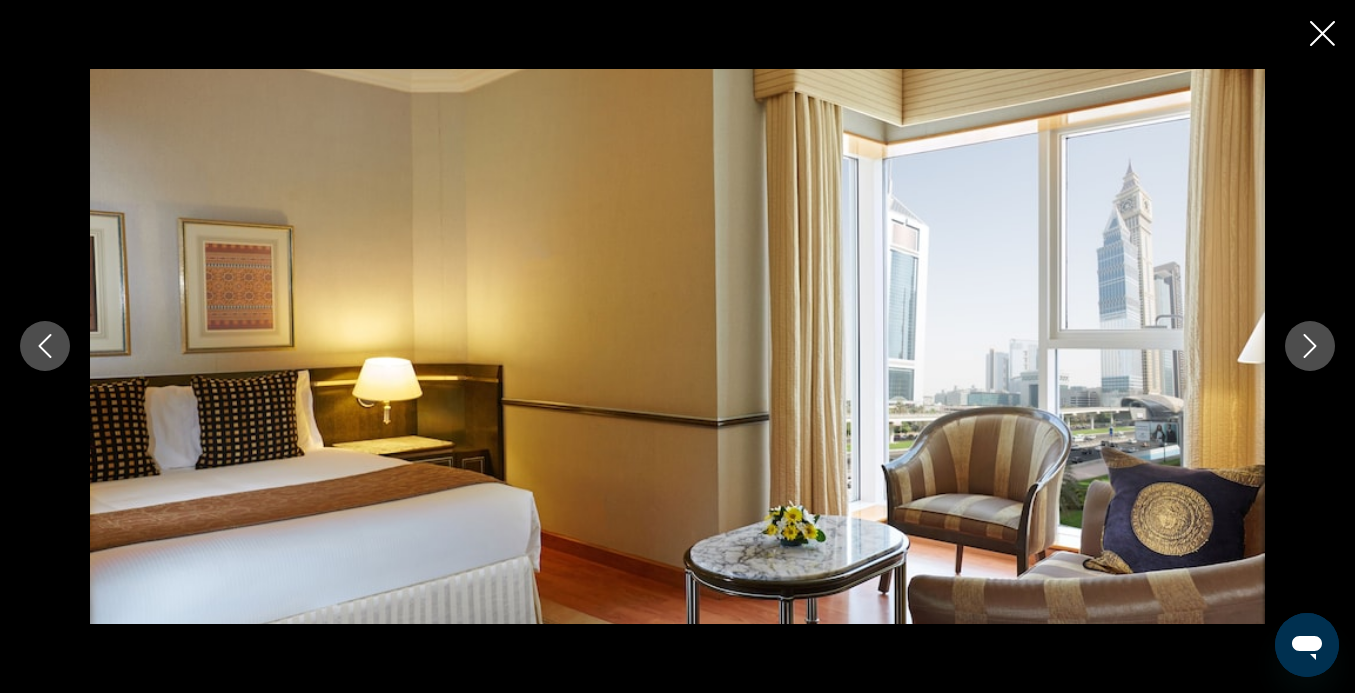 click at bounding box center [1310, 346] 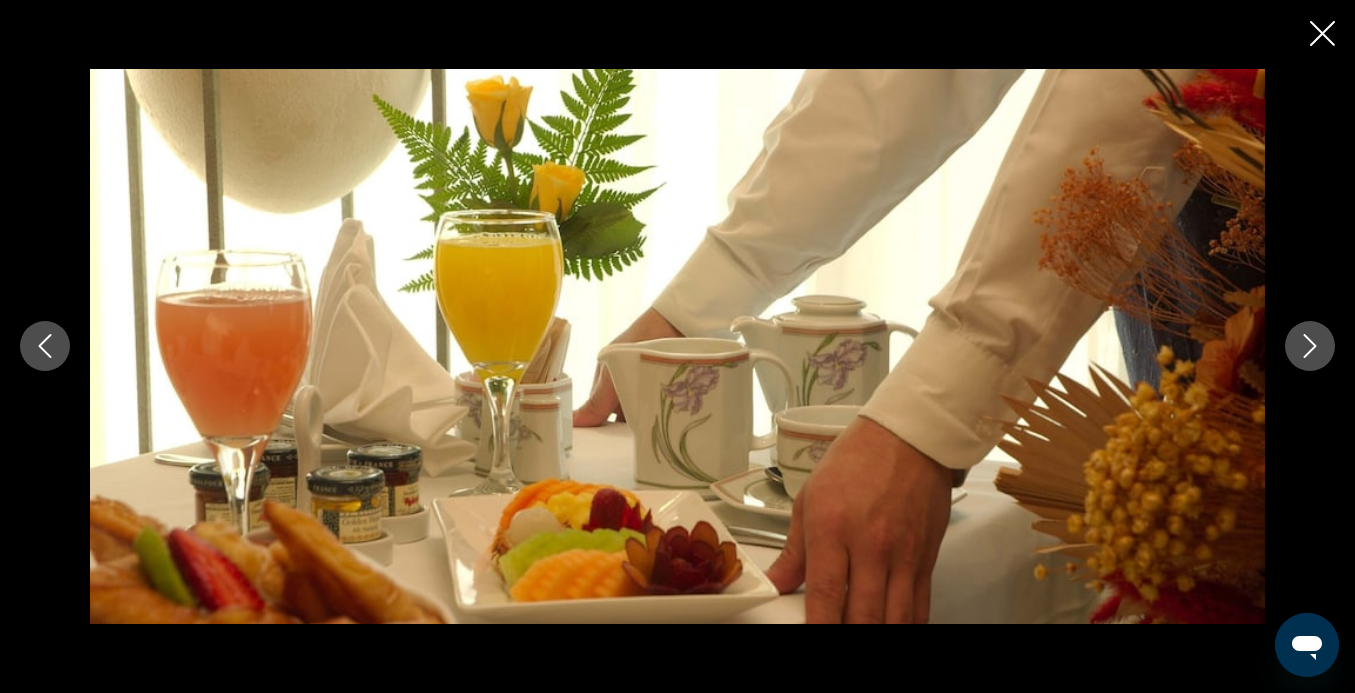 click at bounding box center [1310, 346] 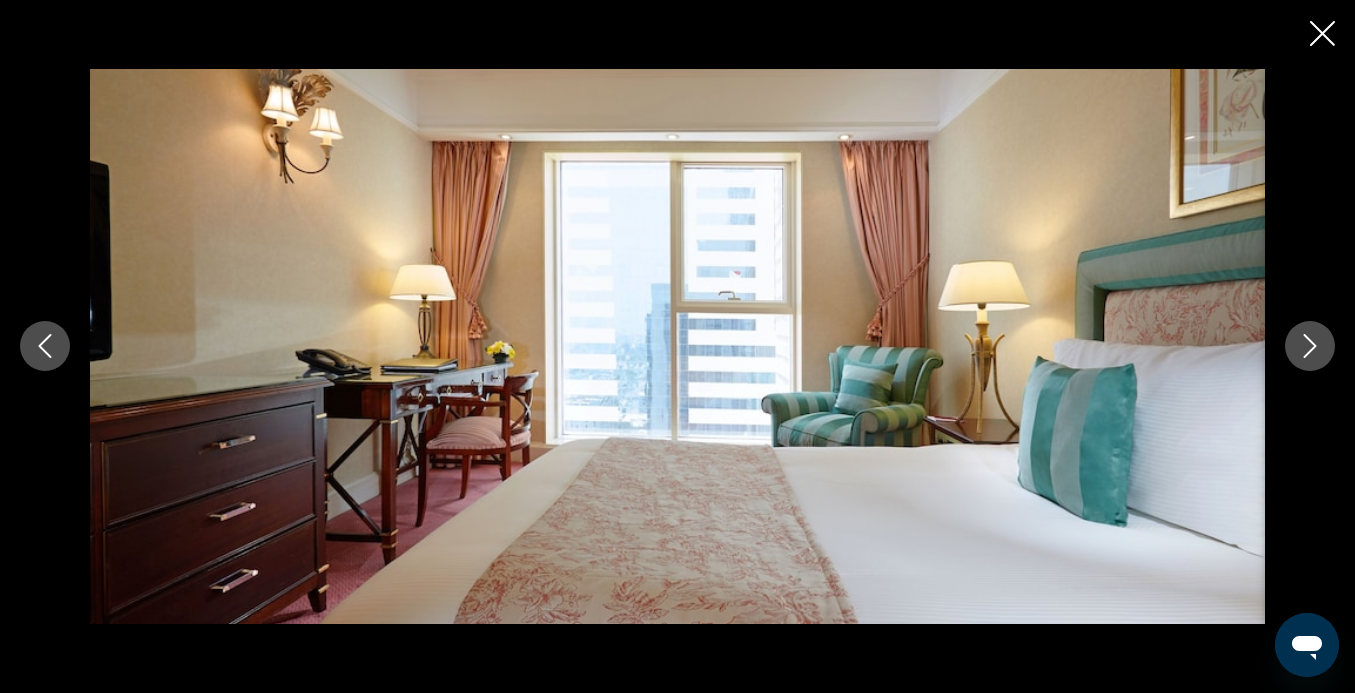 click at bounding box center [1310, 346] 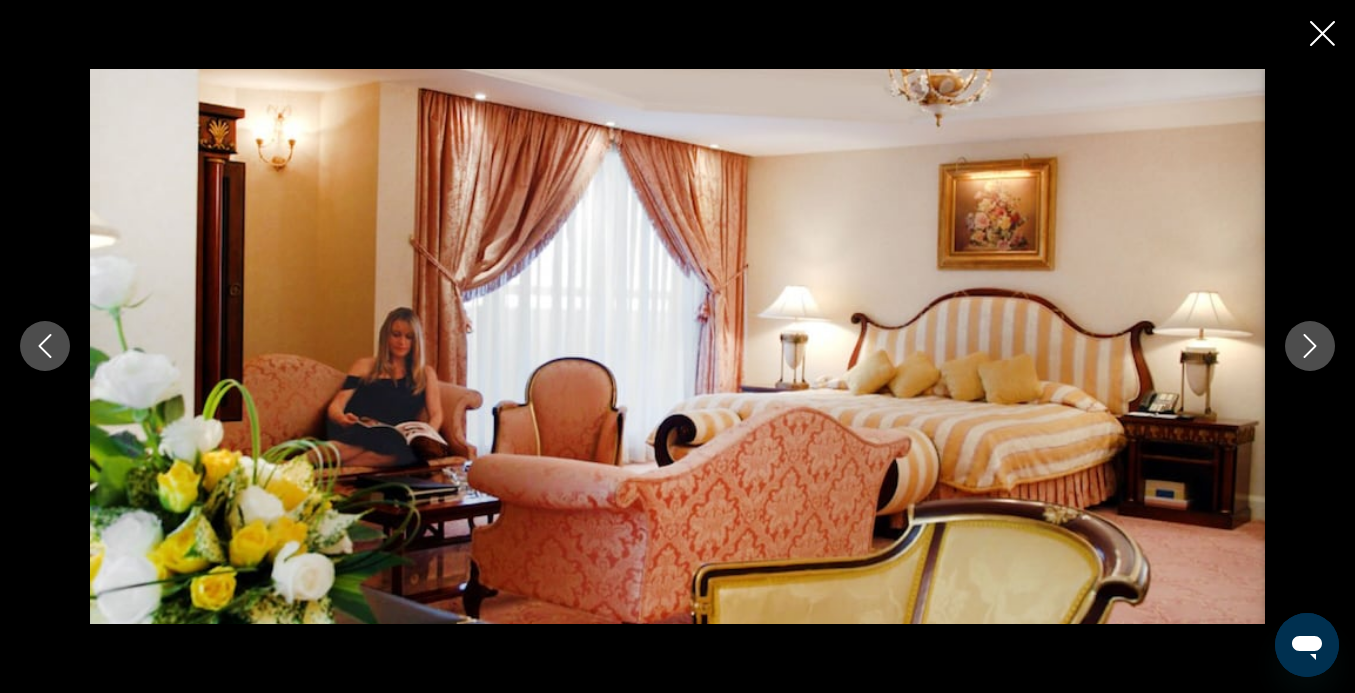 click at bounding box center [1310, 346] 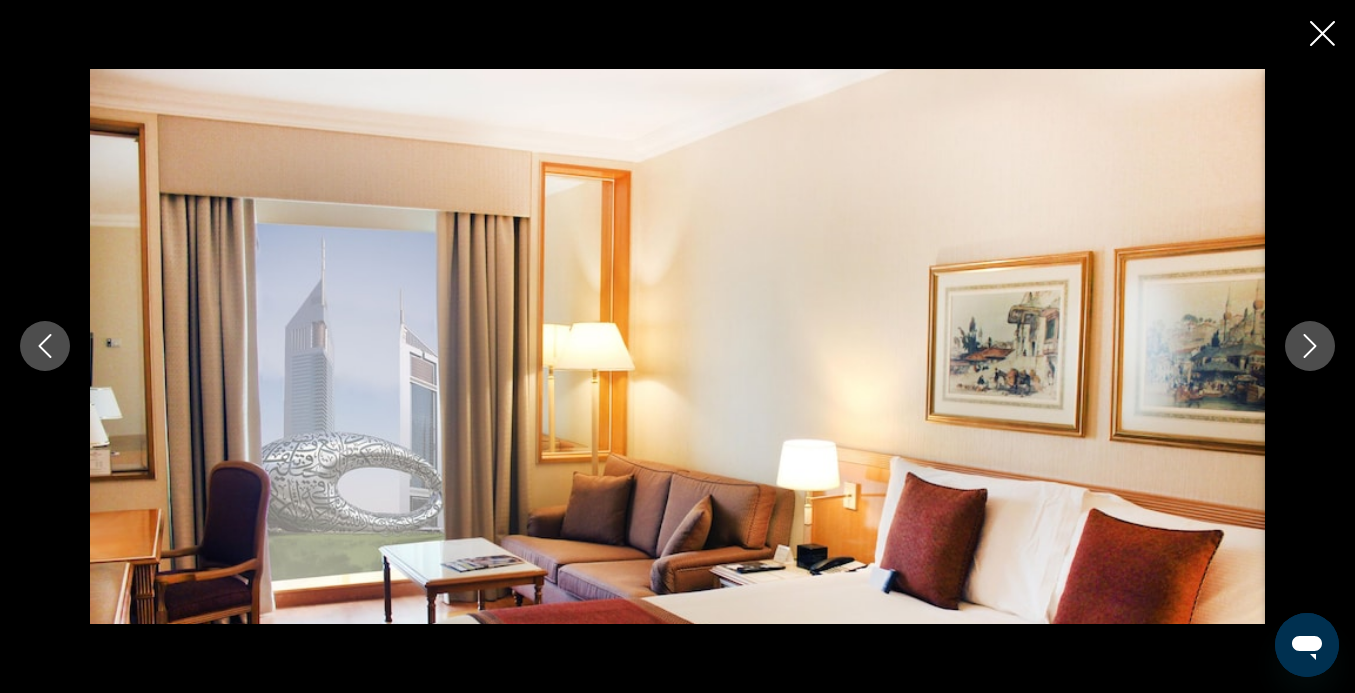 click at bounding box center (1310, 346) 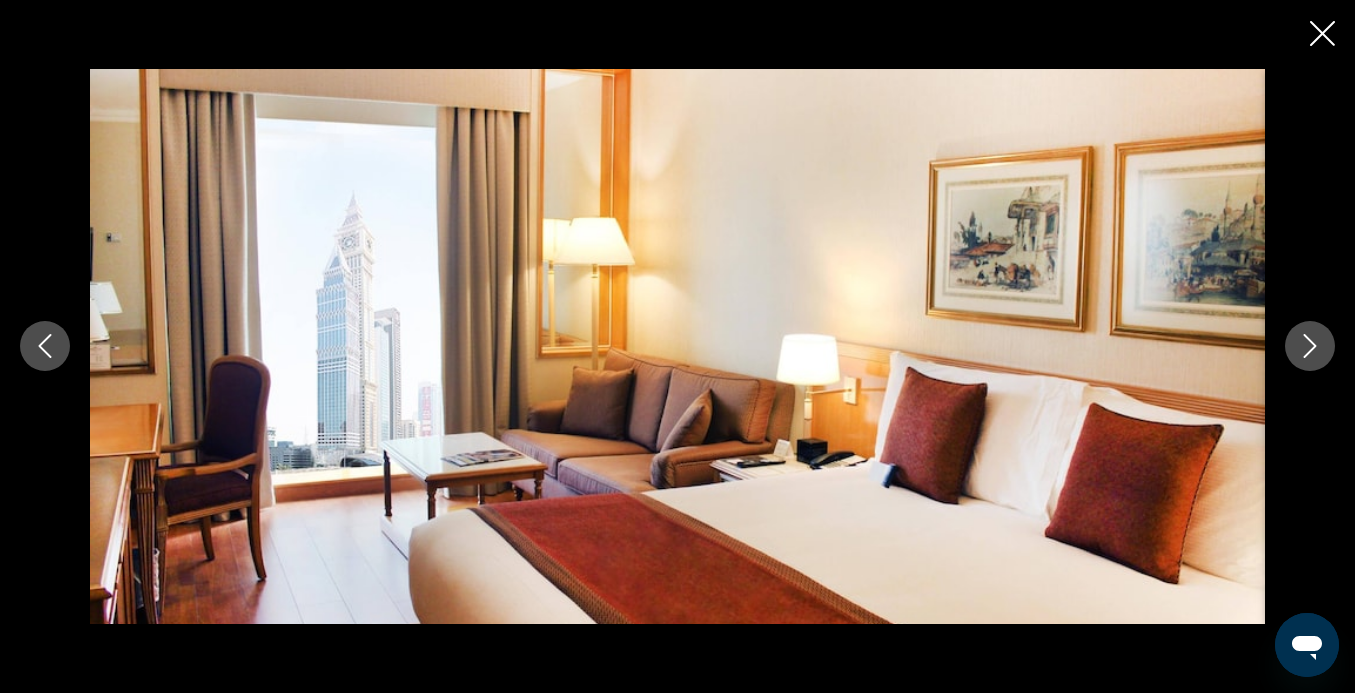 click at bounding box center [1310, 346] 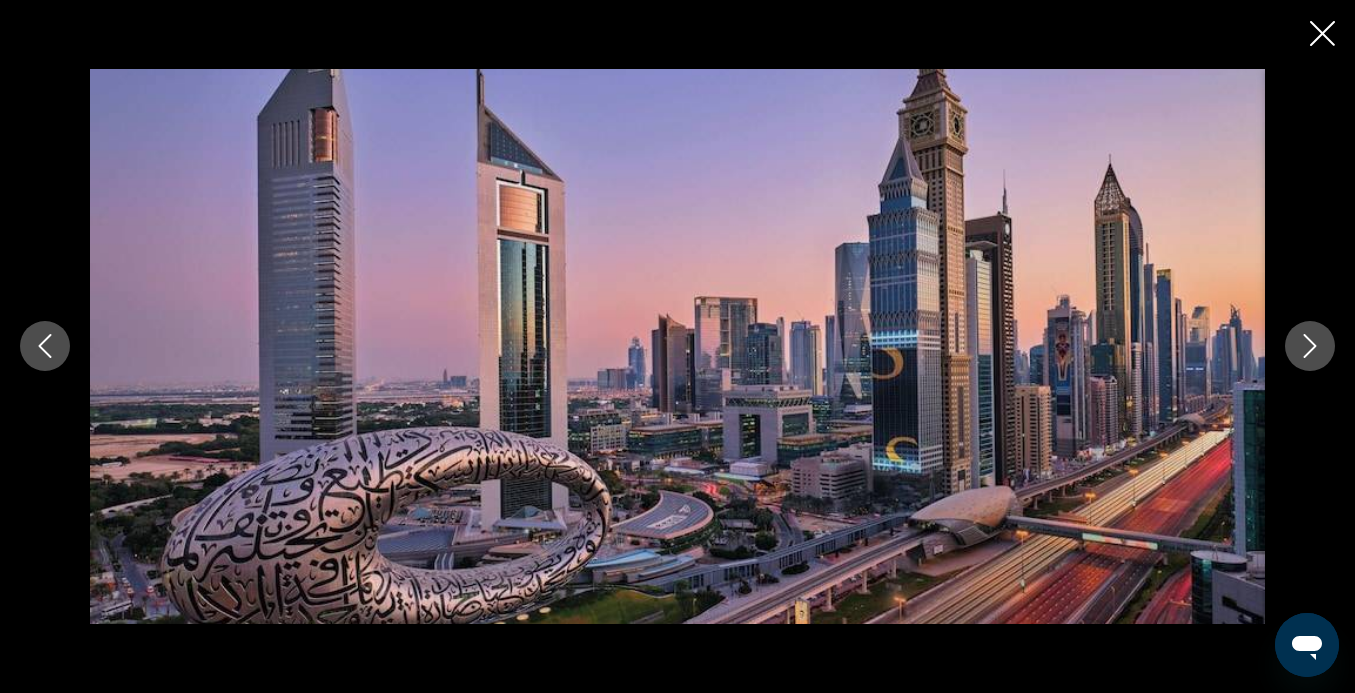 click at bounding box center [1310, 346] 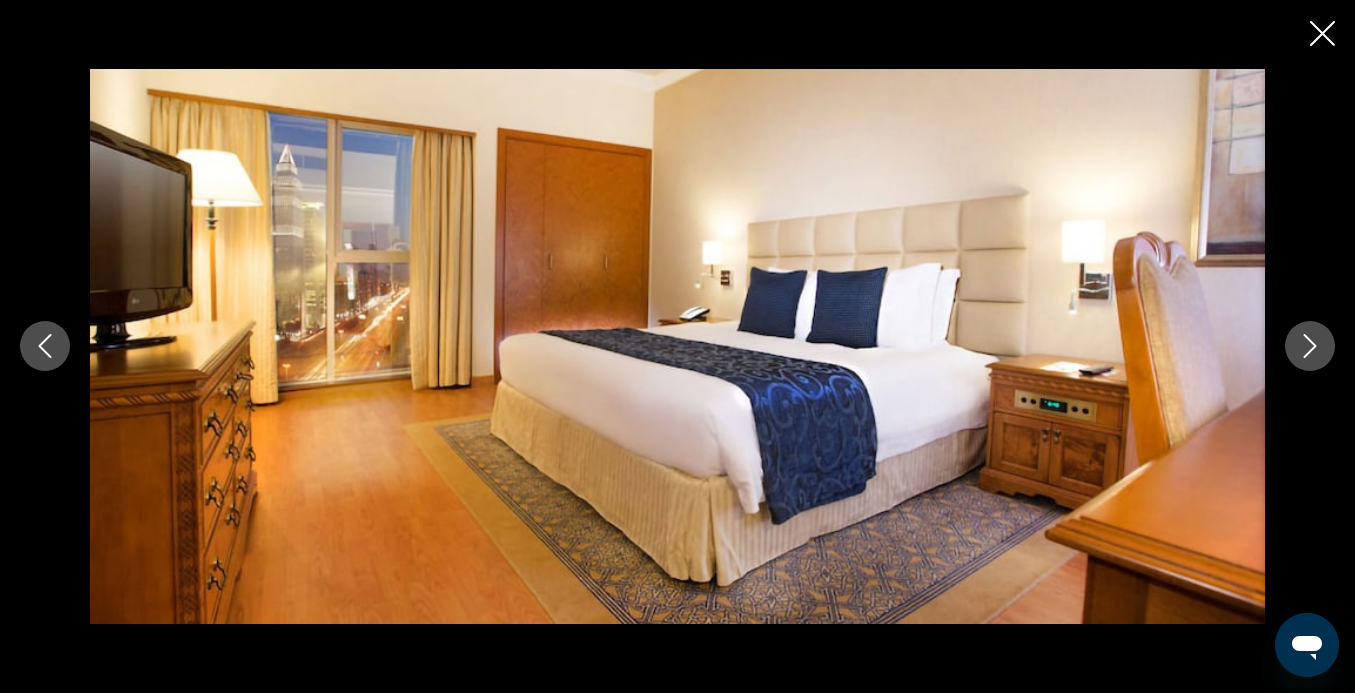 click at bounding box center (1310, 346) 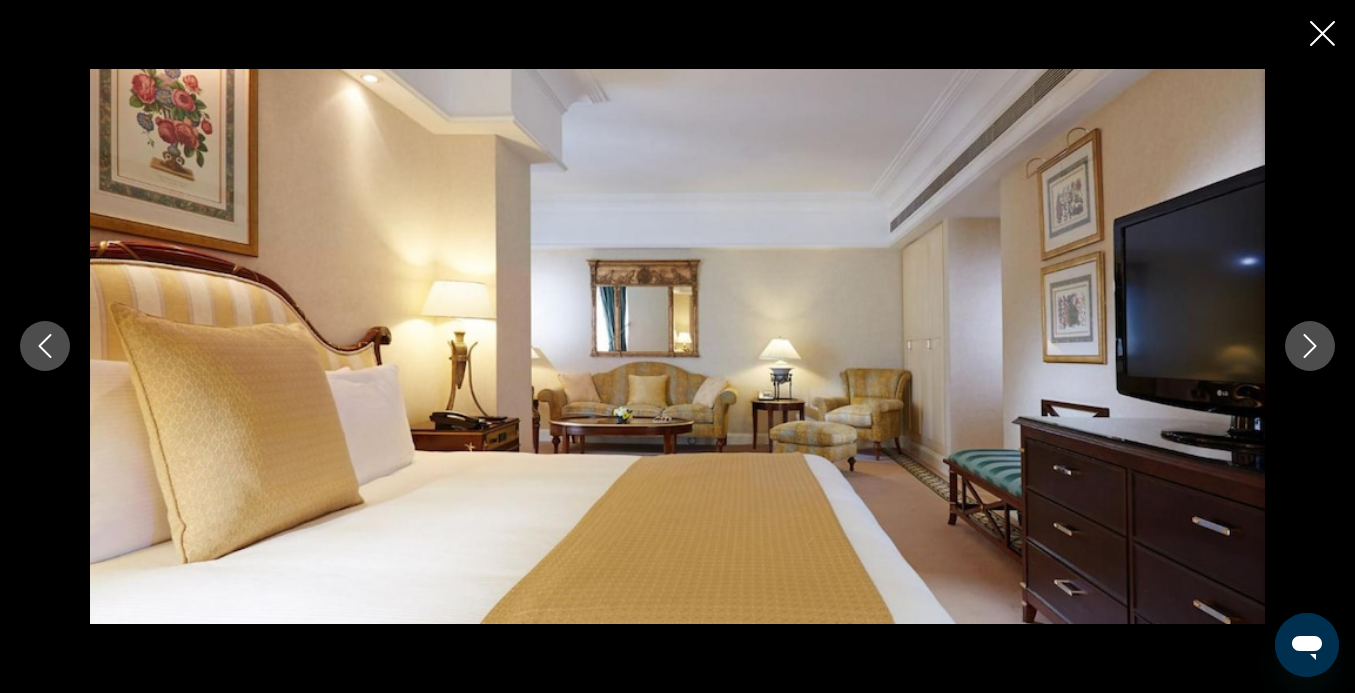 click at bounding box center (1310, 346) 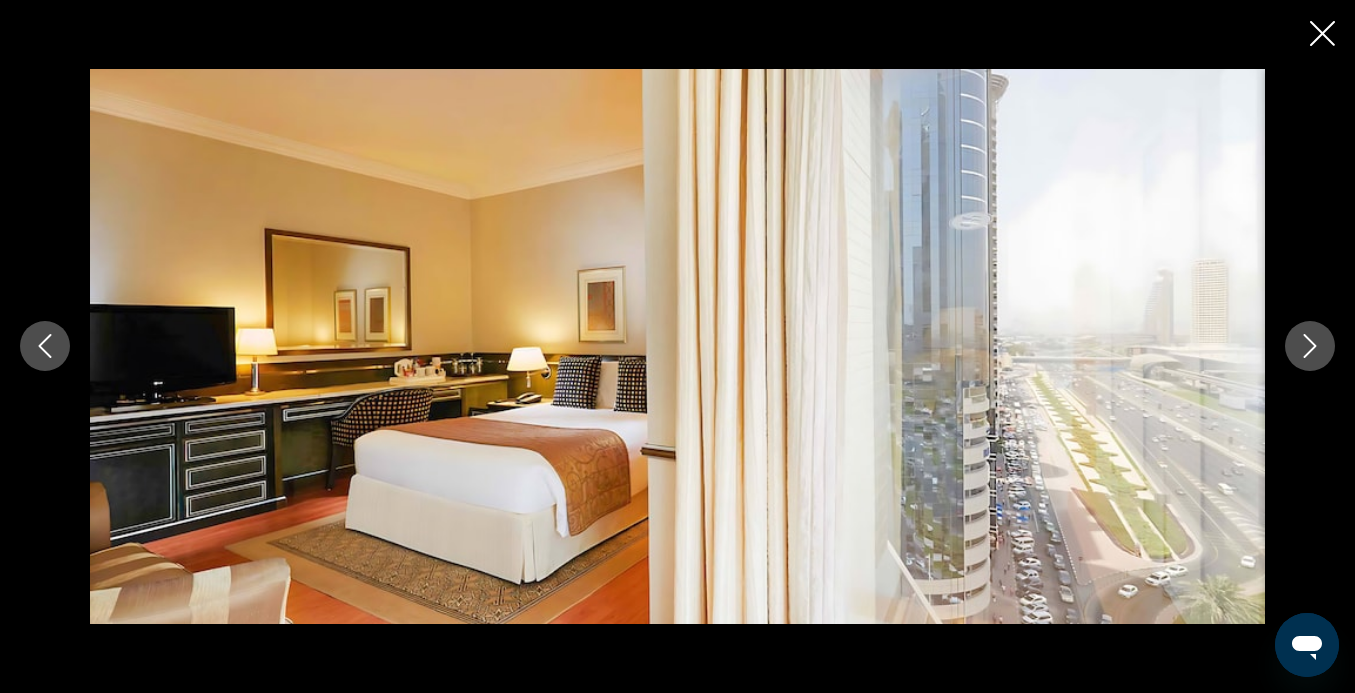click at bounding box center (1310, 346) 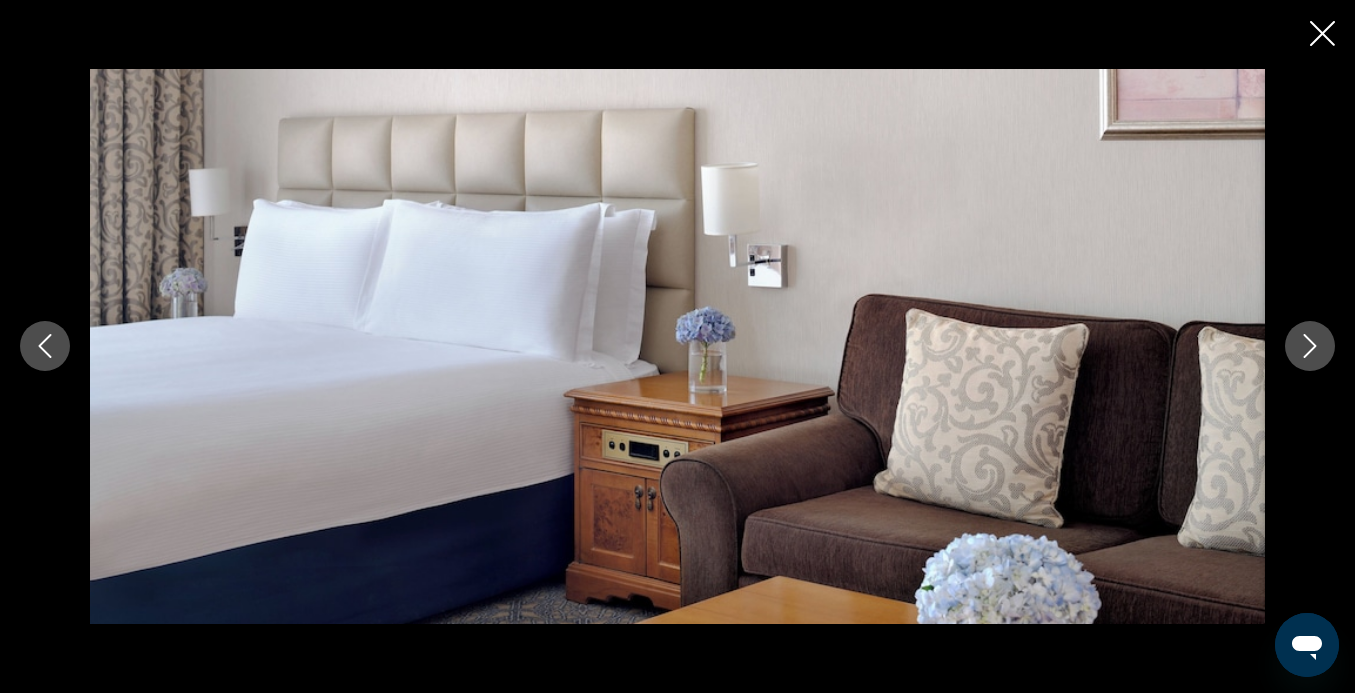 click at bounding box center [1310, 346] 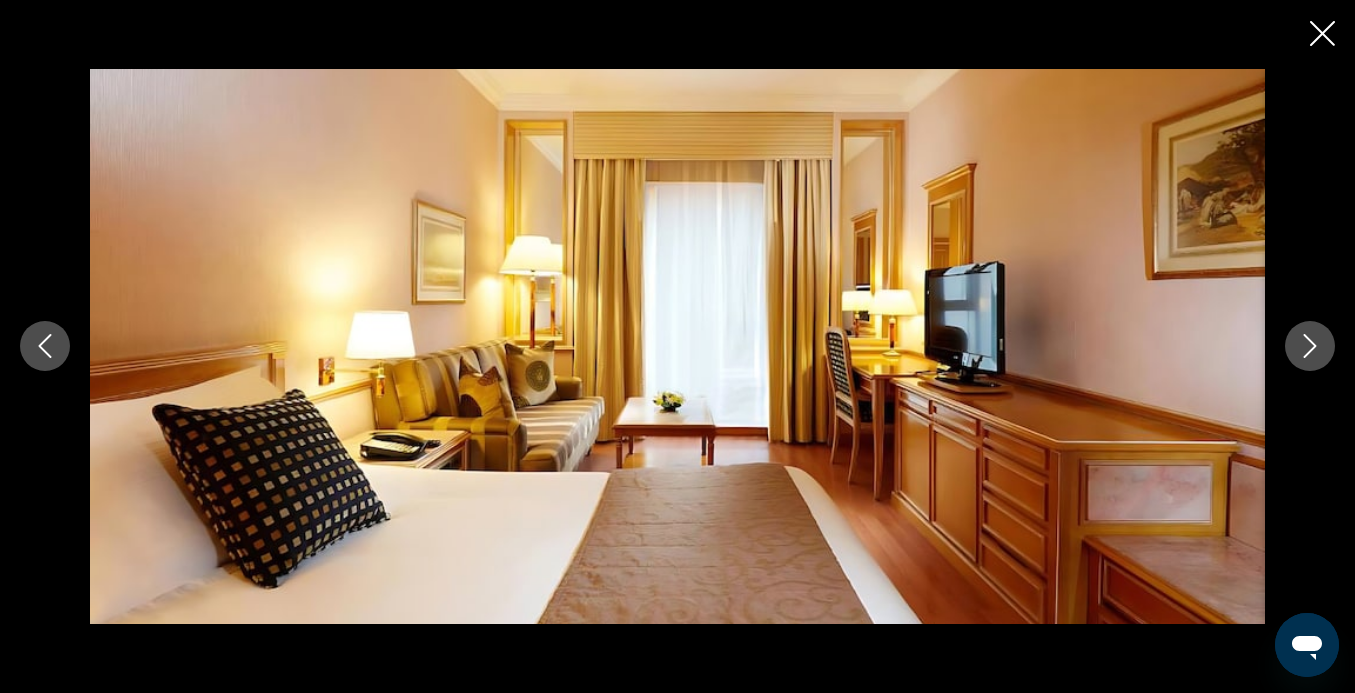 click at bounding box center [1310, 346] 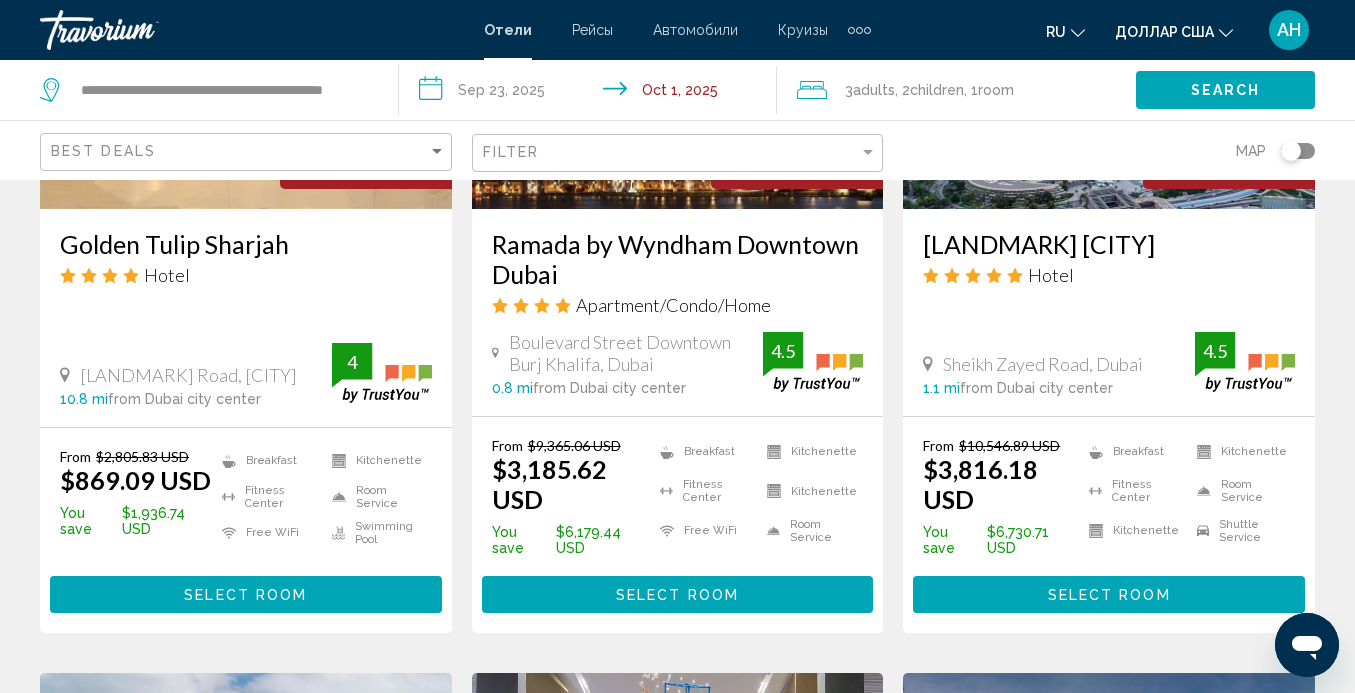 scroll, scrollTop: 1500, scrollLeft: 0, axis: vertical 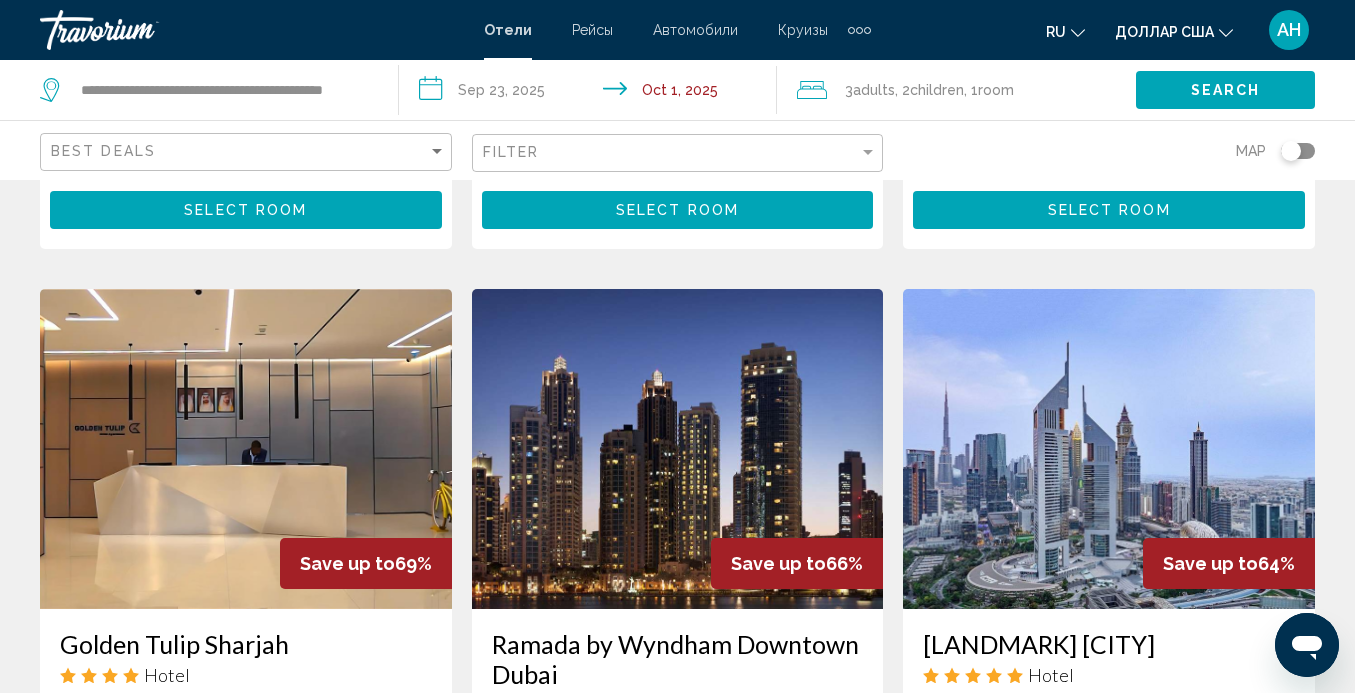 click at bounding box center [246, 449] 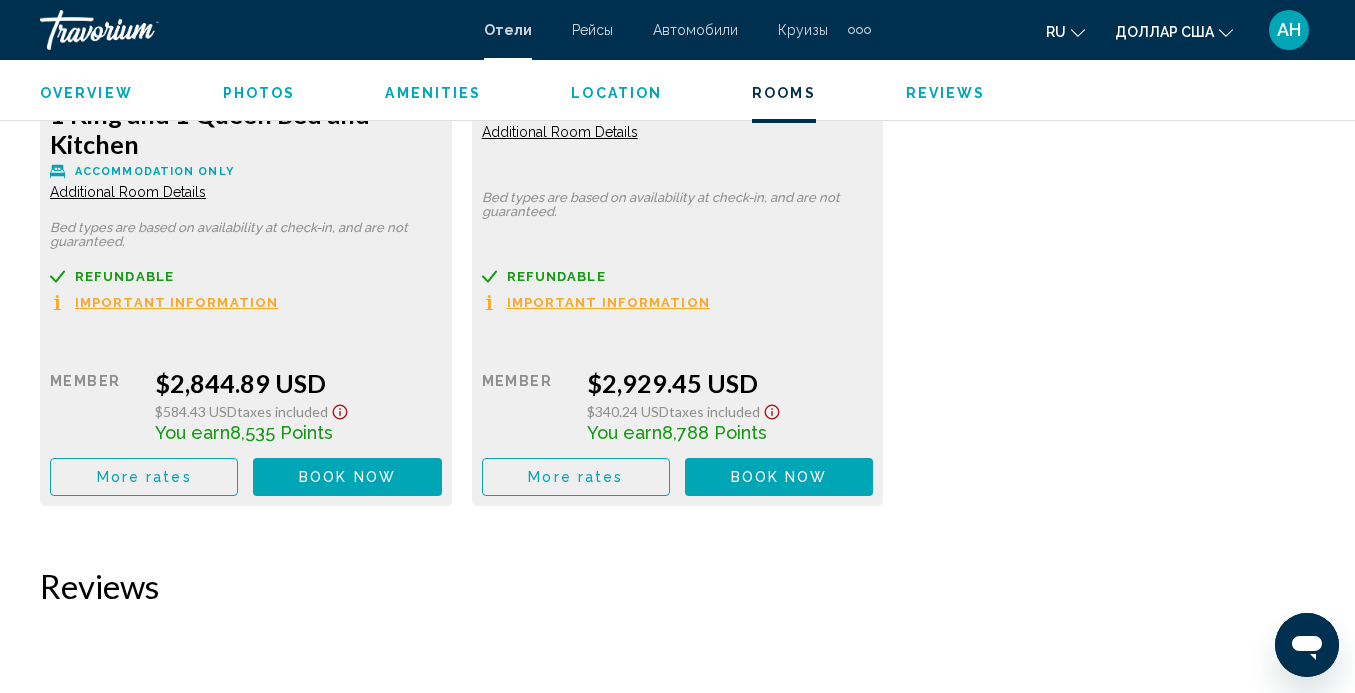 scroll, scrollTop: 3989, scrollLeft: 0, axis: vertical 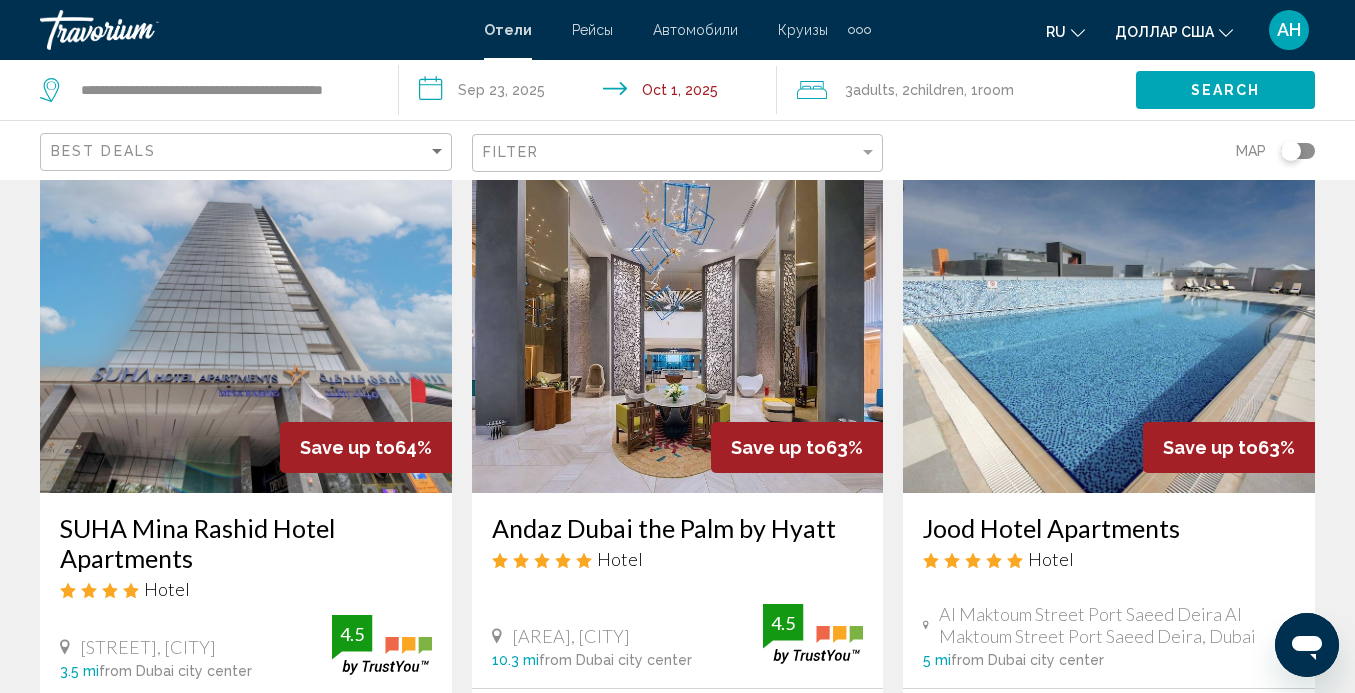 click at bounding box center [1109, 333] 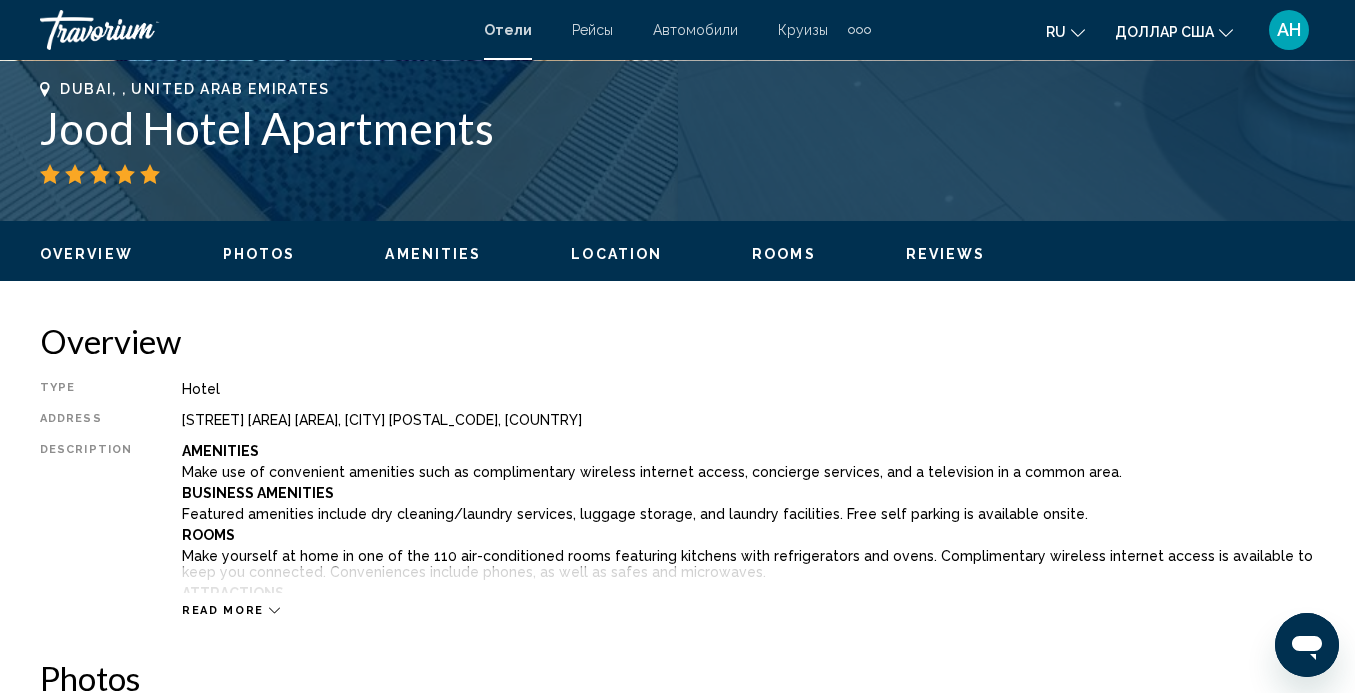 scroll, scrollTop: 1189, scrollLeft: 0, axis: vertical 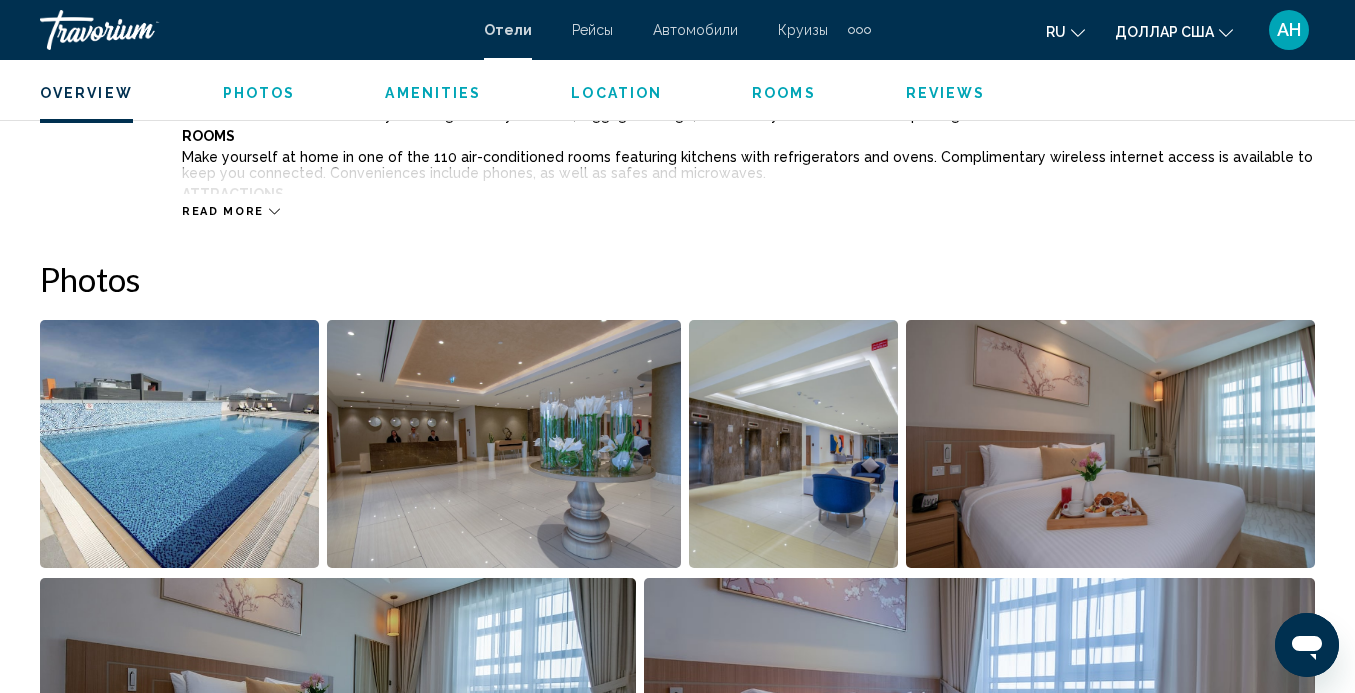 click 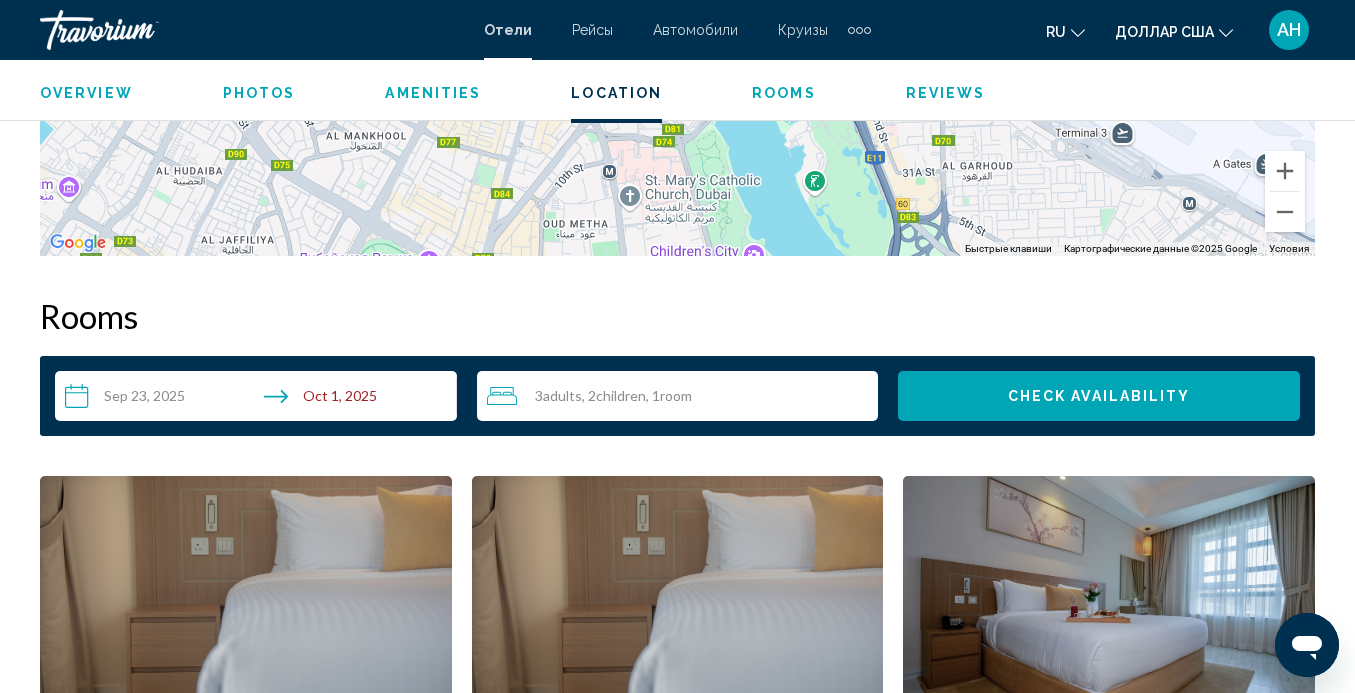 scroll, scrollTop: 3291, scrollLeft: 0, axis: vertical 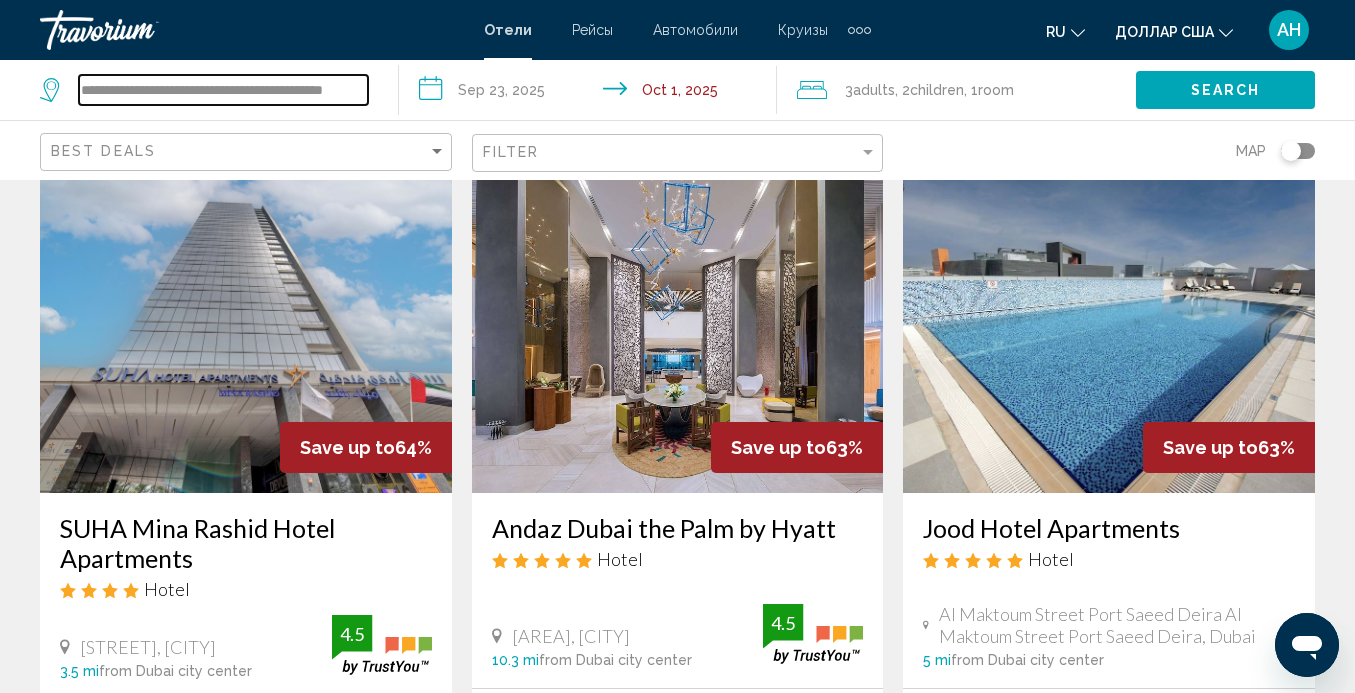 click on "**********" at bounding box center (223, 90) 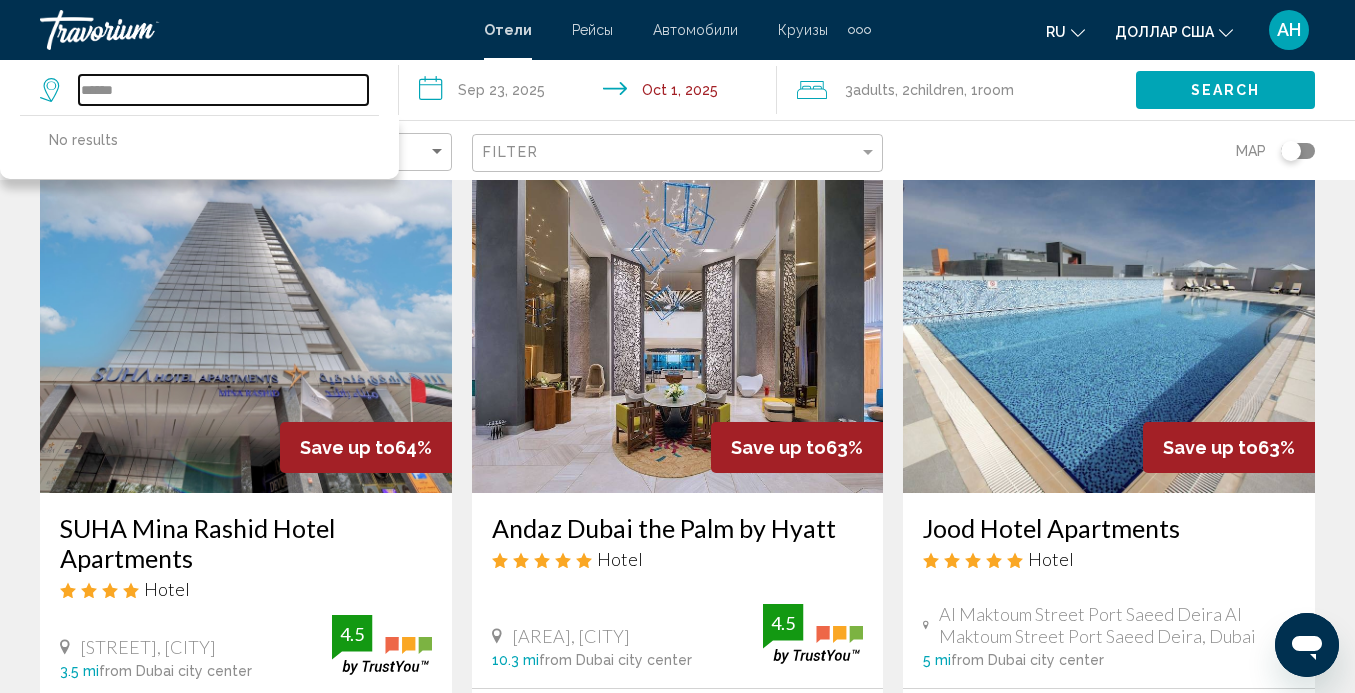 paste on "**********" 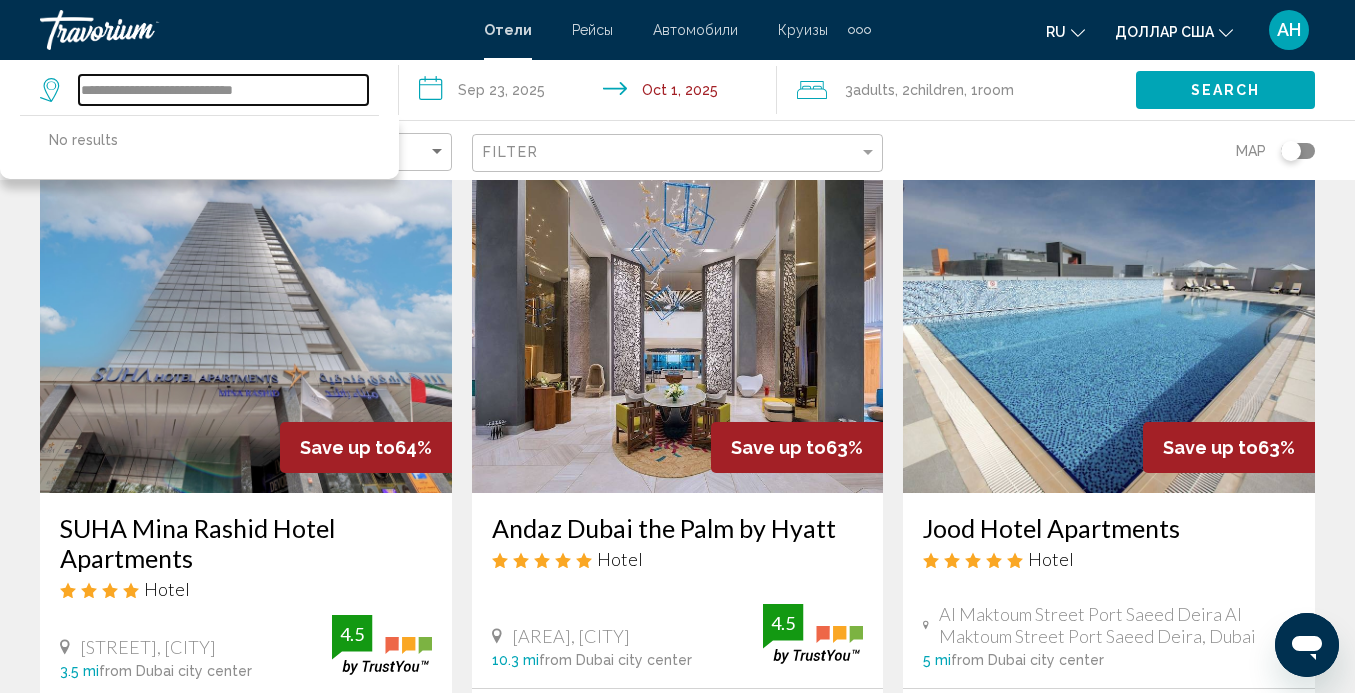 click on "**********" at bounding box center (223, 90) 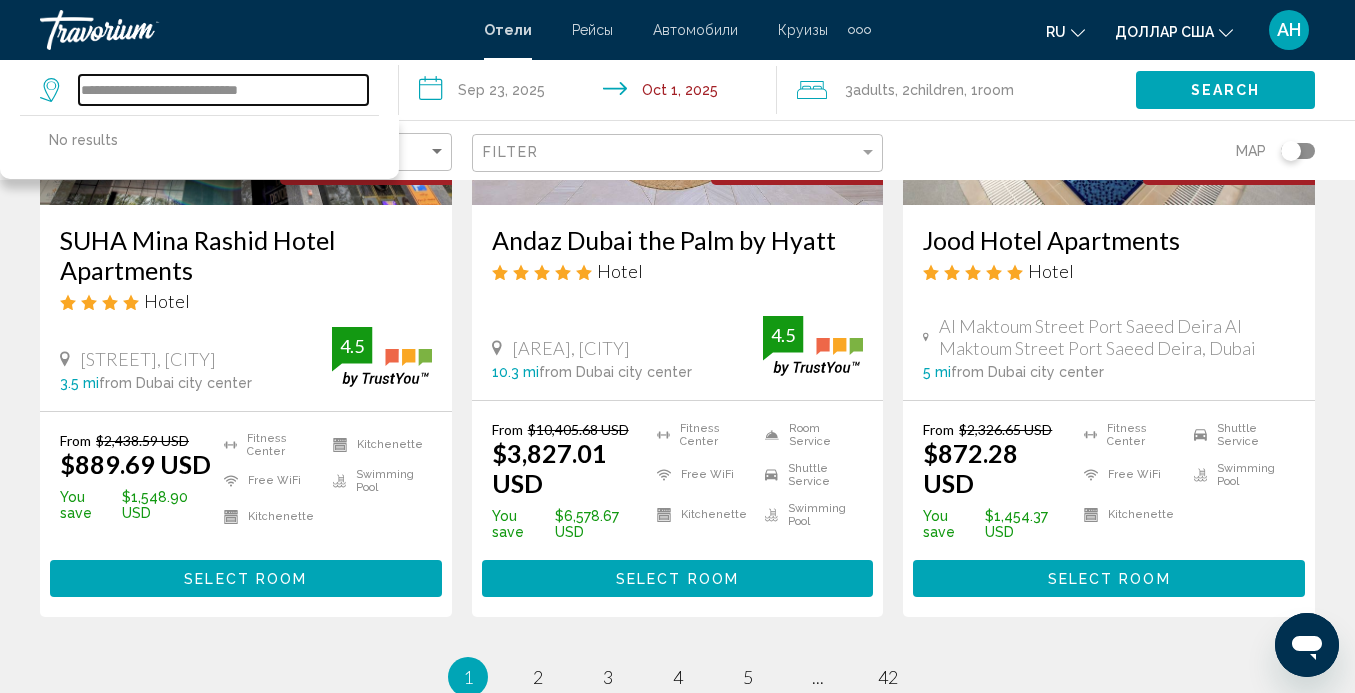 scroll, scrollTop: 2988, scrollLeft: 0, axis: vertical 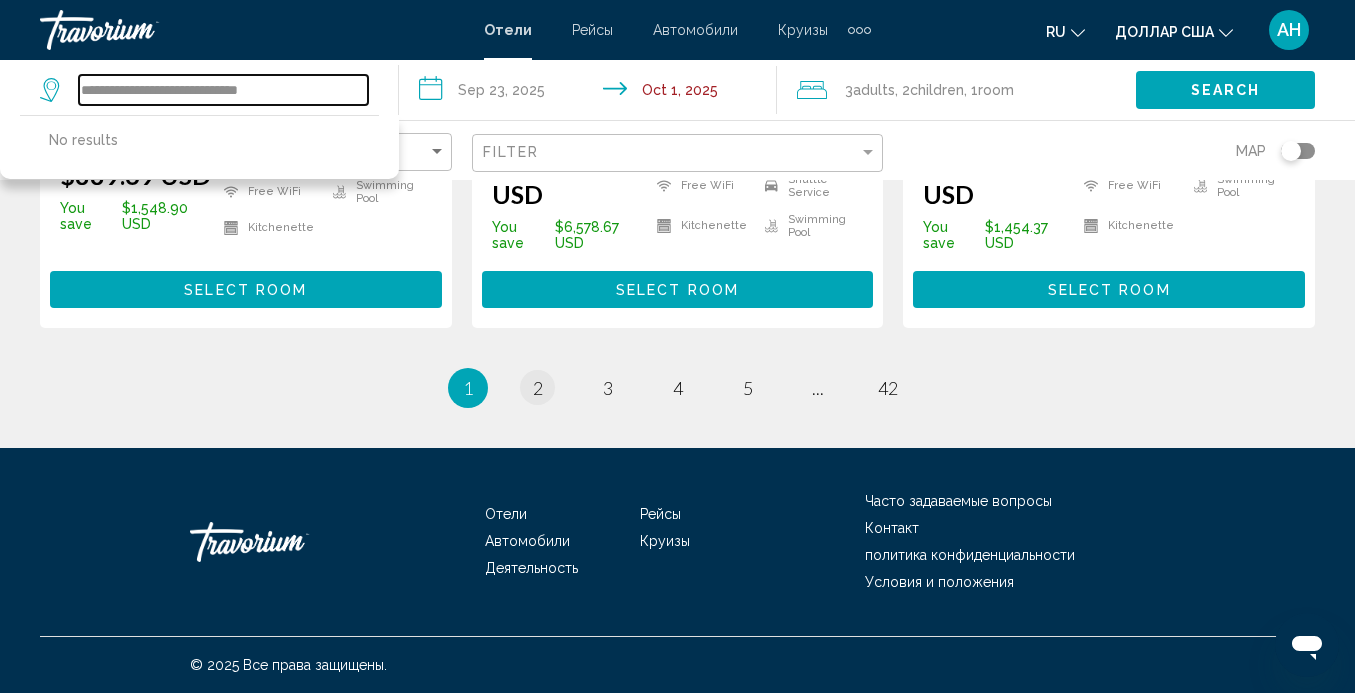 type on "**********" 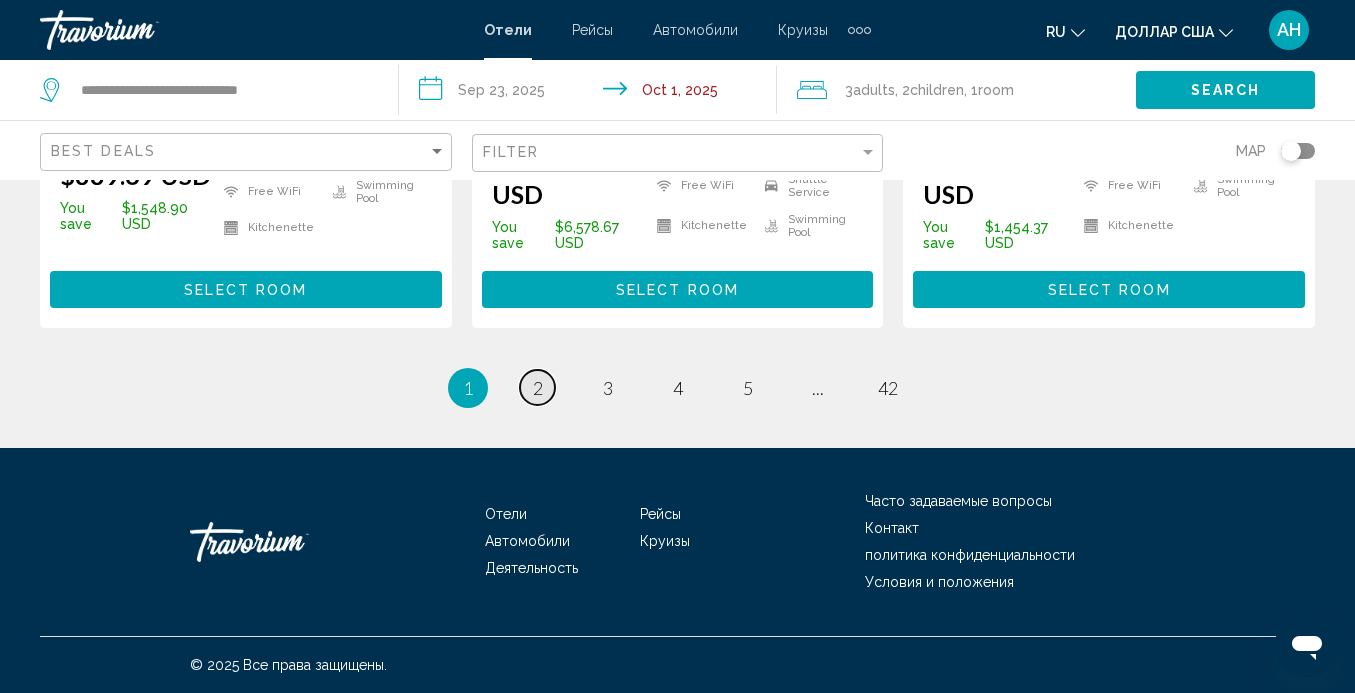 click on "page  2" at bounding box center [537, 387] 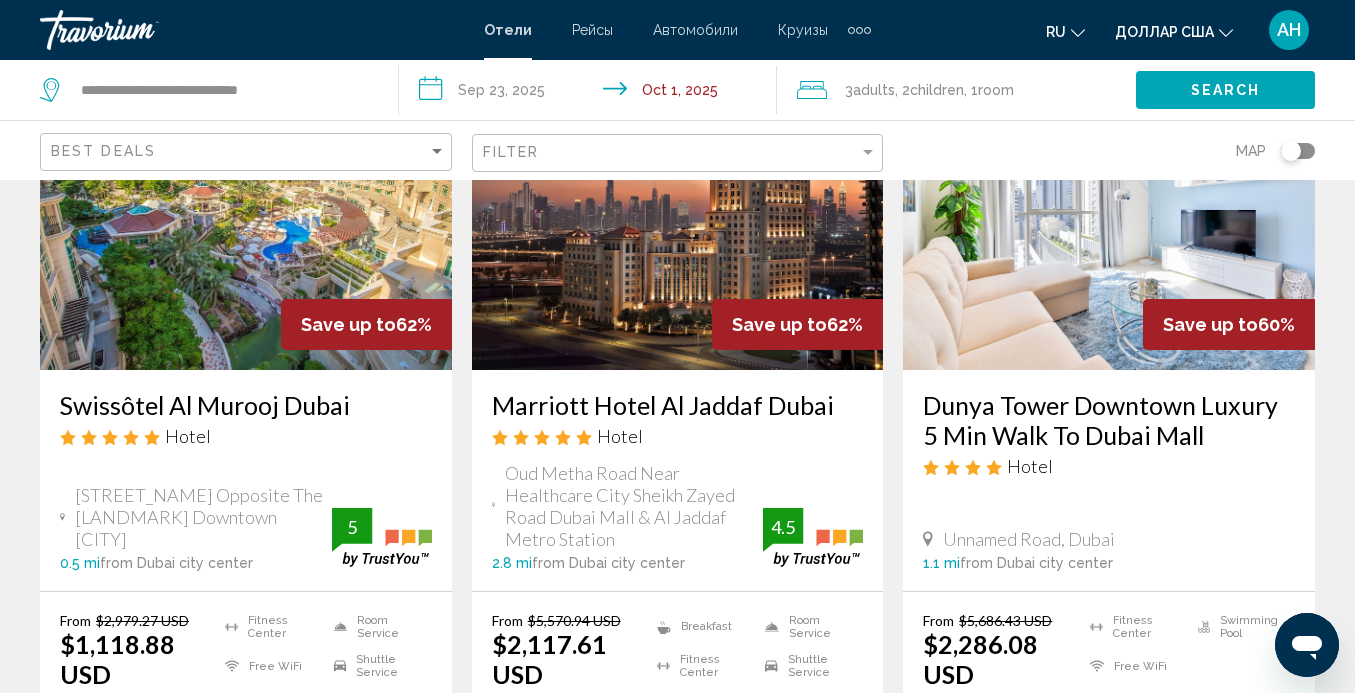 scroll, scrollTop: 100, scrollLeft: 0, axis: vertical 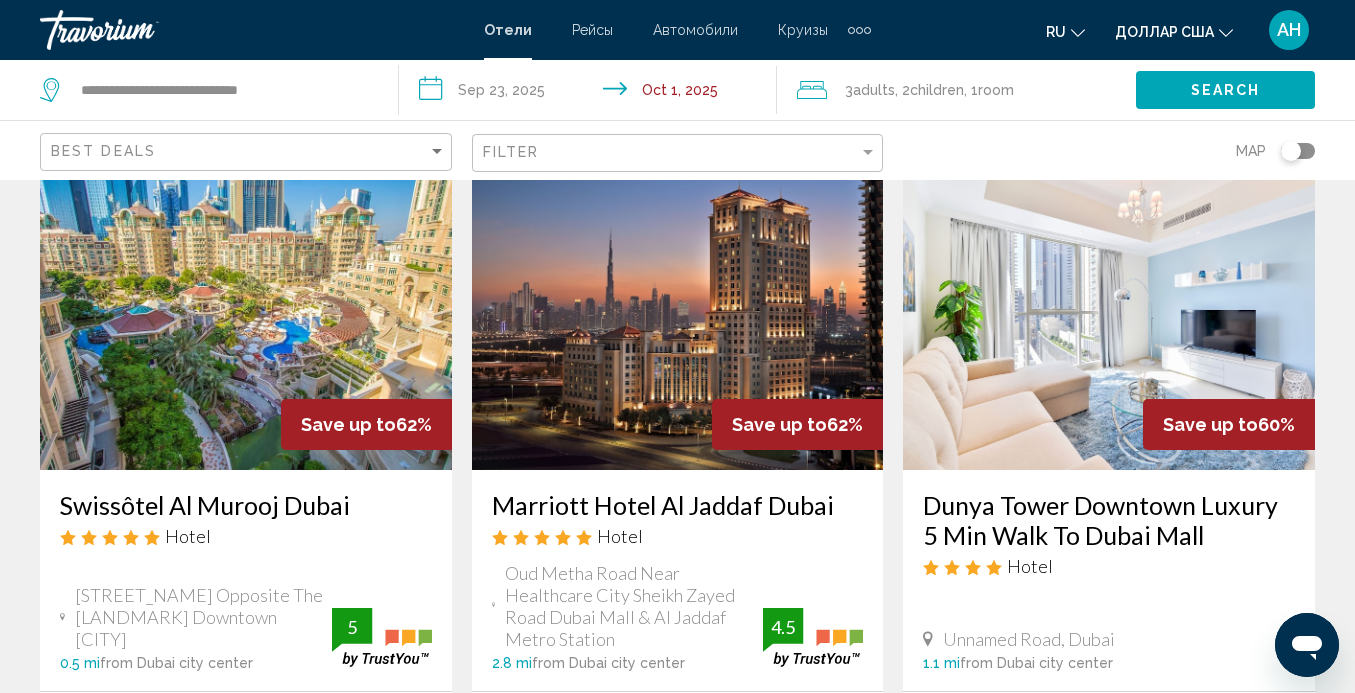 click at bounding box center (246, 310) 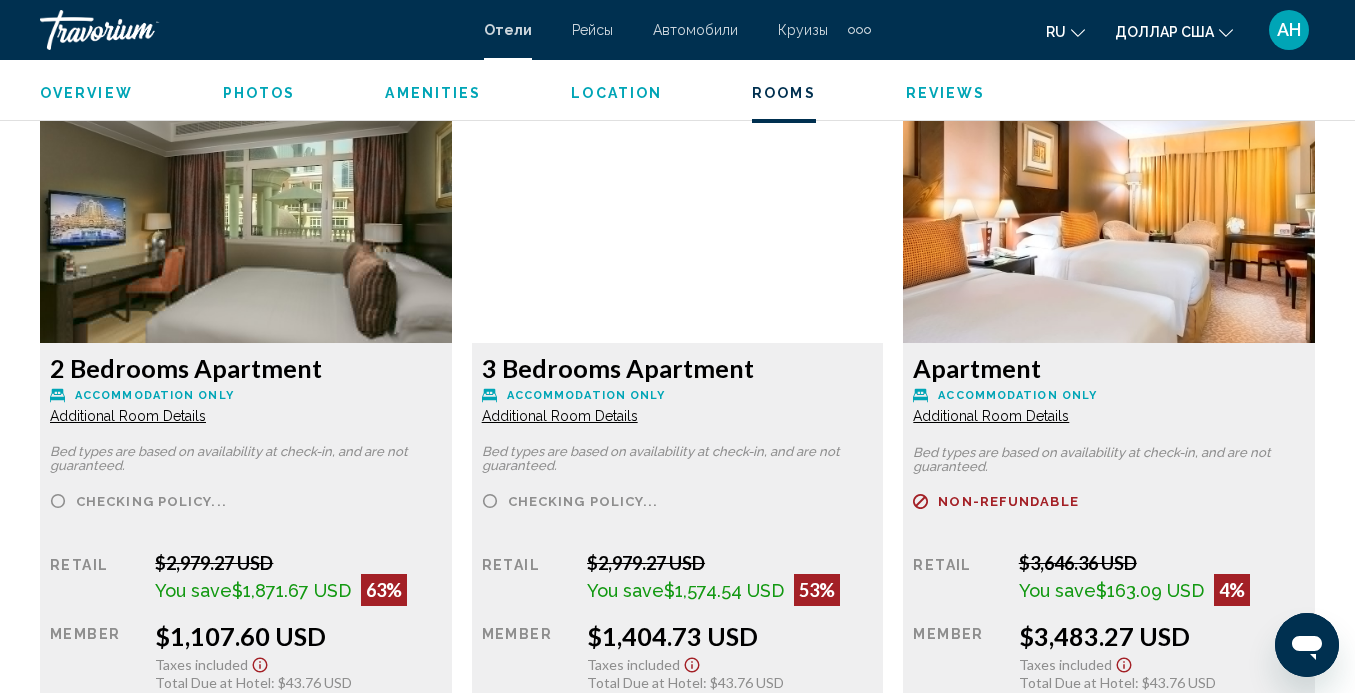 scroll, scrollTop: 3289, scrollLeft: 0, axis: vertical 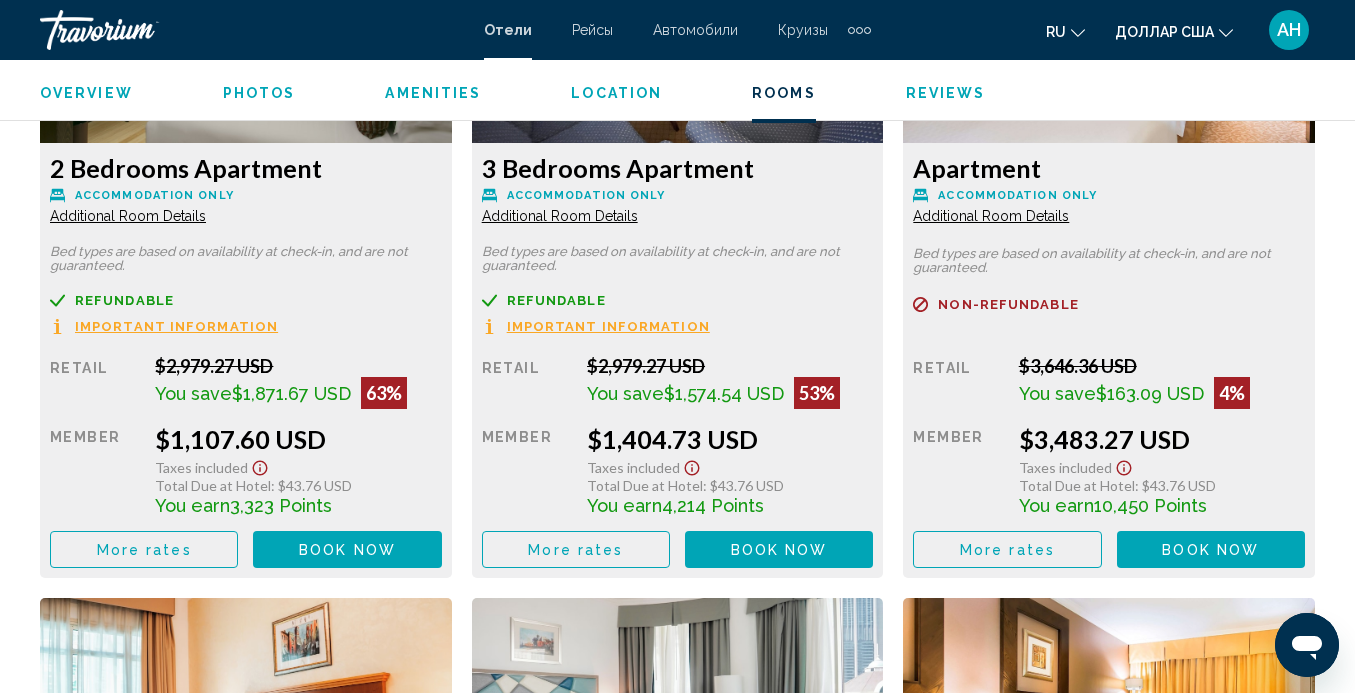 click on "Additional Room Details" at bounding box center (128, 216) 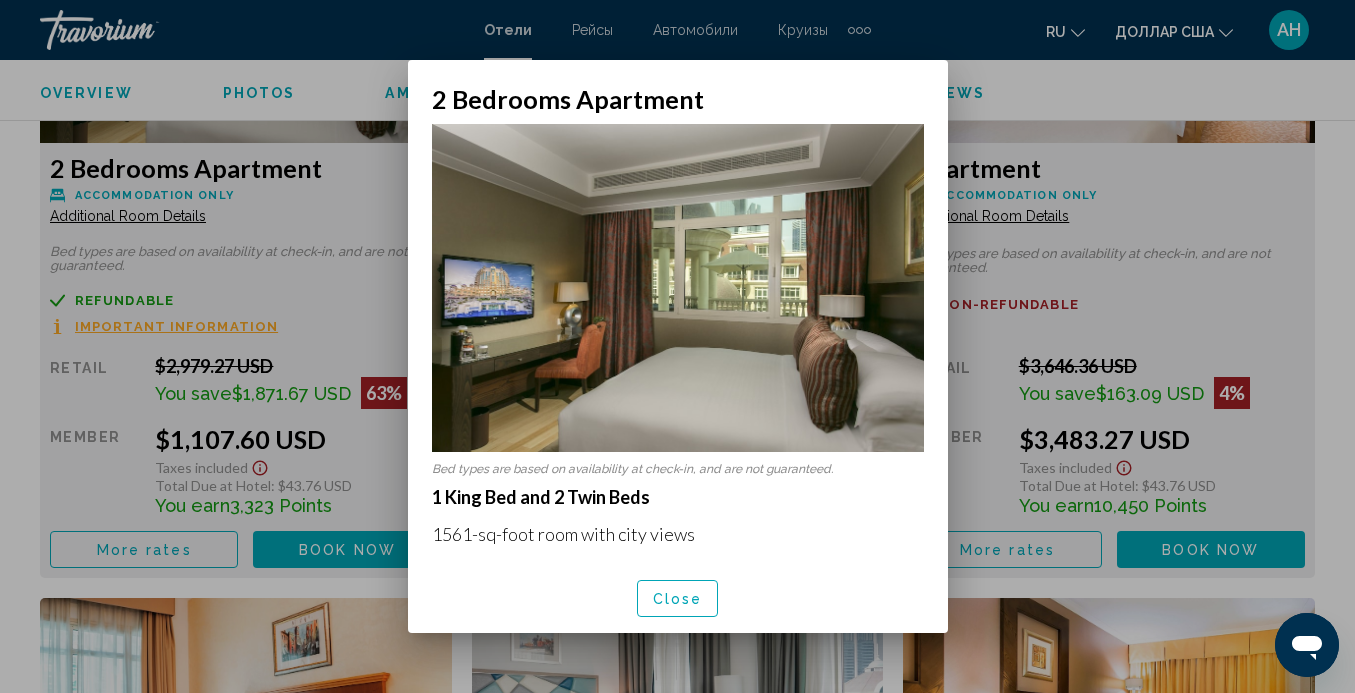 scroll, scrollTop: 0, scrollLeft: 0, axis: both 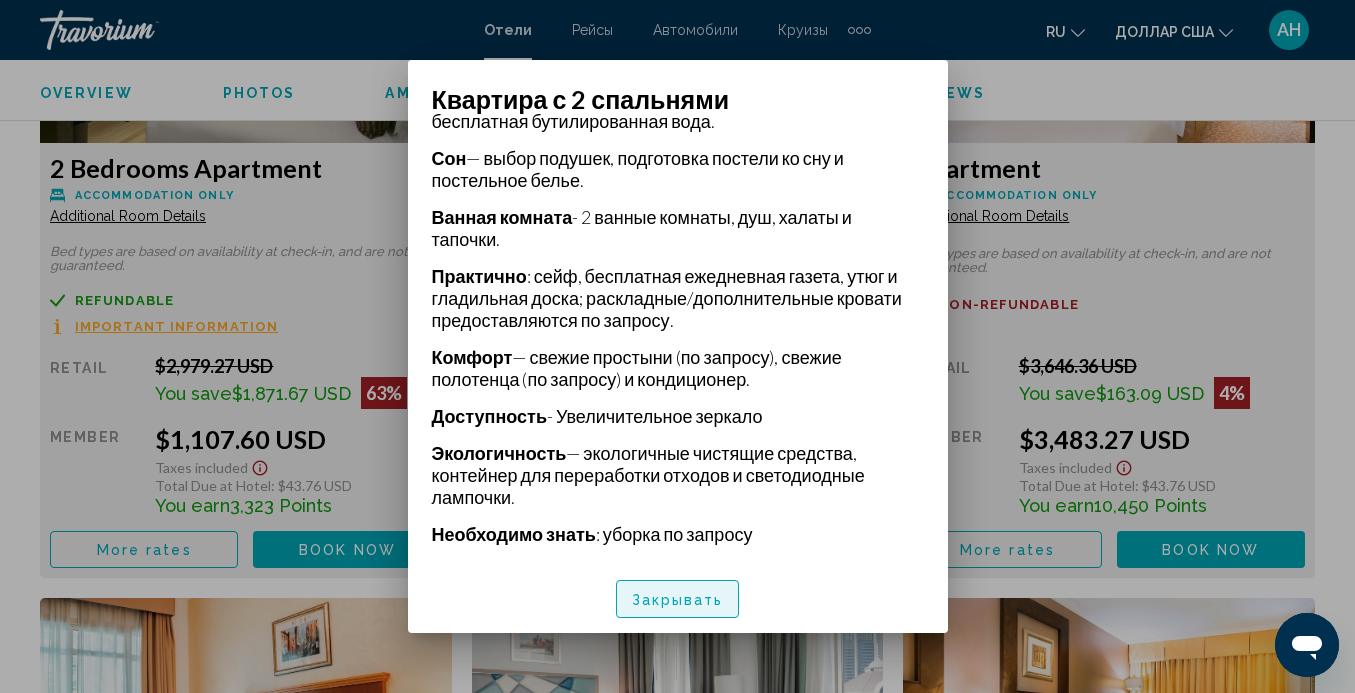 click on "Закрывать" at bounding box center (678, 600) 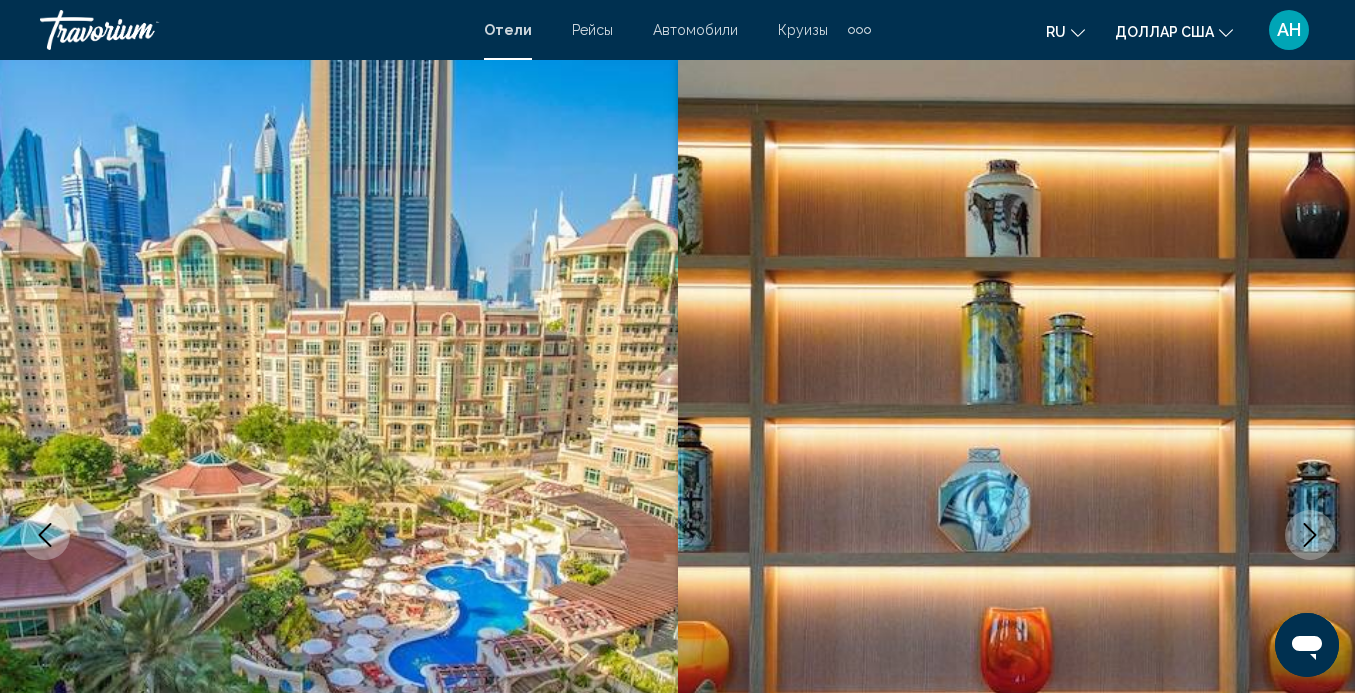 scroll, scrollTop: 3289, scrollLeft: 0, axis: vertical 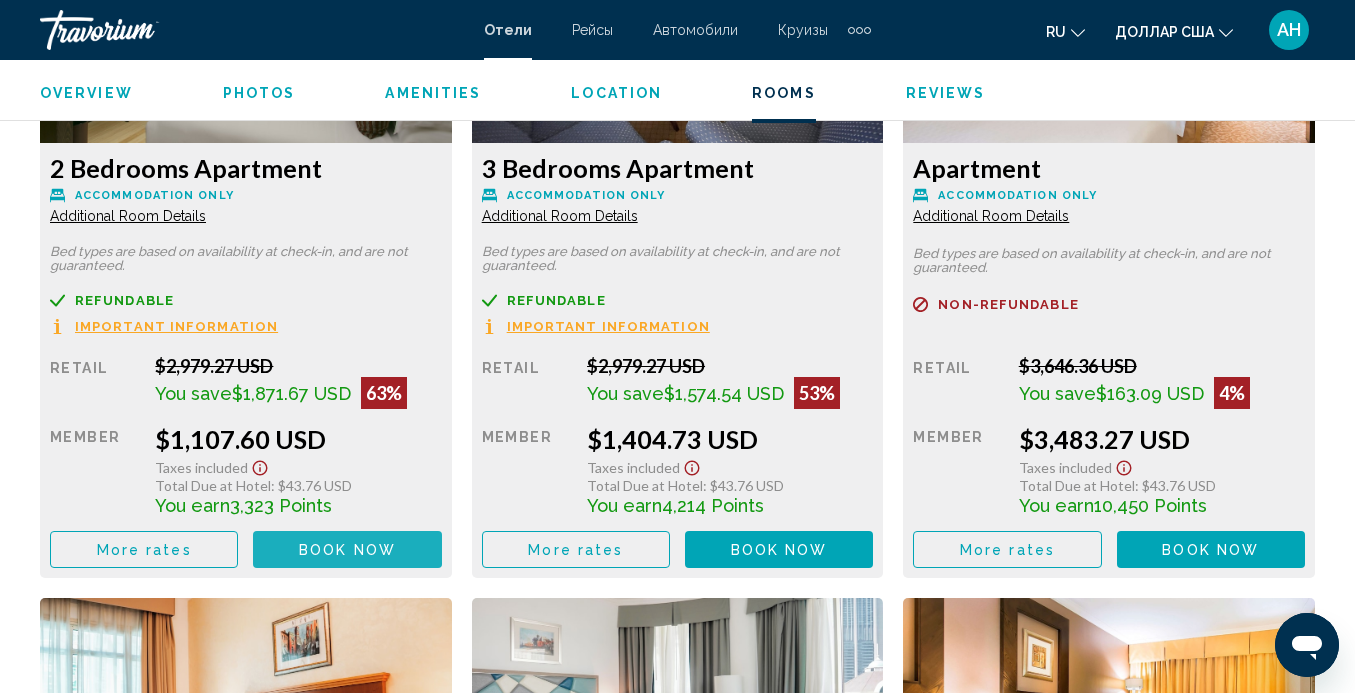 click on "Book now No longer available" at bounding box center (347, 549) 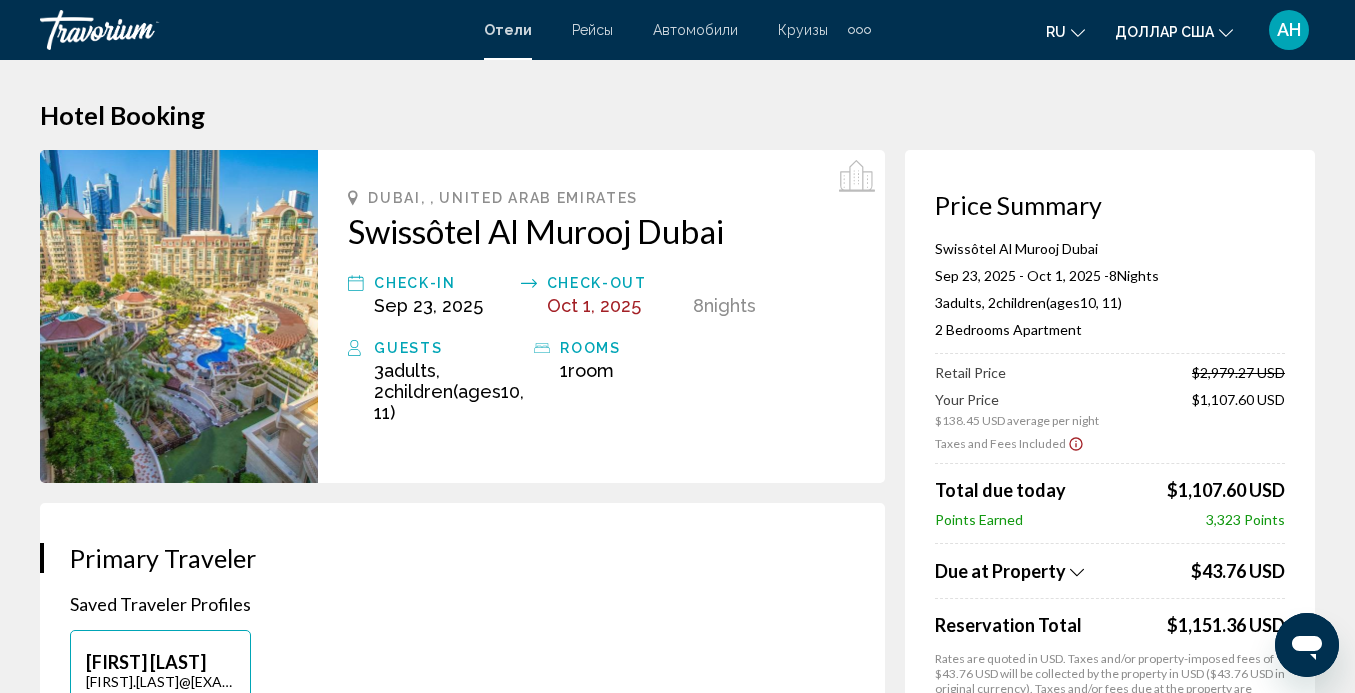 scroll, scrollTop: 500, scrollLeft: 0, axis: vertical 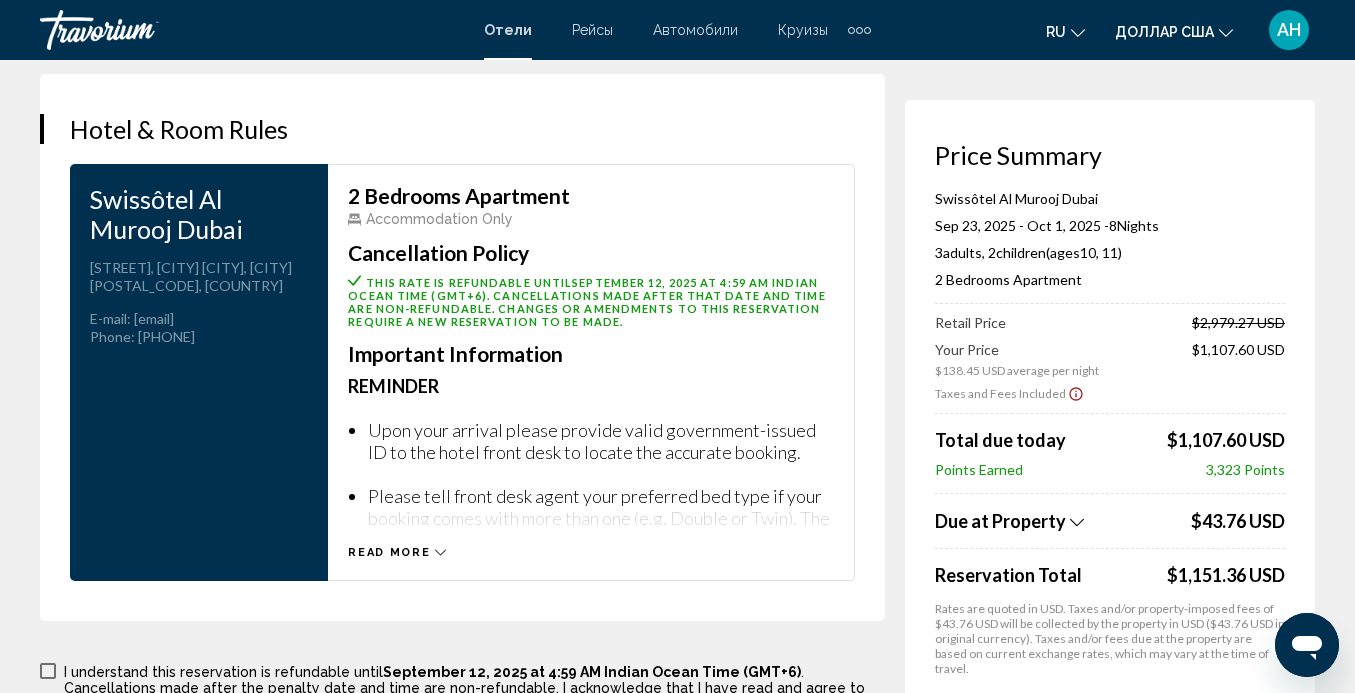 click 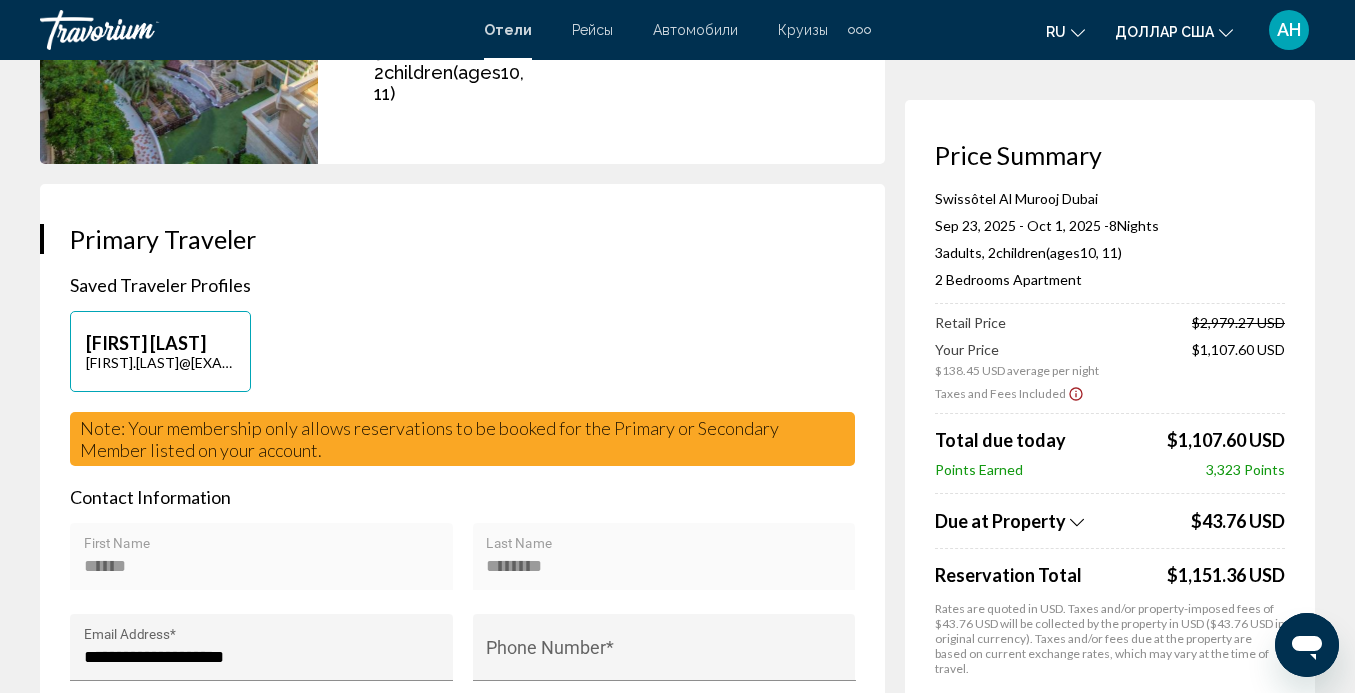 scroll, scrollTop: 0, scrollLeft: 0, axis: both 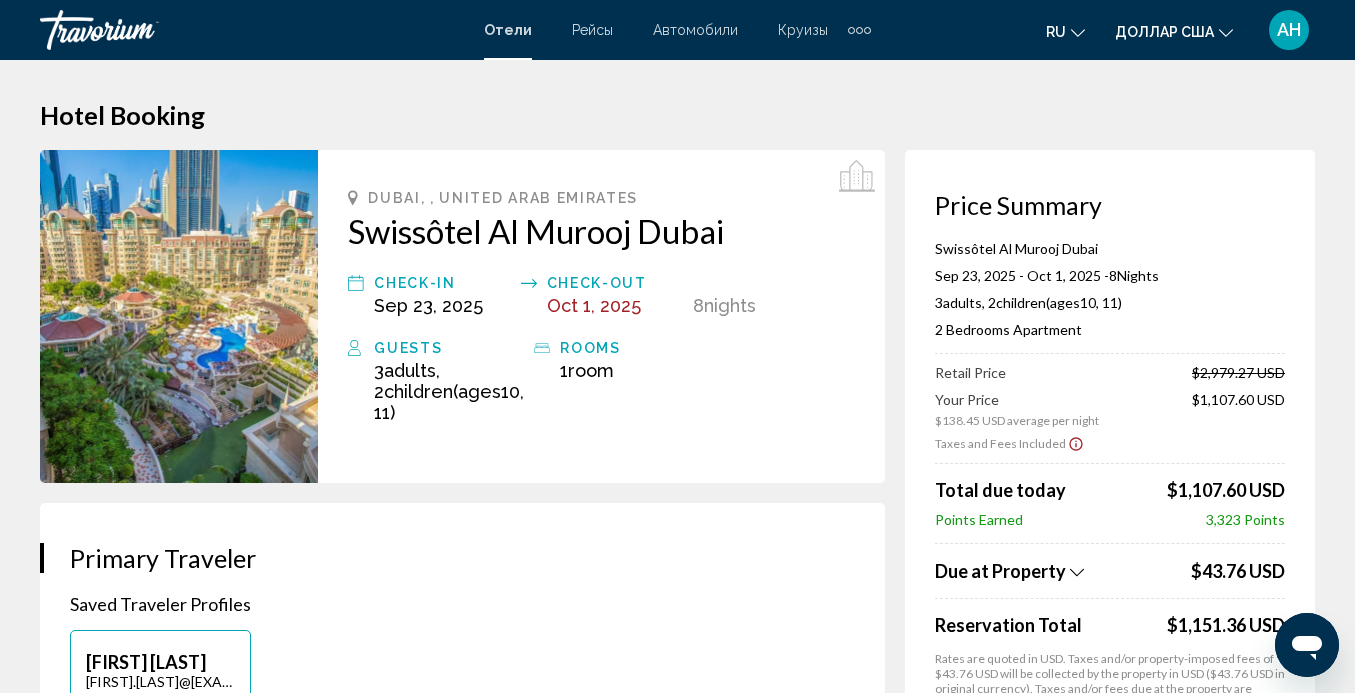 click at bounding box center (179, 316) 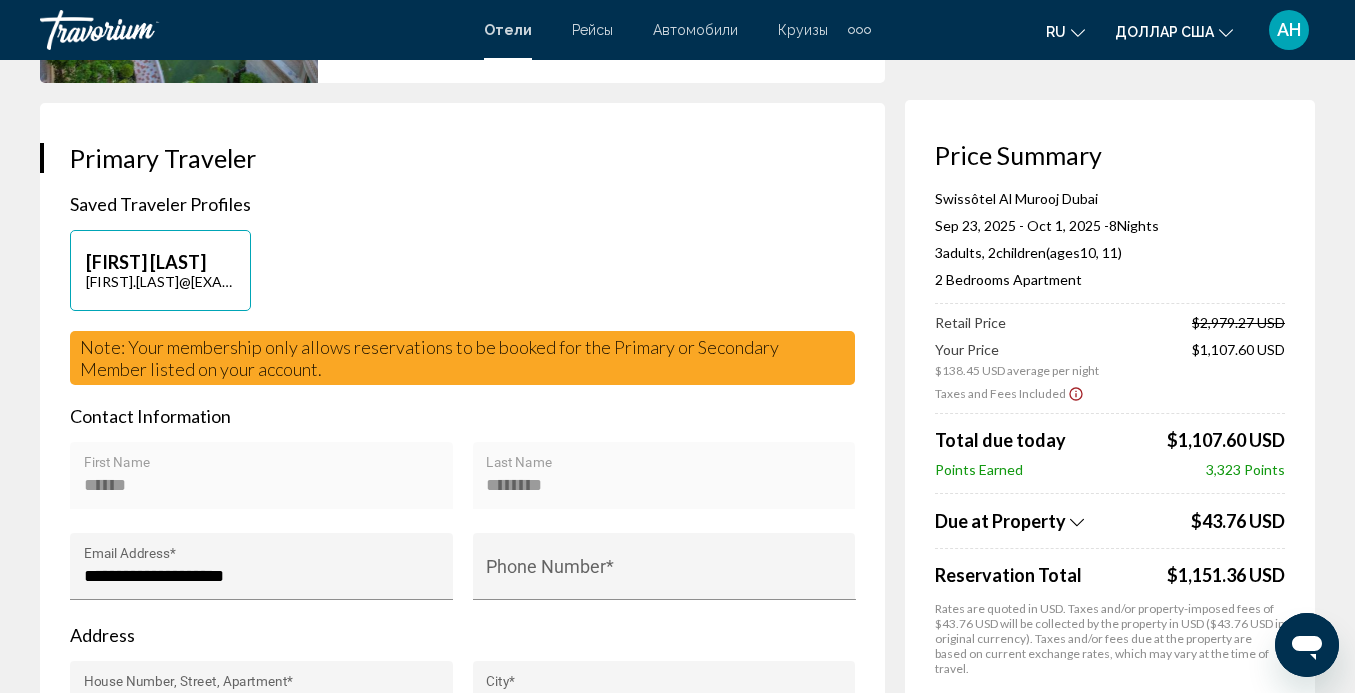 scroll, scrollTop: 0, scrollLeft: 0, axis: both 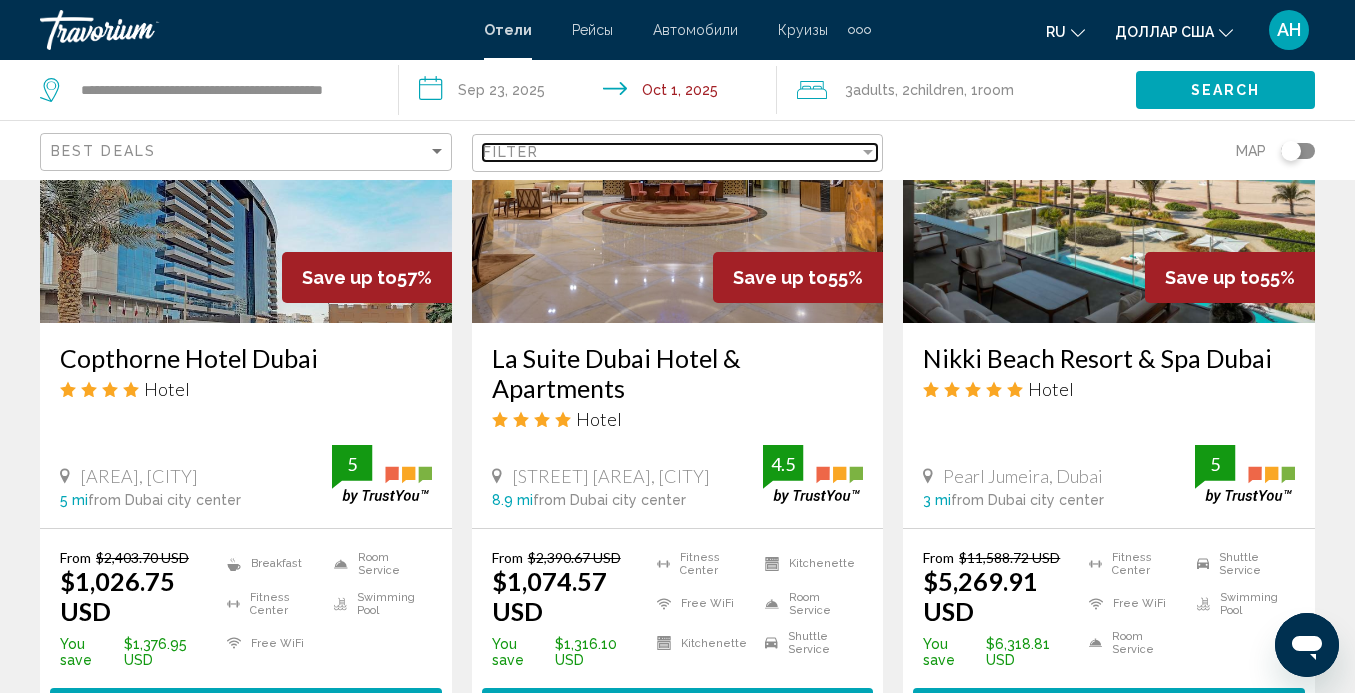 click at bounding box center [868, 152] 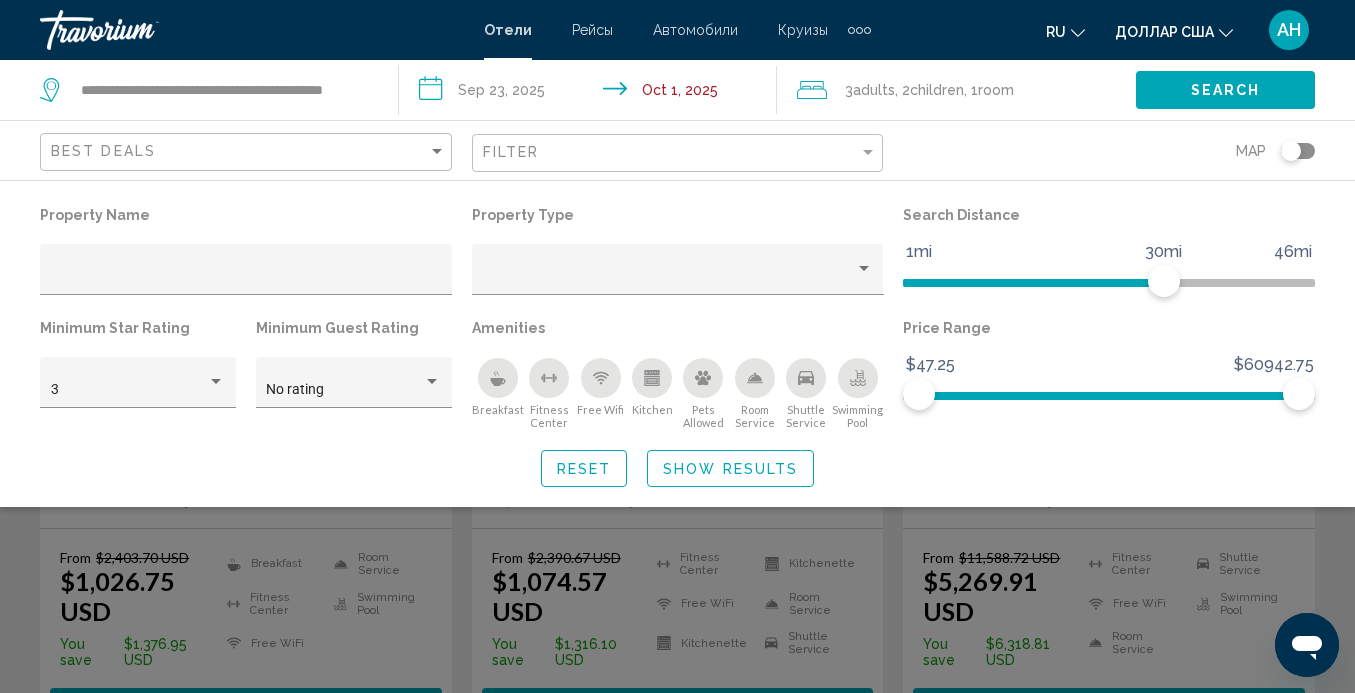 click 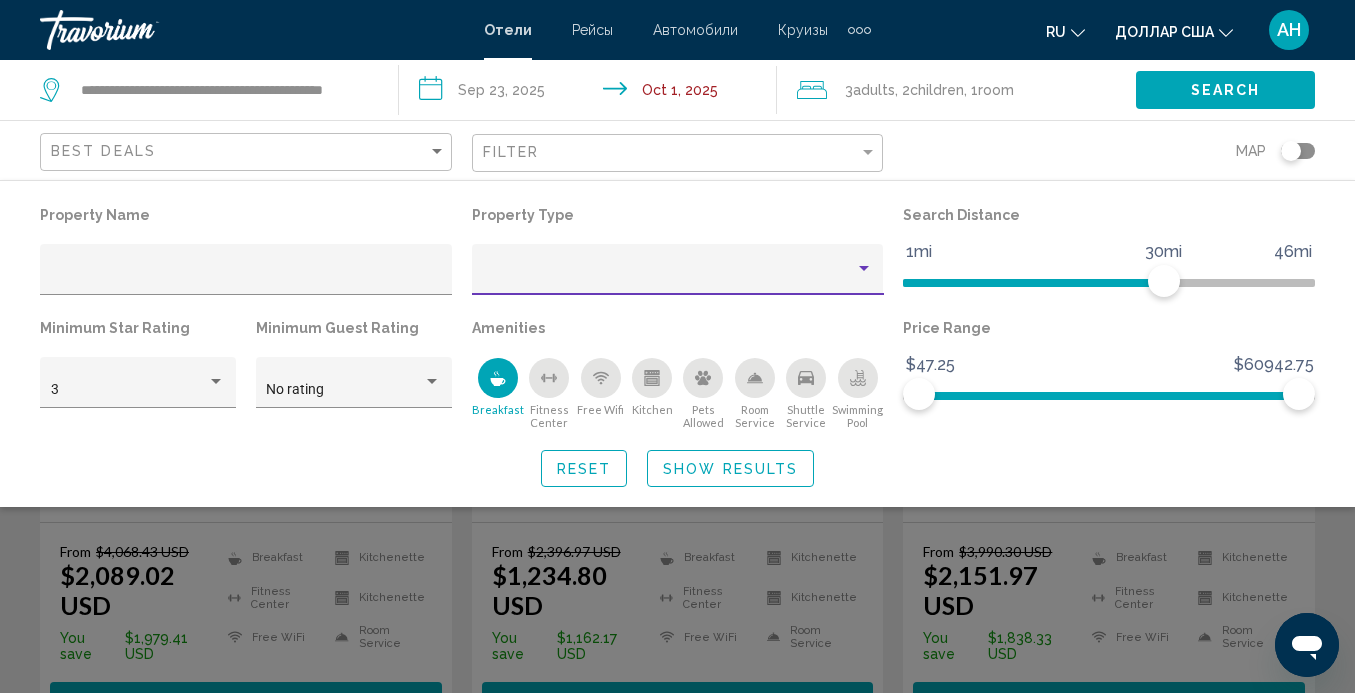 click at bounding box center (864, 268) 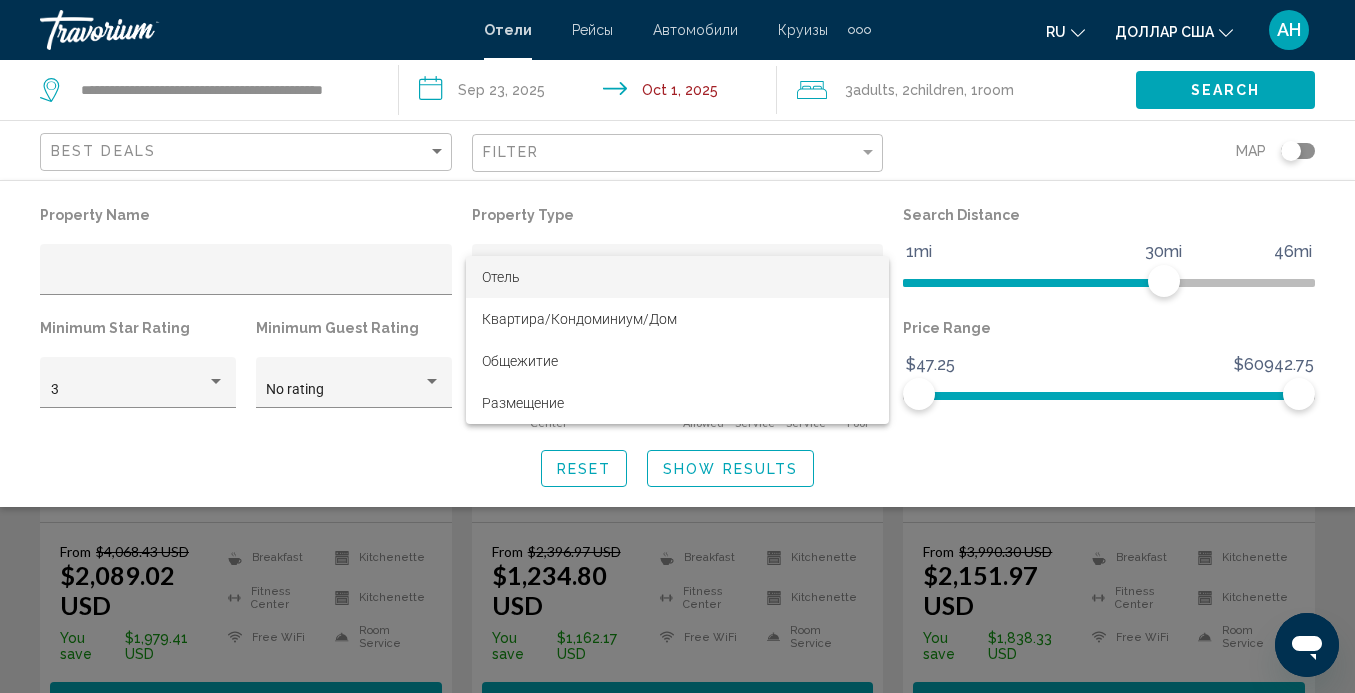 click at bounding box center (677, 346) 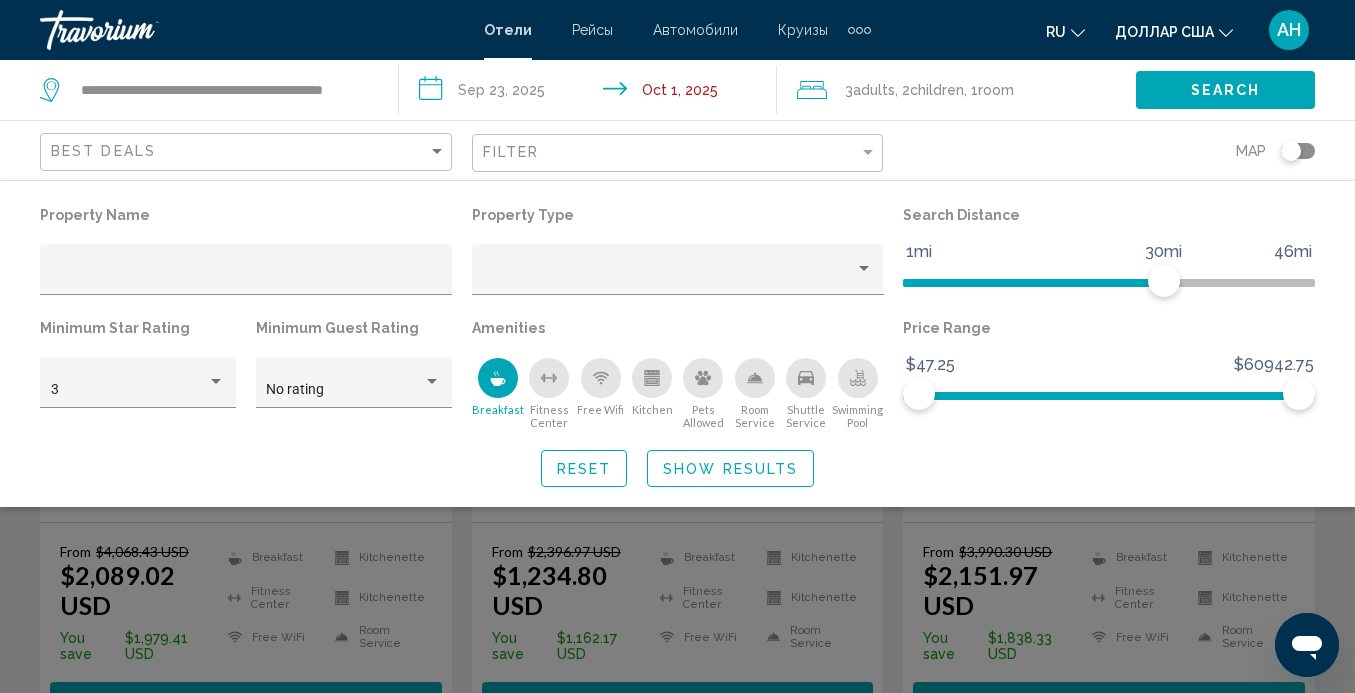 drag, startPoint x: 150, startPoint y: 217, endPoint x: 36, endPoint y: 223, distance: 114.15778 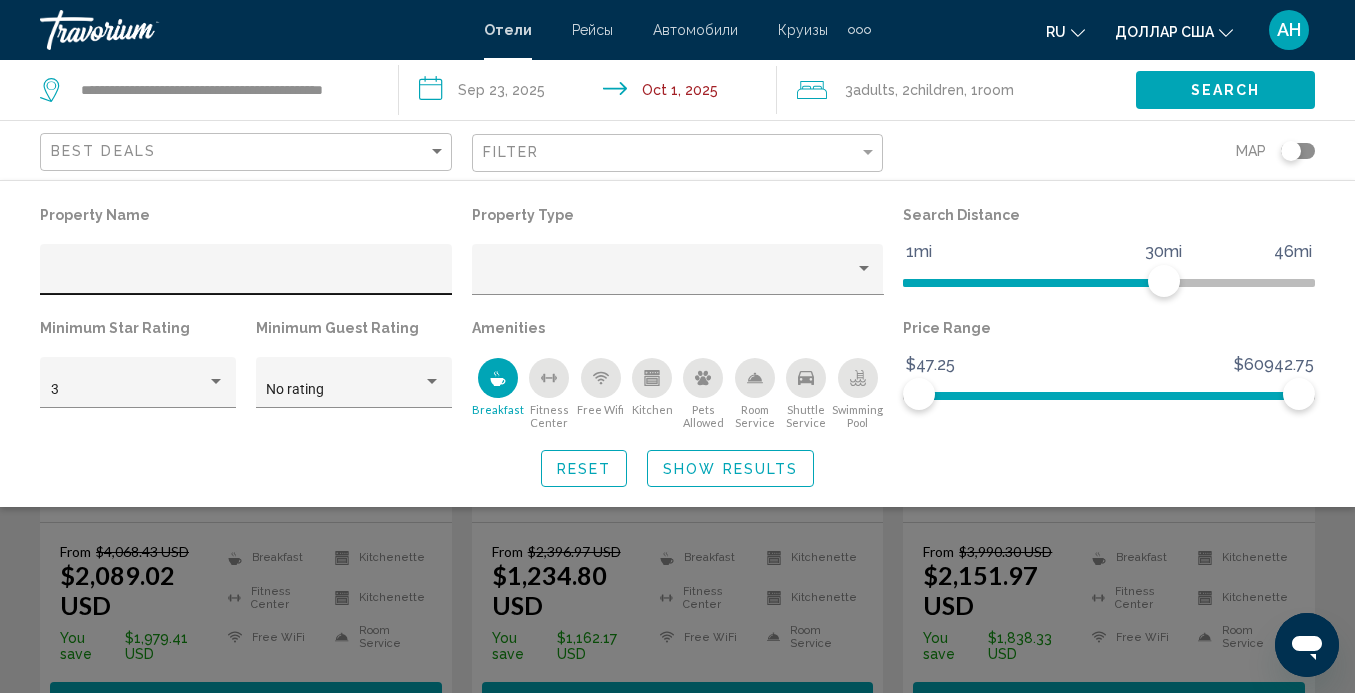 click at bounding box center (246, 277) 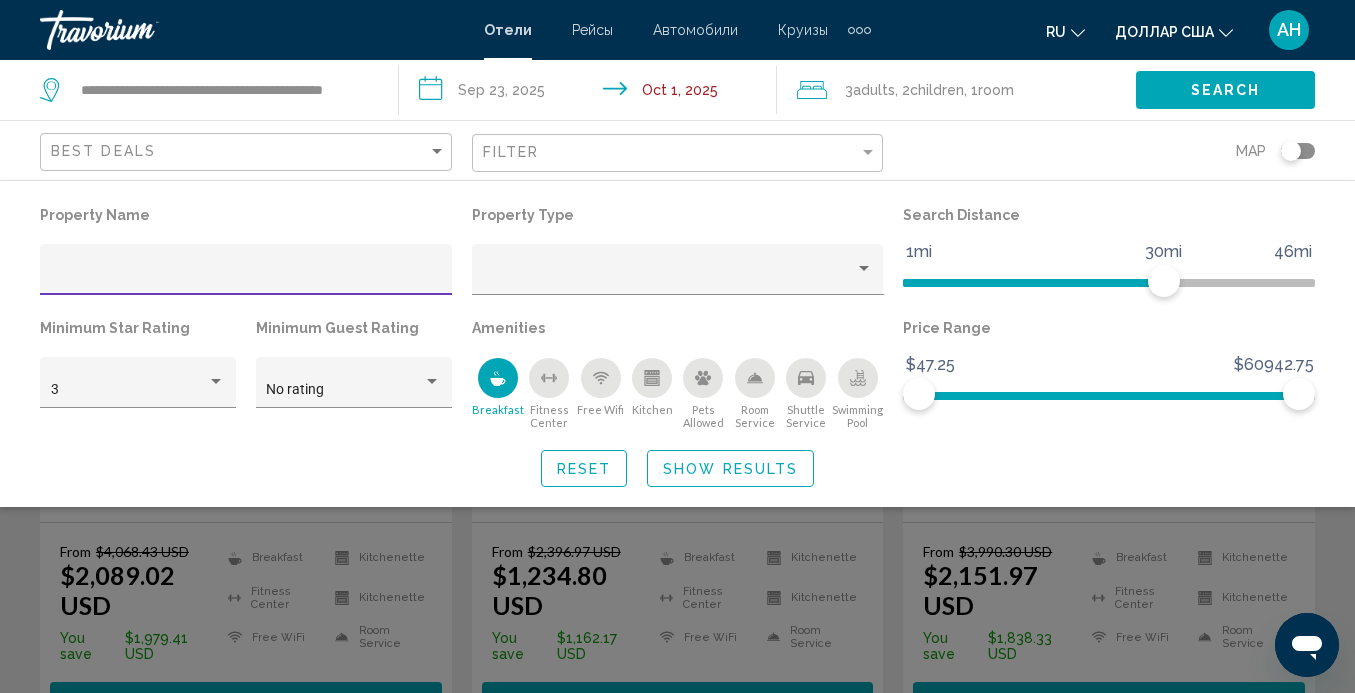 drag, startPoint x: 89, startPoint y: 254, endPoint x: 56, endPoint y: 269, distance: 36.249138 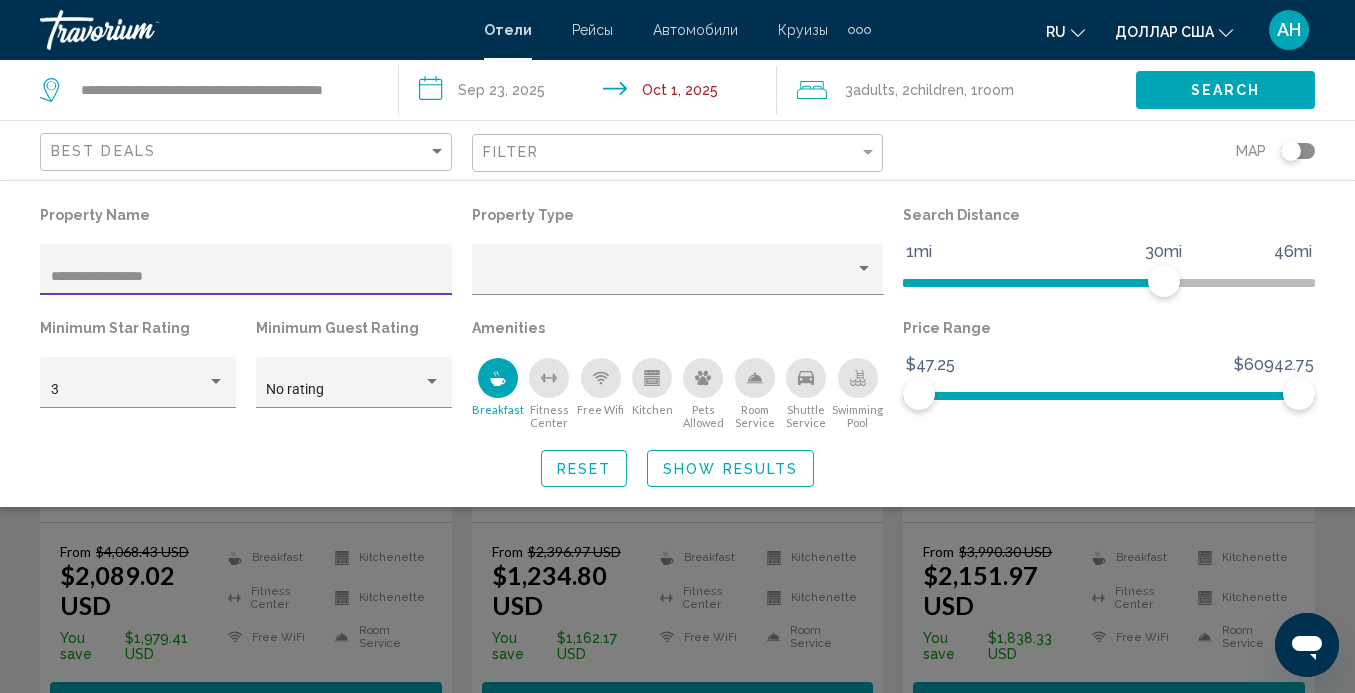 scroll, scrollTop: 0, scrollLeft: 0, axis: both 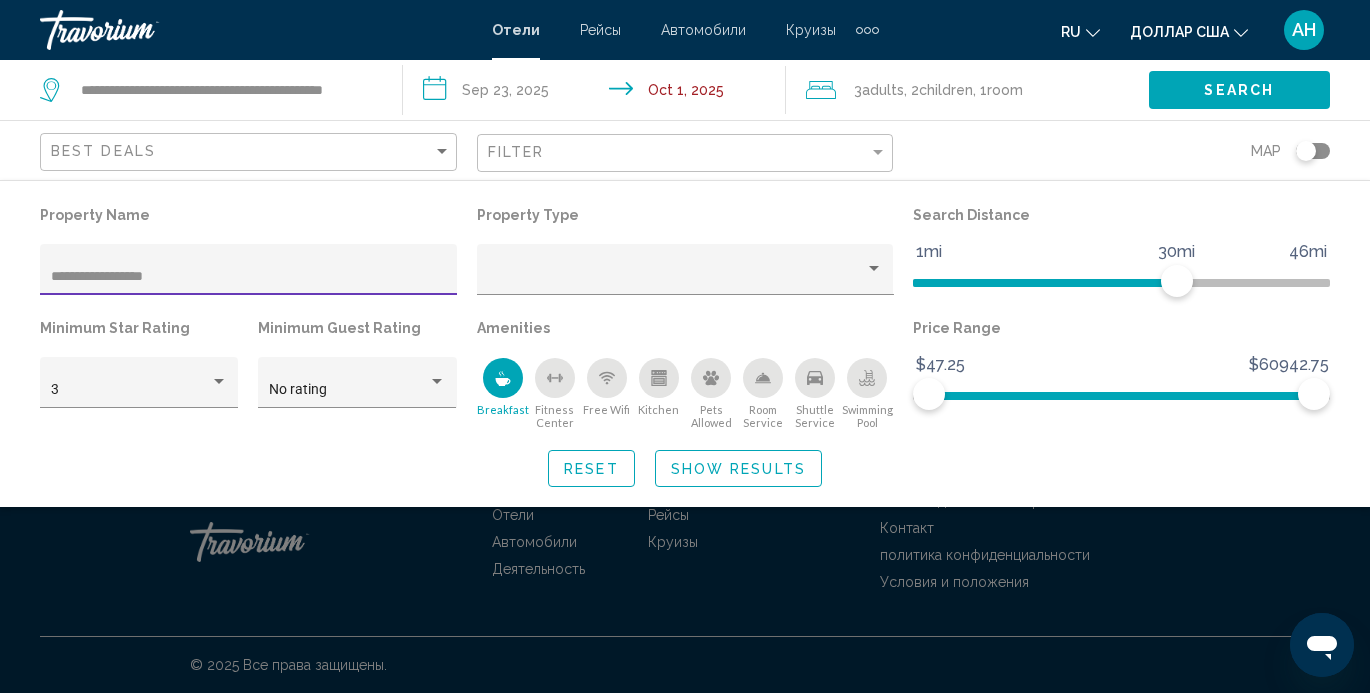 type on "**********" 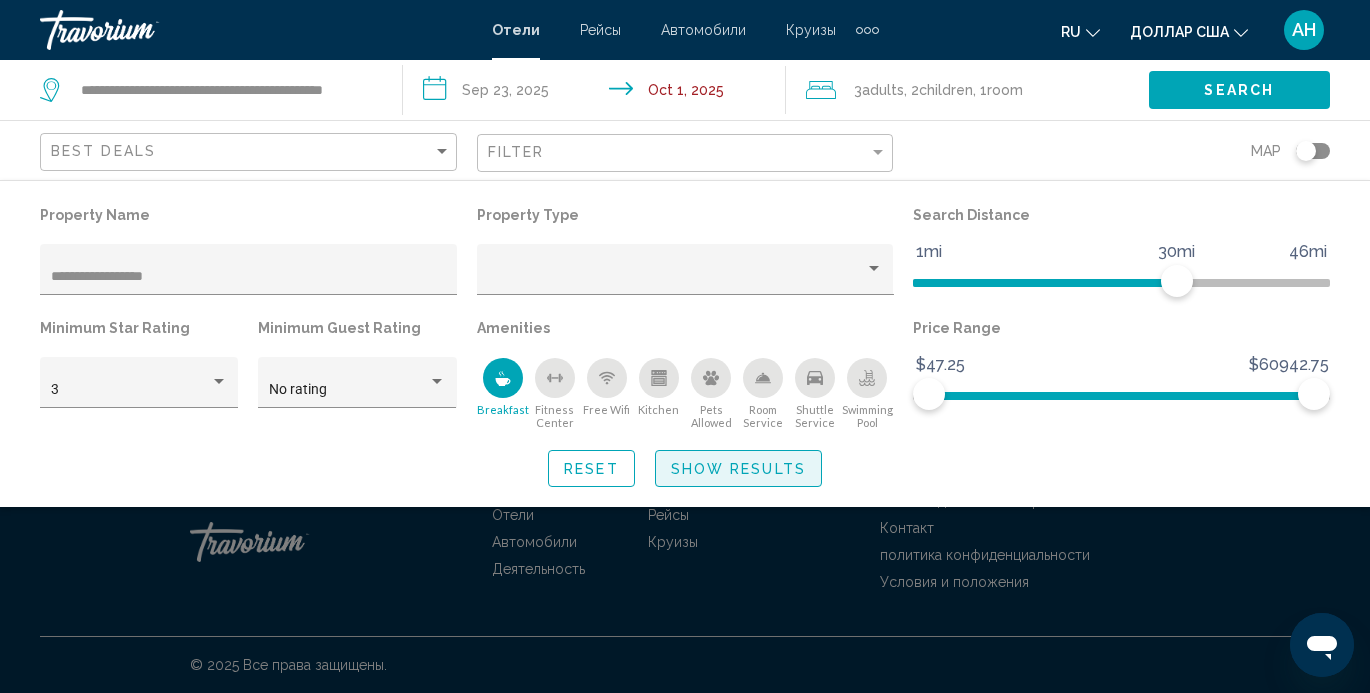 click on "Show Results" 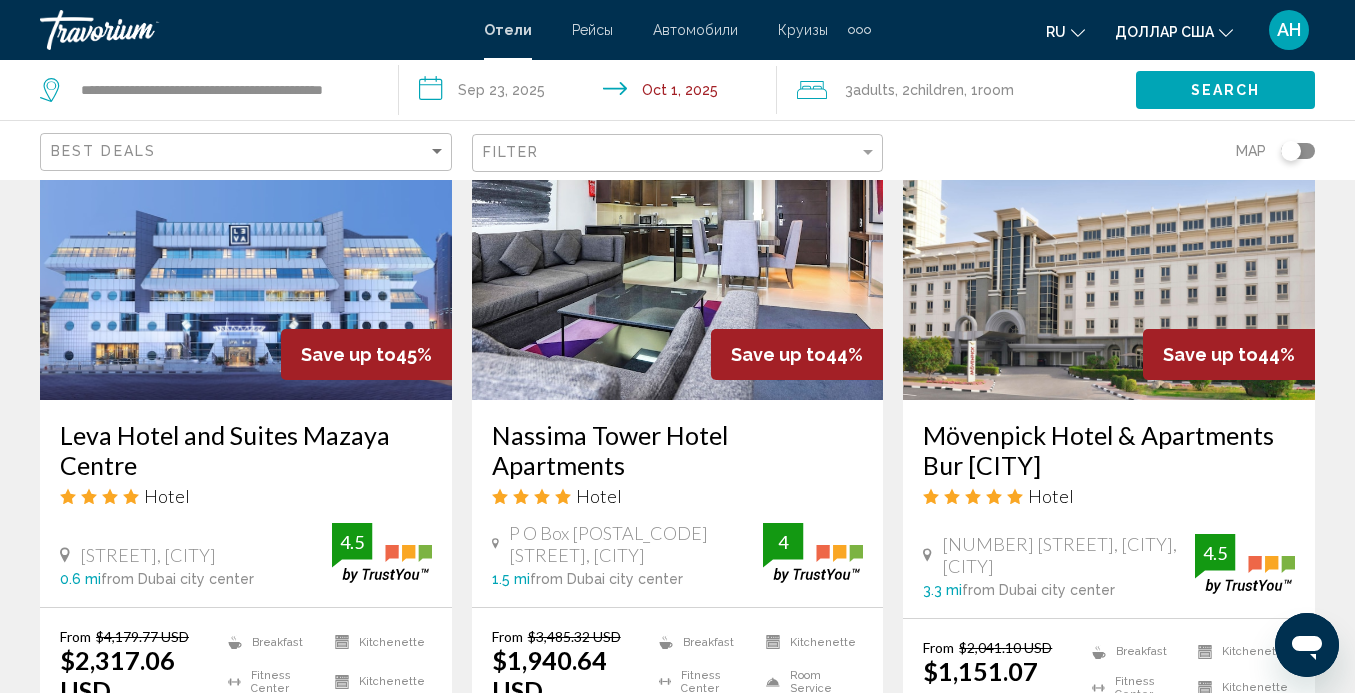 scroll, scrollTop: 2400, scrollLeft: 0, axis: vertical 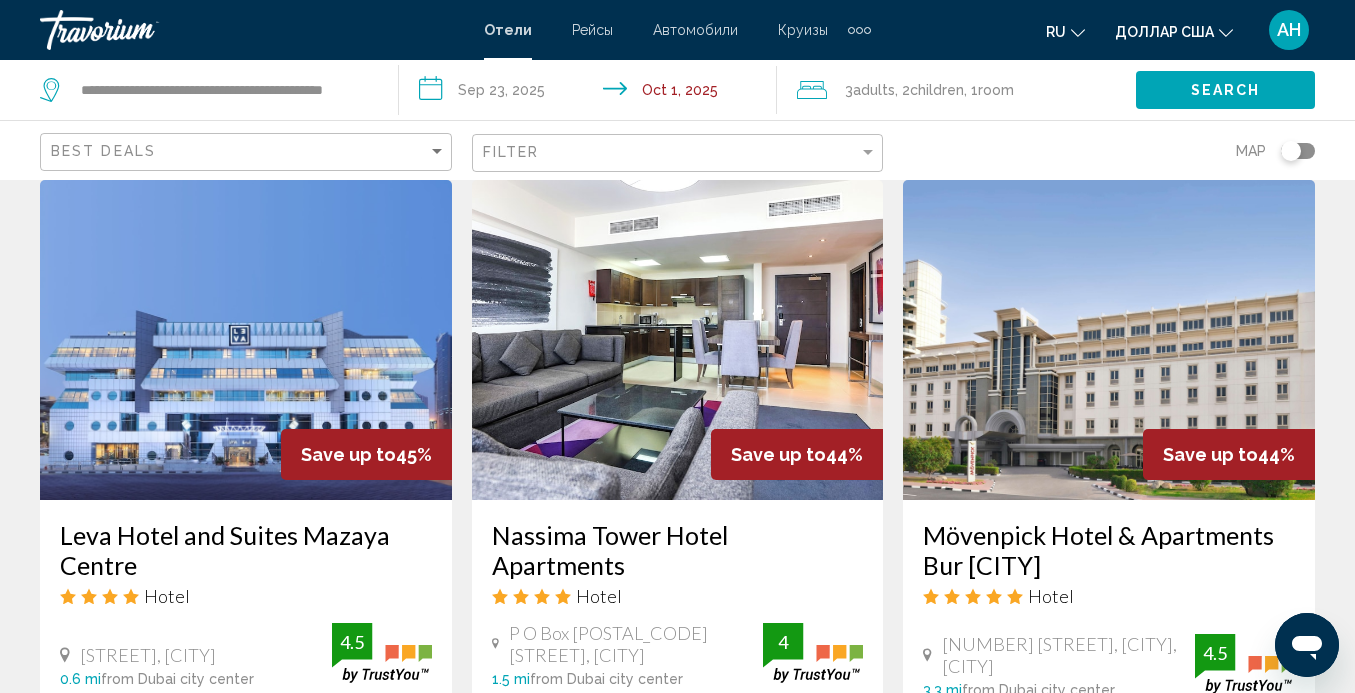 click at bounding box center (1109, 340) 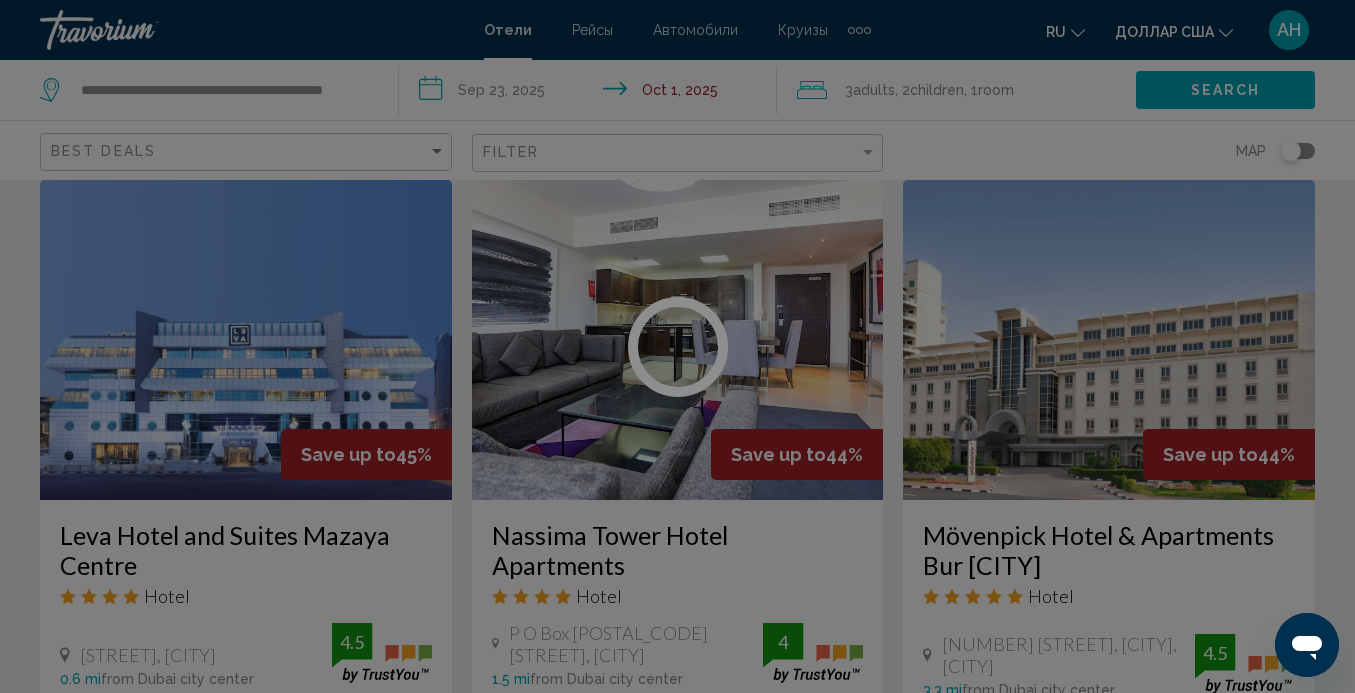 scroll, scrollTop: 0, scrollLeft: 0, axis: both 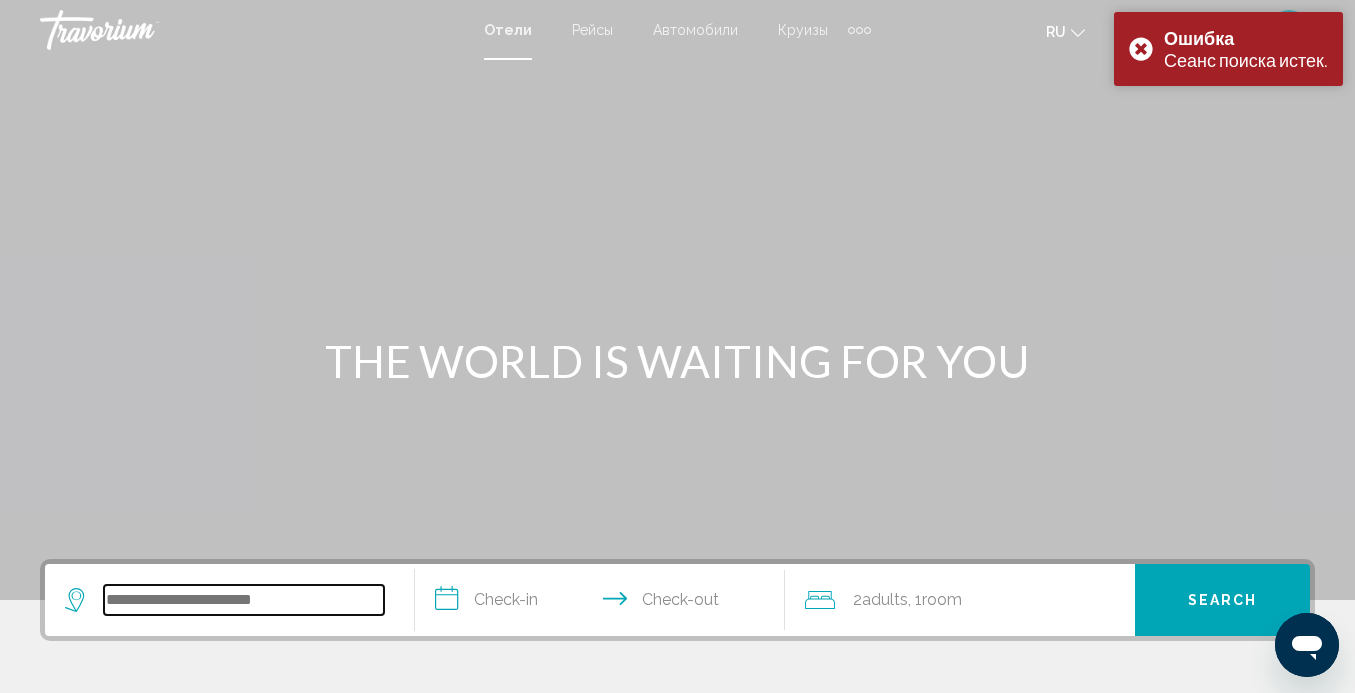 click at bounding box center [244, 600] 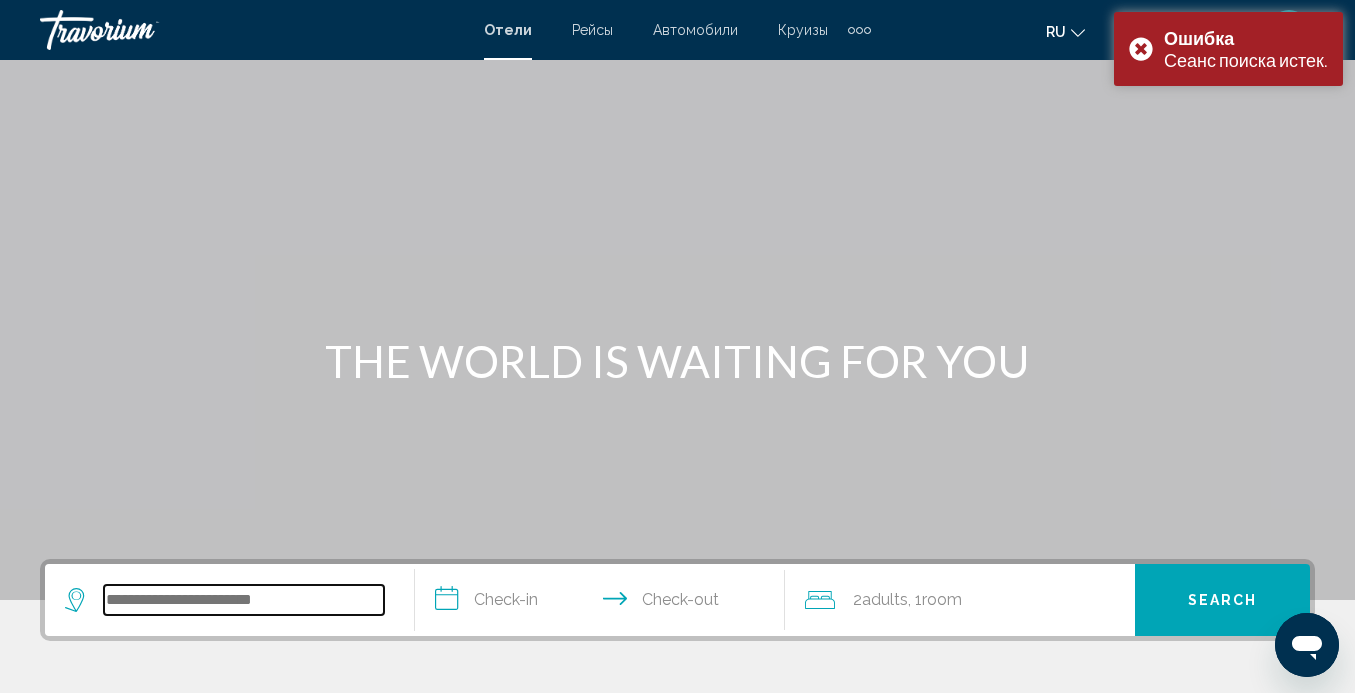 scroll, scrollTop: 494, scrollLeft: 0, axis: vertical 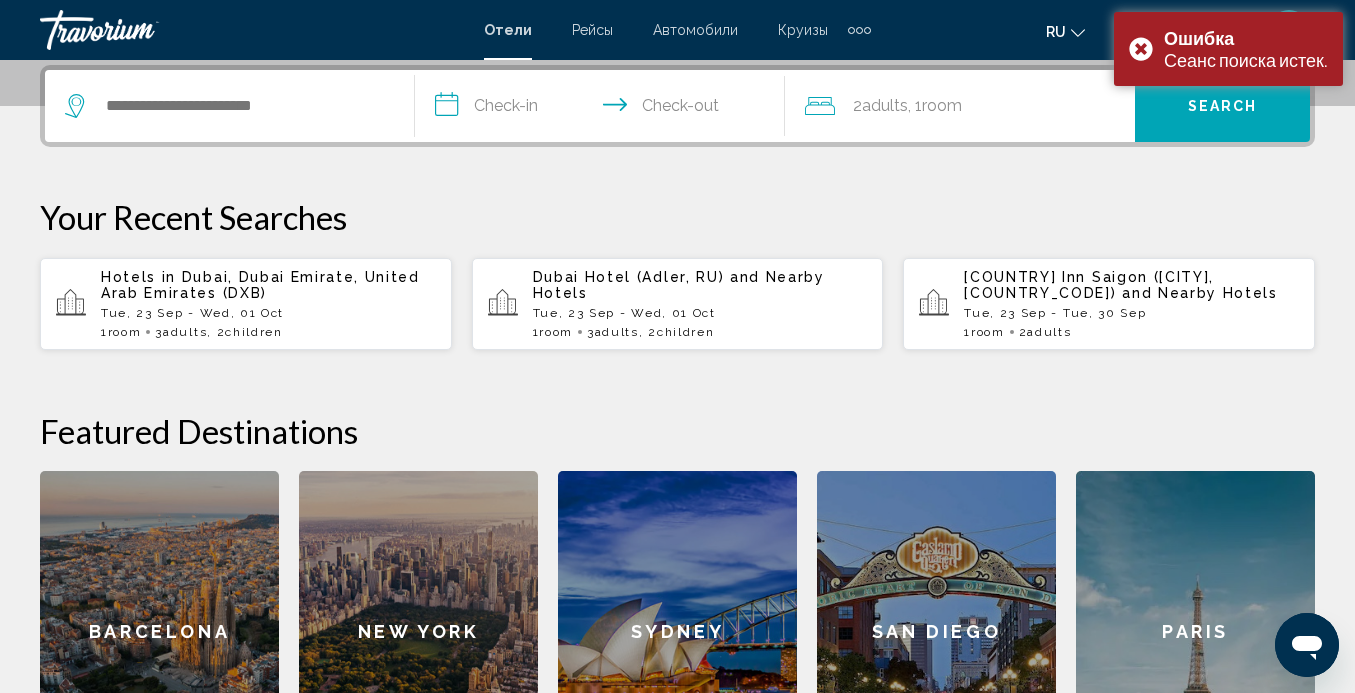 click on "Dubai, Dubai Emirate, United Arab Emirates (DXB)" at bounding box center [260, 285] 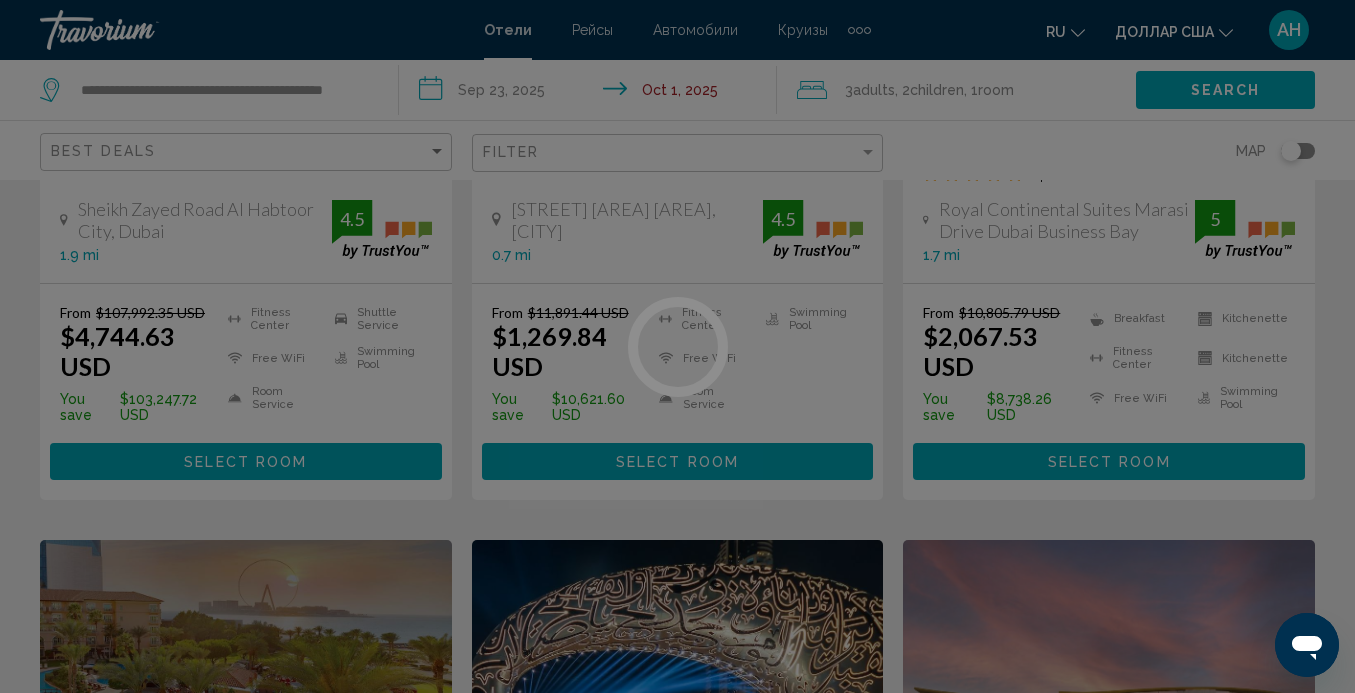 scroll, scrollTop: 0, scrollLeft: 0, axis: both 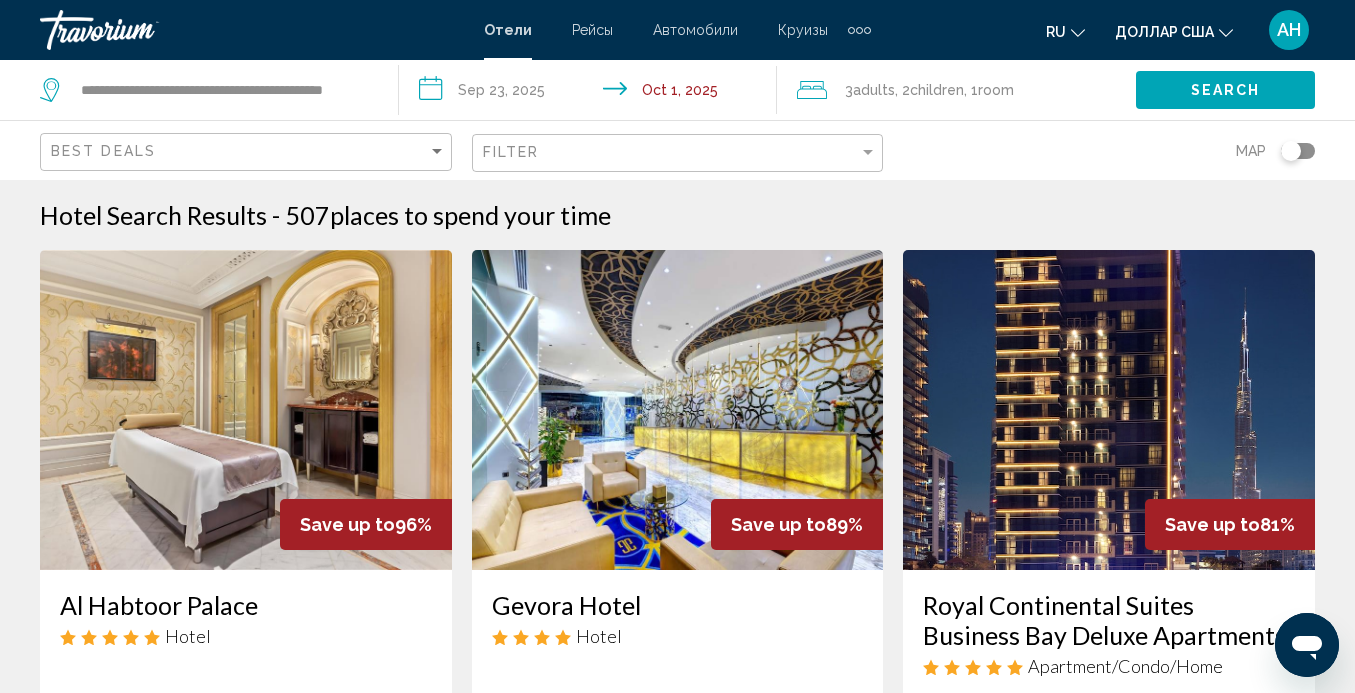 click on "**********" 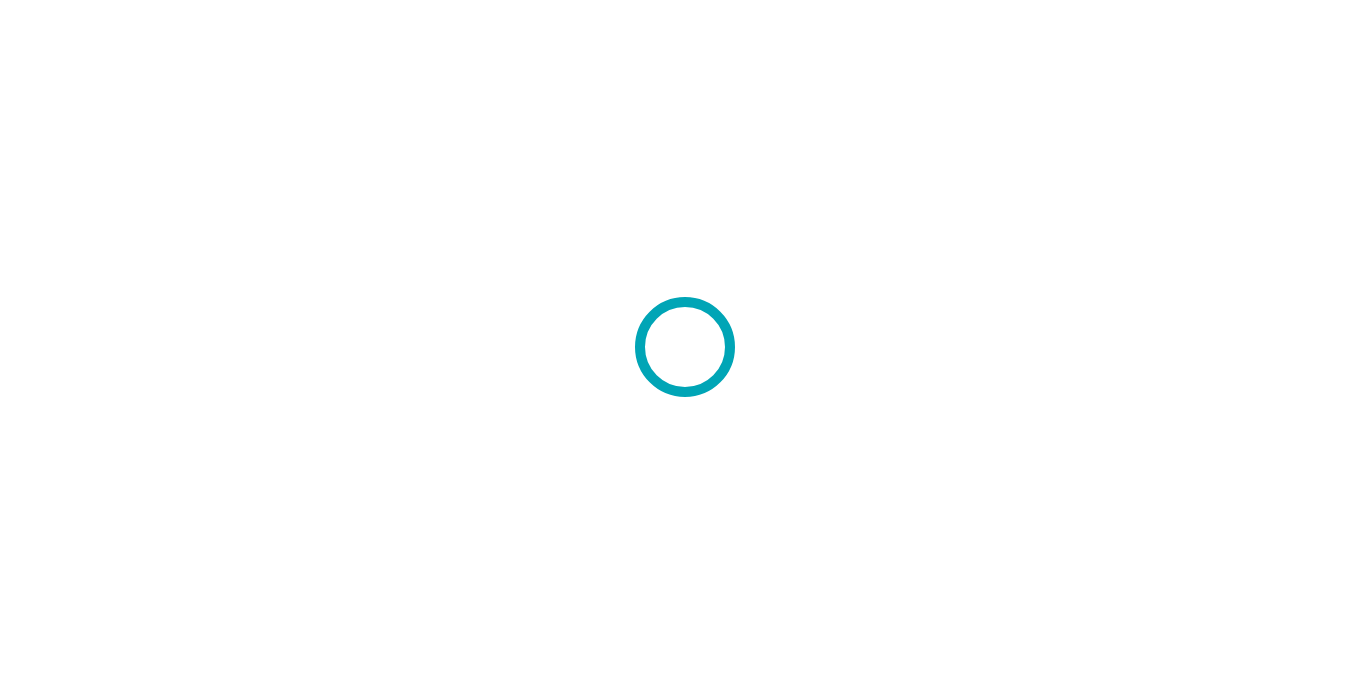 scroll, scrollTop: 0, scrollLeft: 0, axis: both 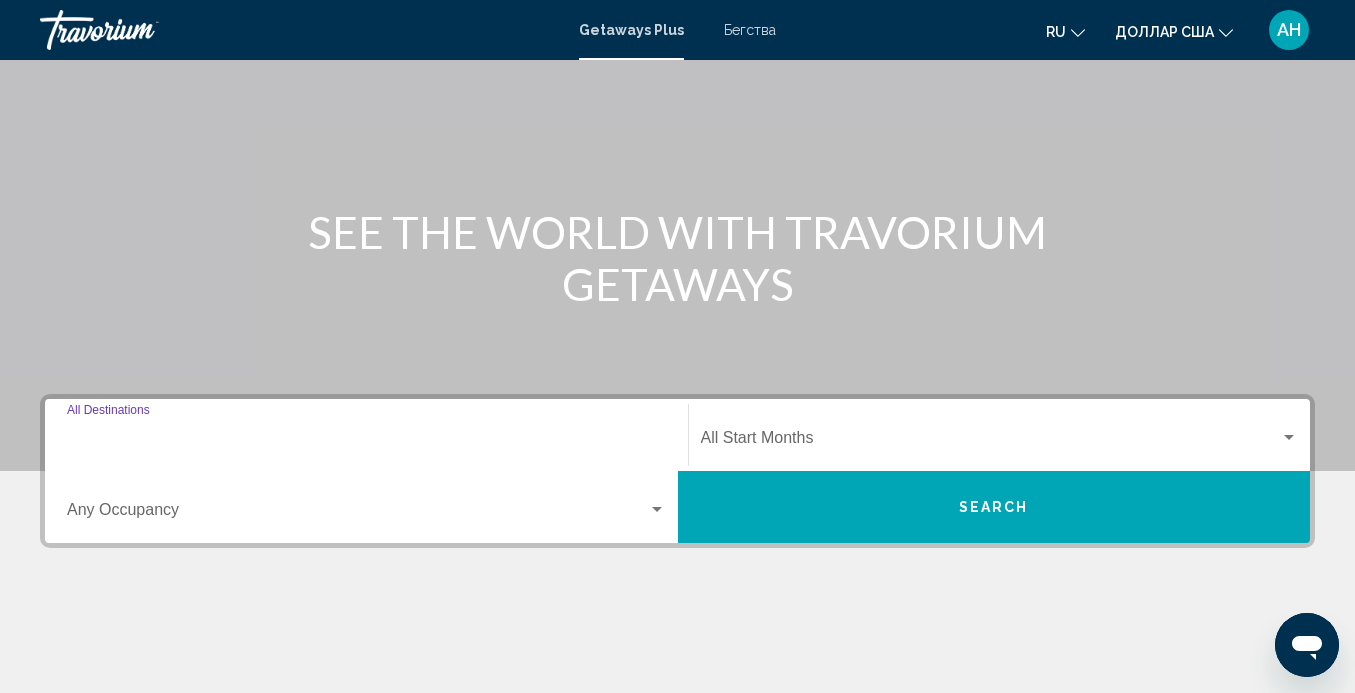 click on "Destination All Destinations" at bounding box center [366, 442] 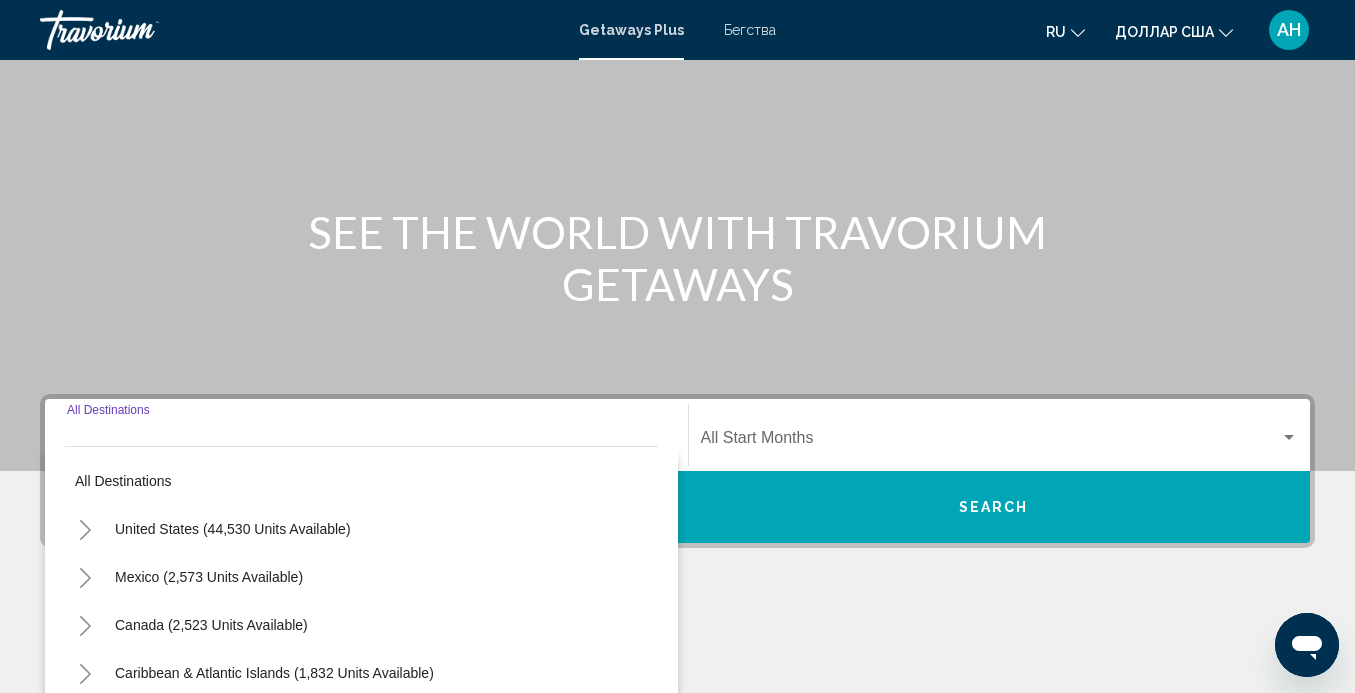 scroll, scrollTop: 429, scrollLeft: 0, axis: vertical 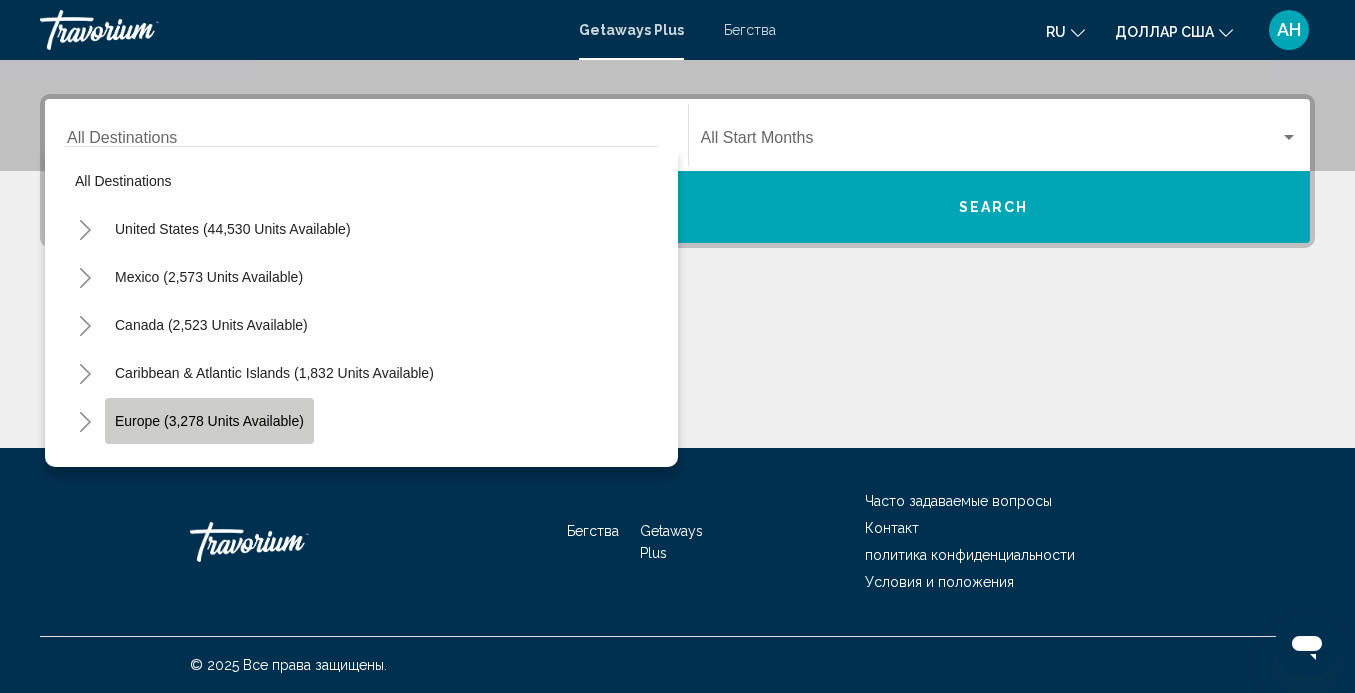 click on "Europe (3,278 units available)" 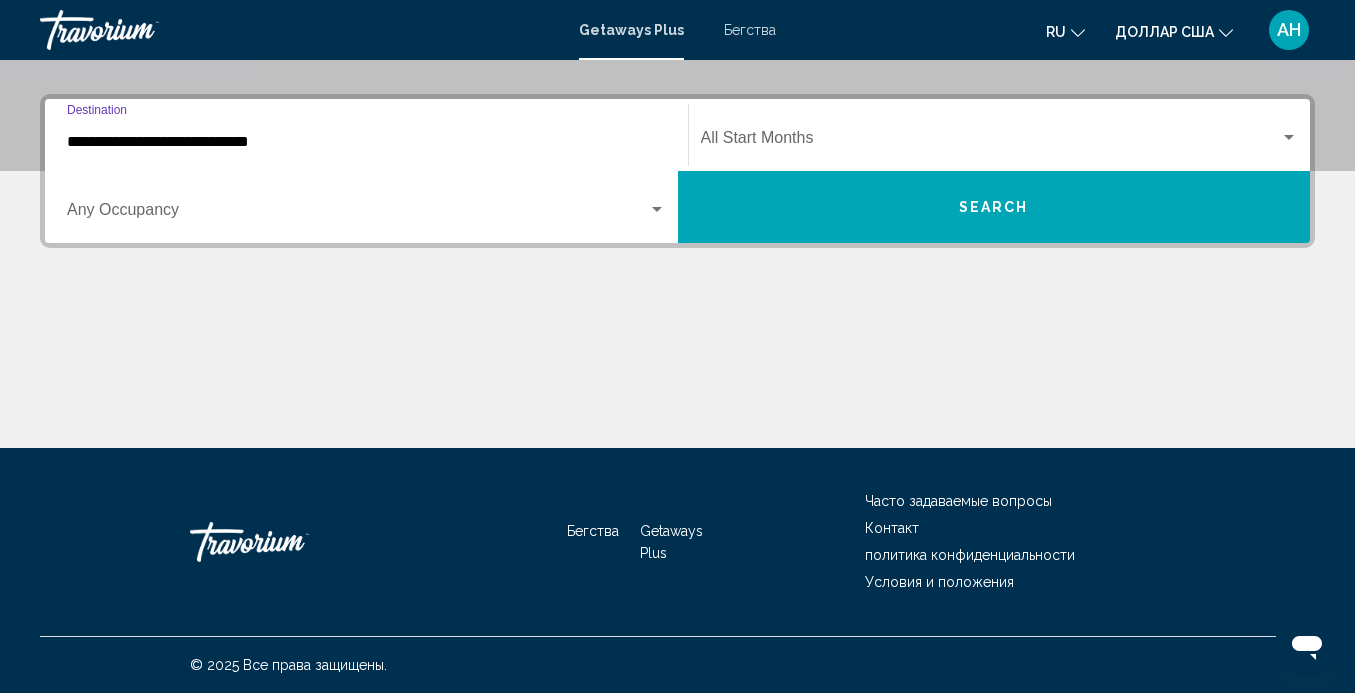 click at bounding box center (657, 209) 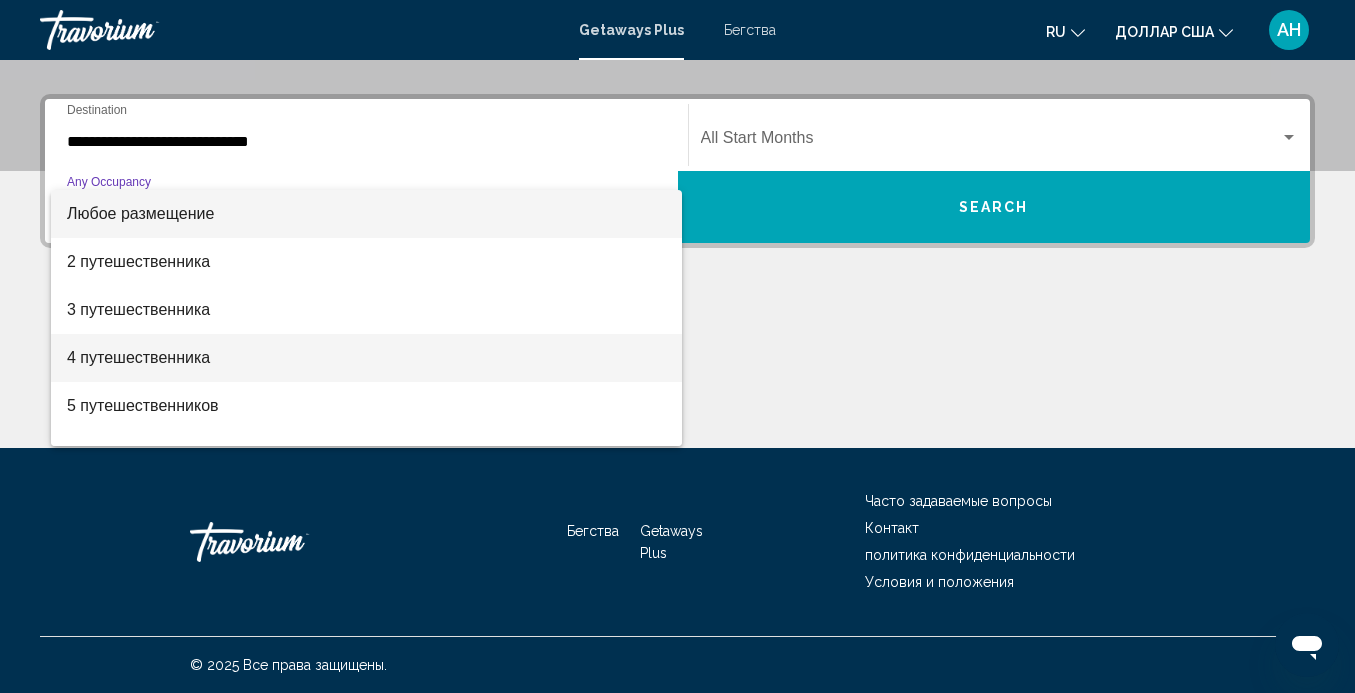 scroll, scrollTop: 224, scrollLeft: 0, axis: vertical 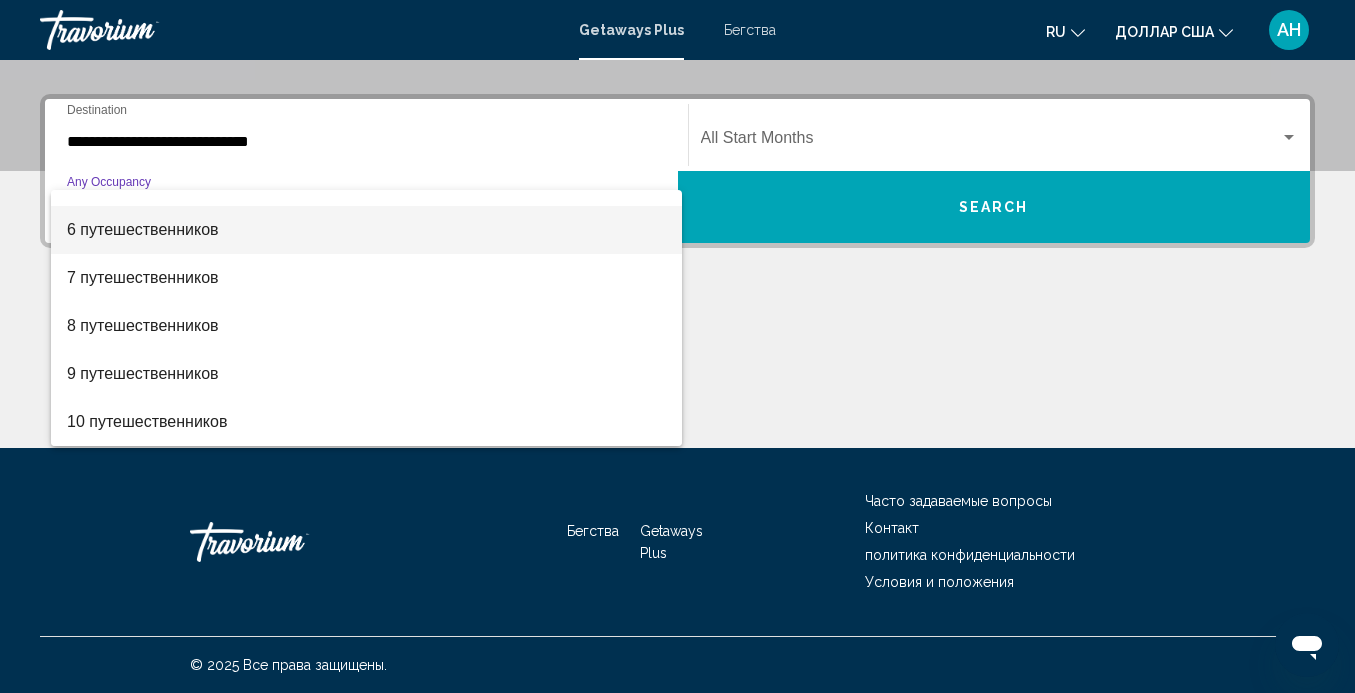 click on "6 путешественников" at bounding box center [366, 230] 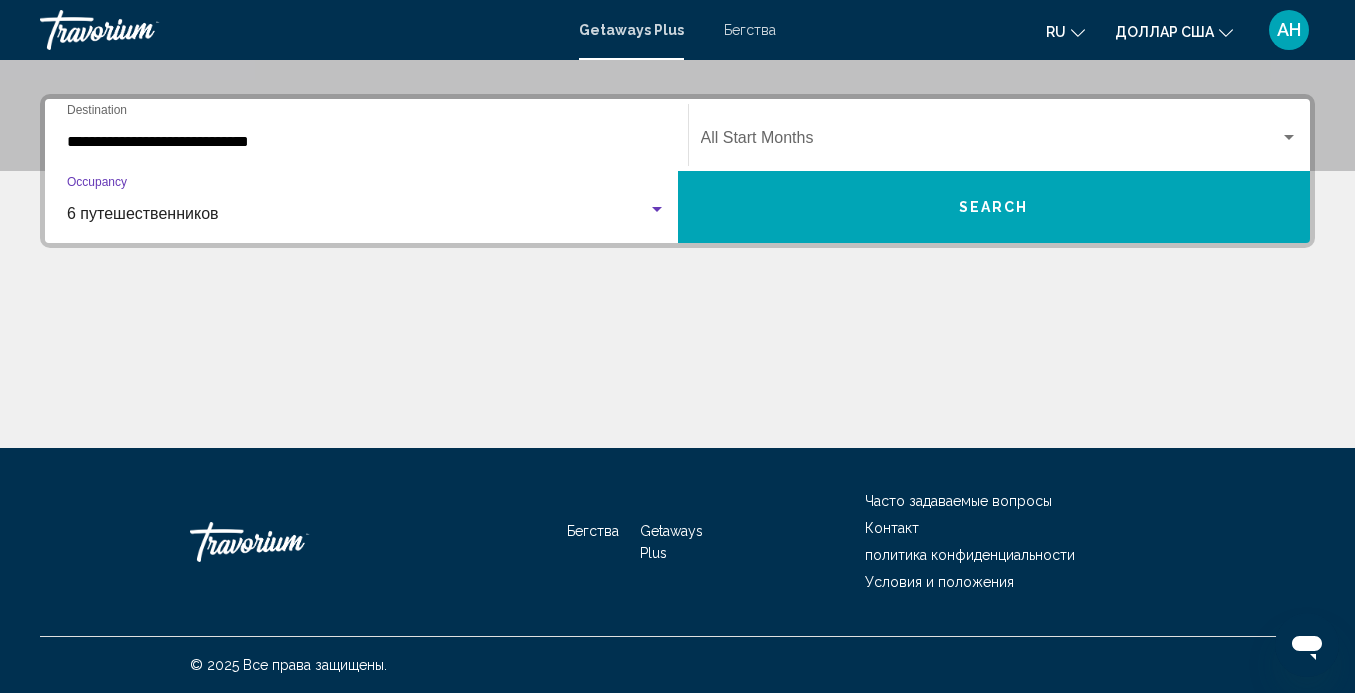 click on "Search" at bounding box center (994, 207) 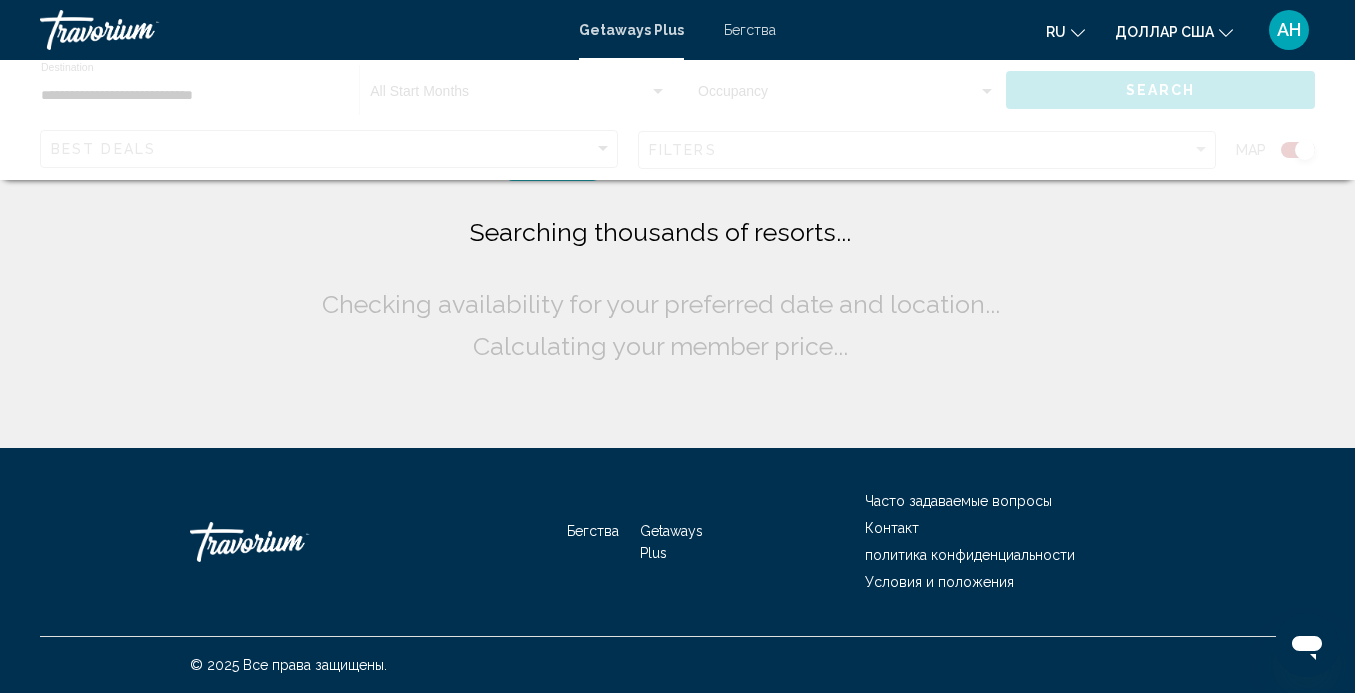 scroll, scrollTop: 0, scrollLeft: 0, axis: both 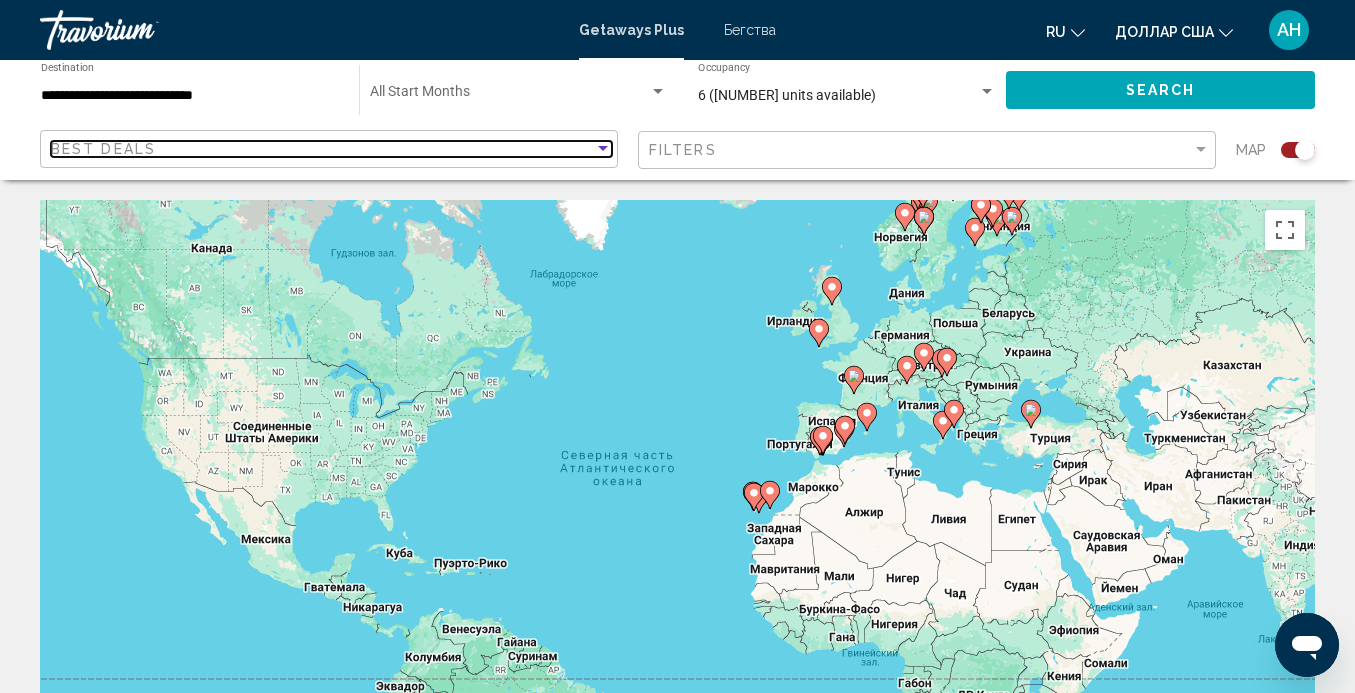 click at bounding box center [603, 149] 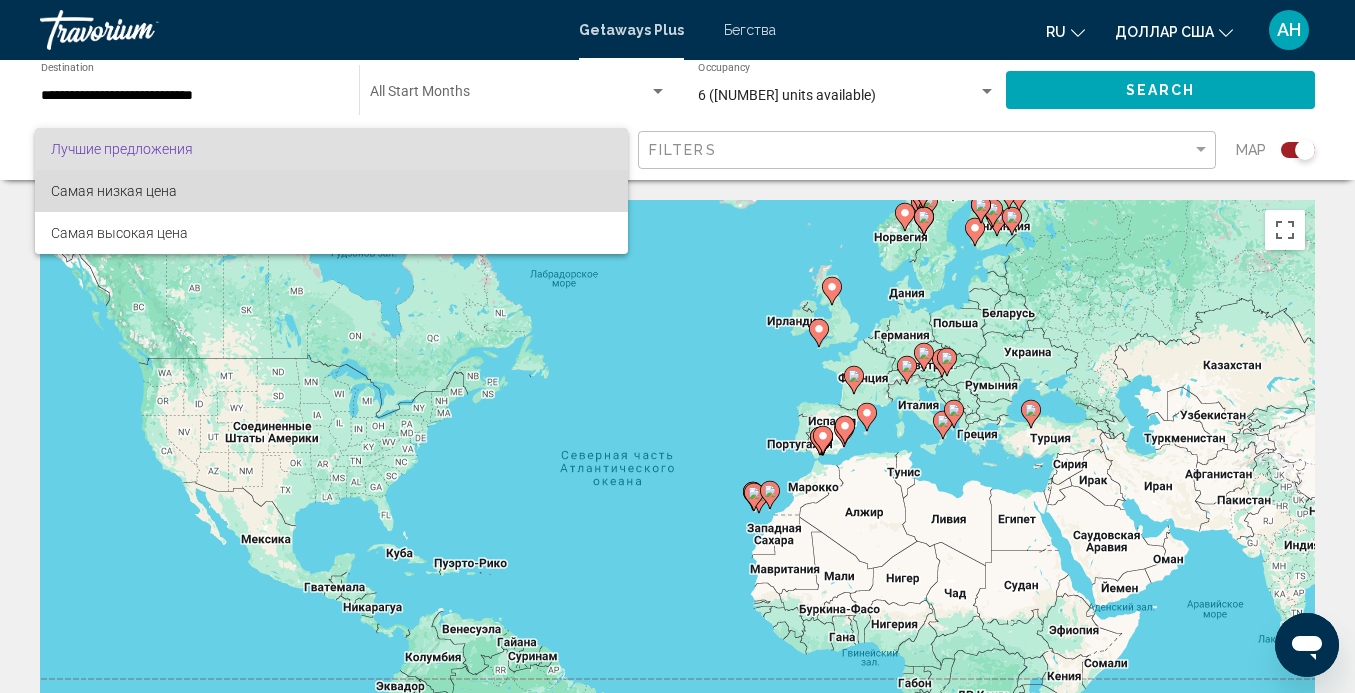 click on "Самая низкая цена" at bounding box center [331, 191] 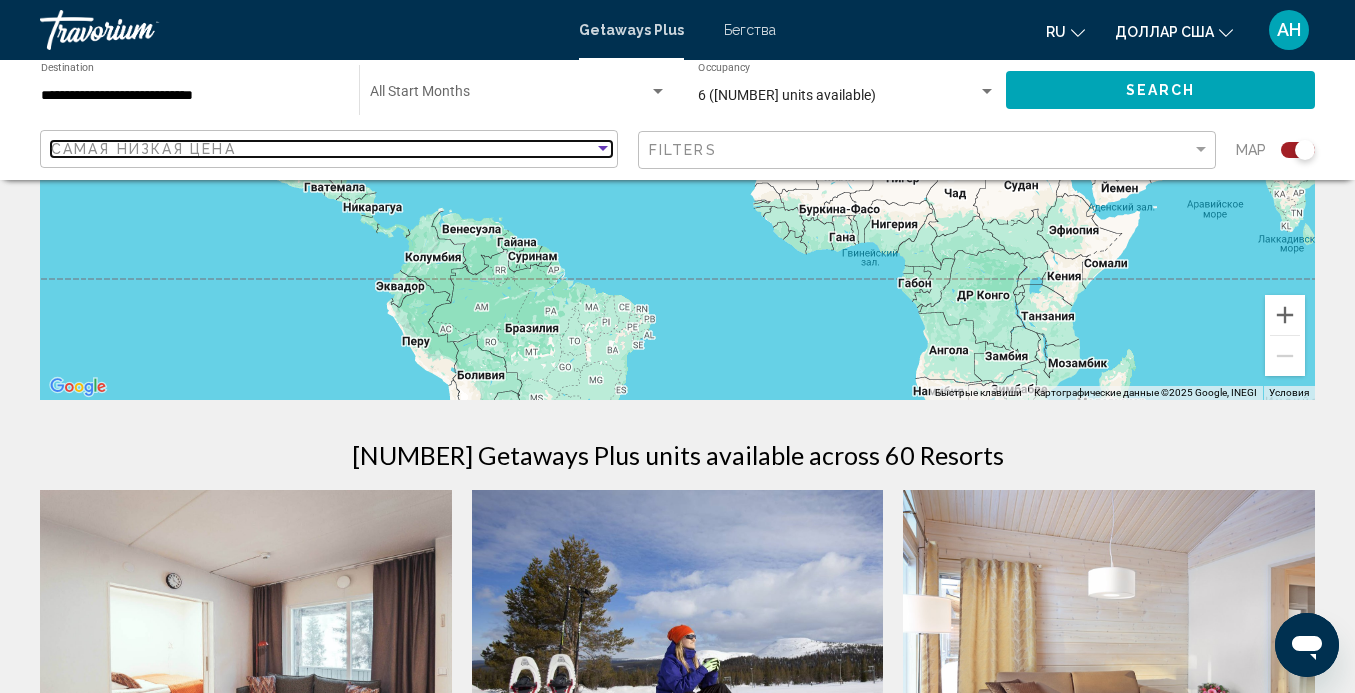scroll, scrollTop: 200, scrollLeft: 0, axis: vertical 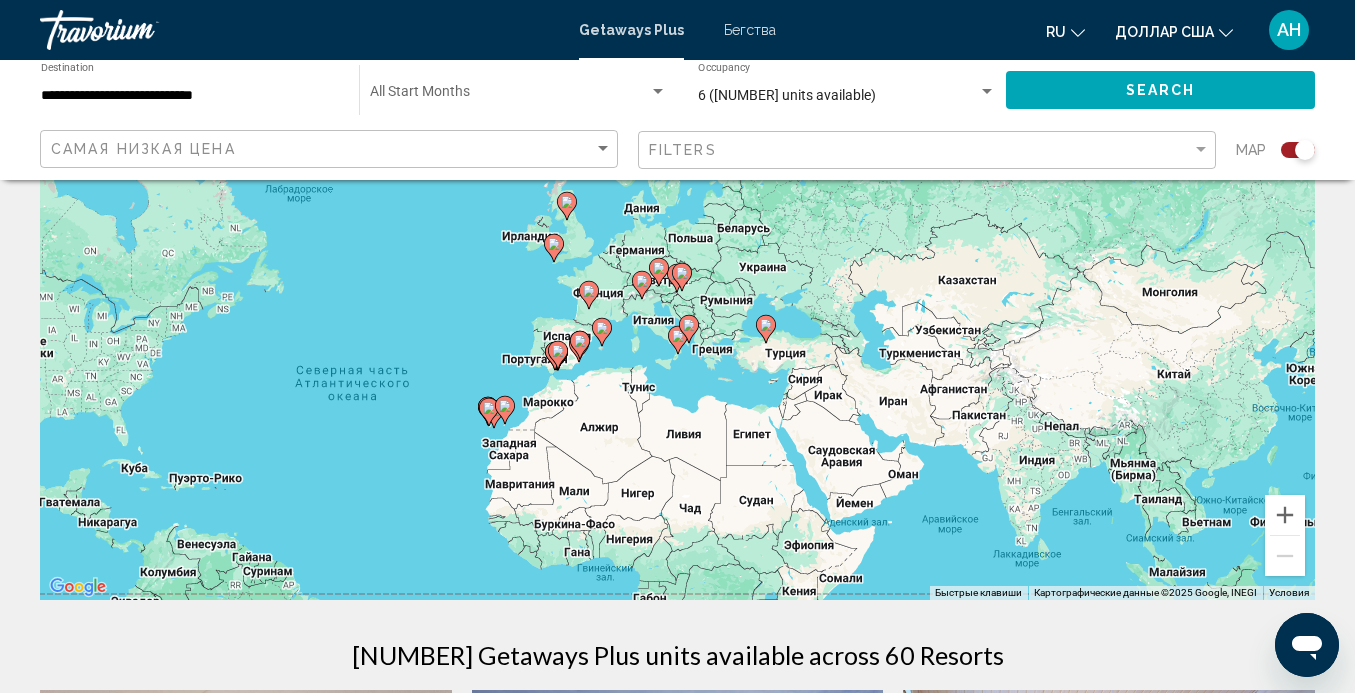 drag, startPoint x: 1106, startPoint y: 427, endPoint x: 840, endPoint y: 540, distance: 289.00693 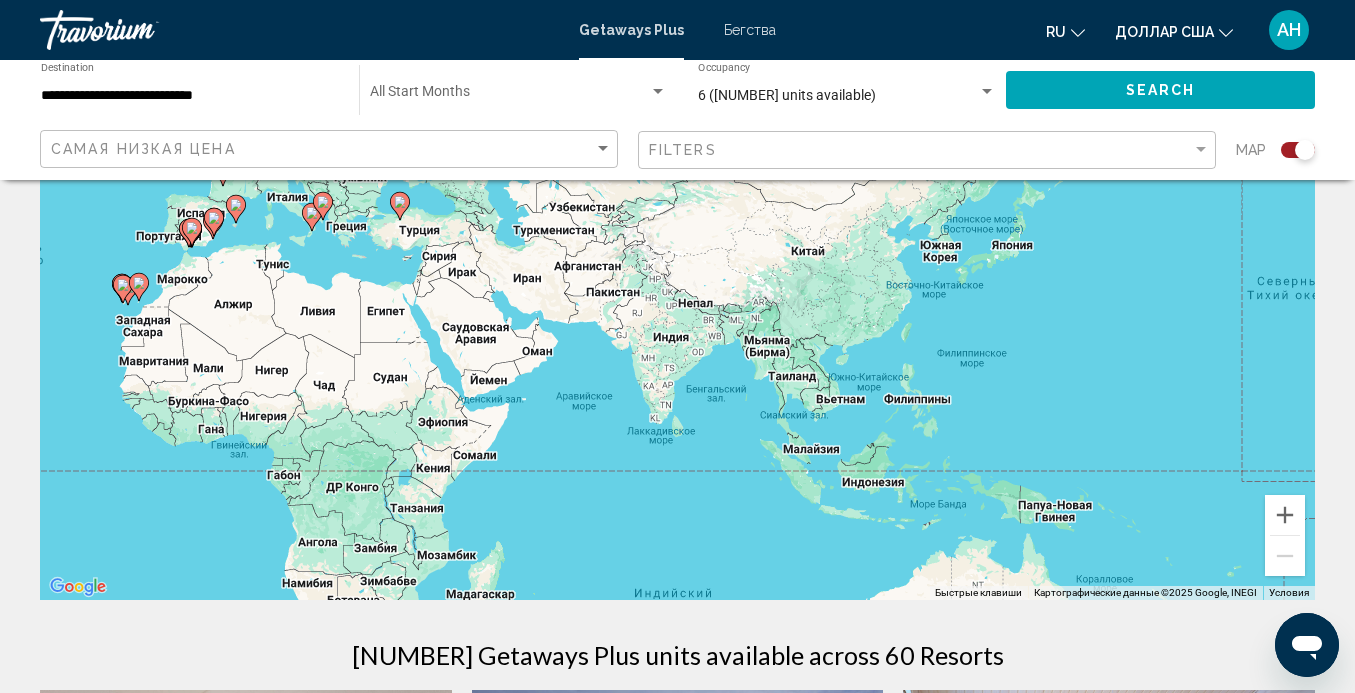 drag, startPoint x: 840, startPoint y: 540, endPoint x: 497, endPoint y: 329, distance: 402.70337 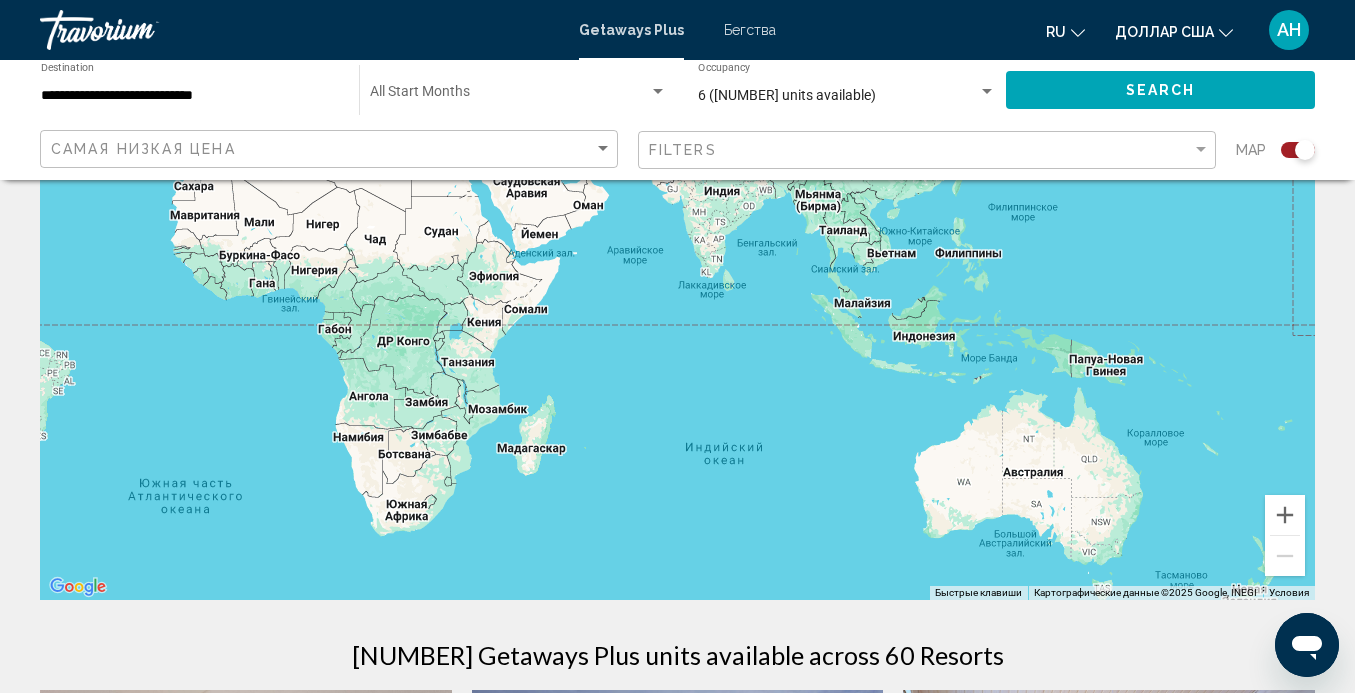 click on "**********" 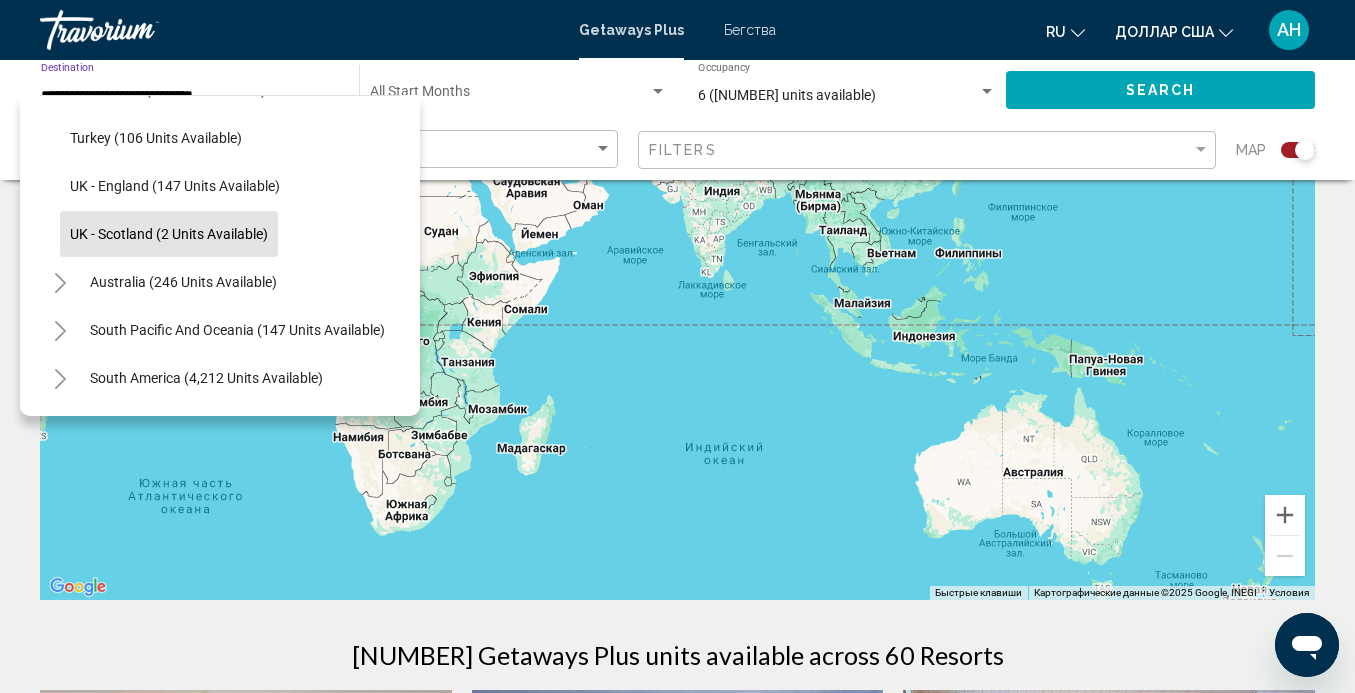 scroll, scrollTop: 1200, scrollLeft: 0, axis: vertical 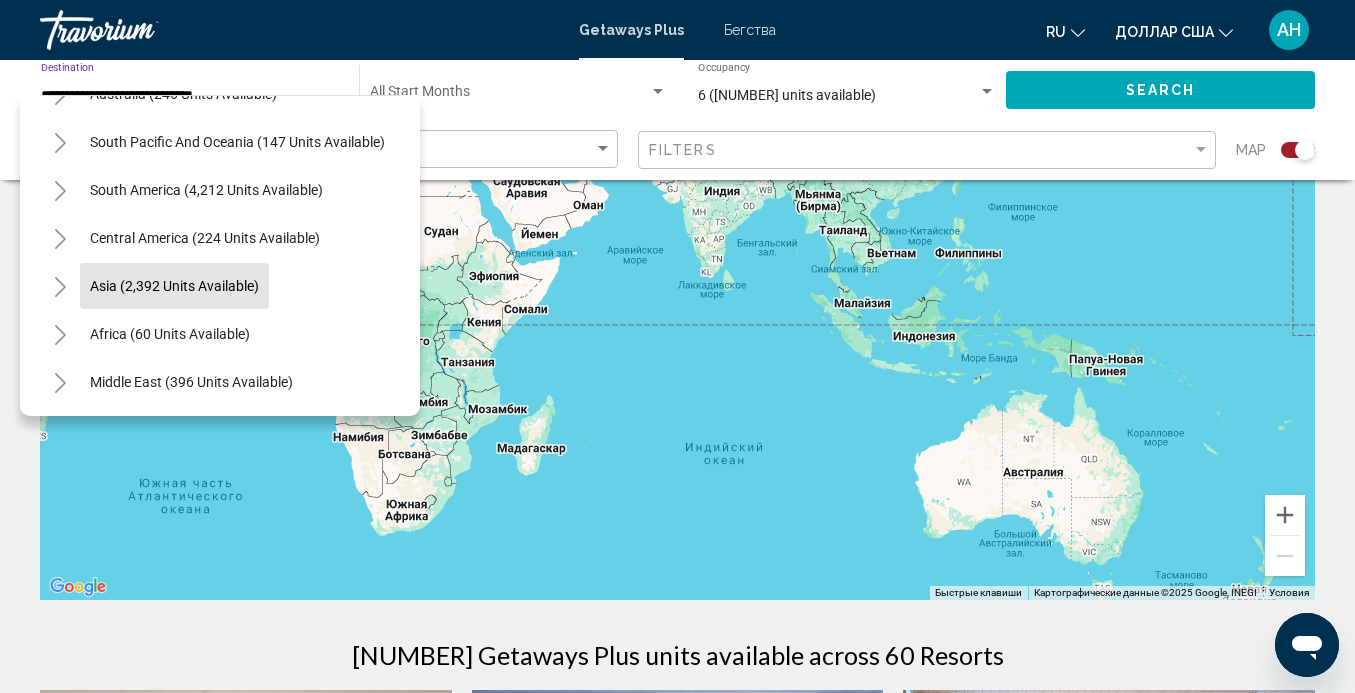 click on "Asia (2,392 units available)" at bounding box center (170, 334) 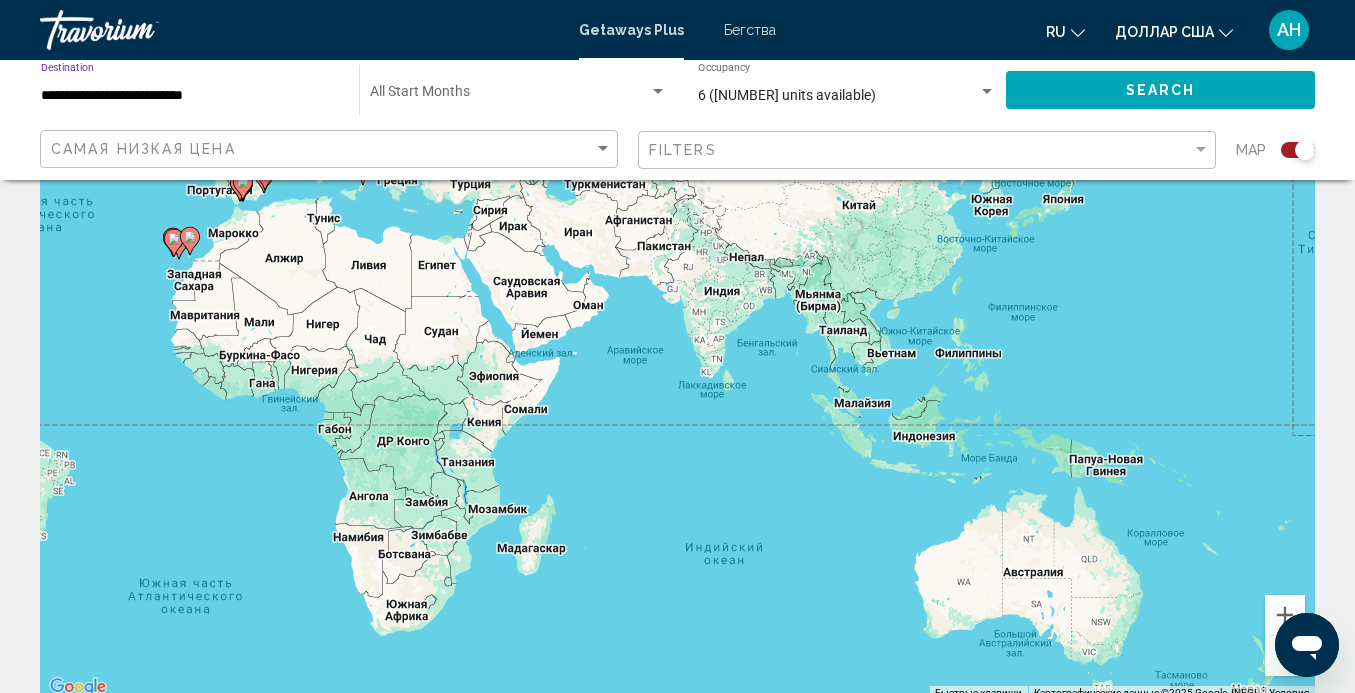 scroll, scrollTop: 0, scrollLeft: 0, axis: both 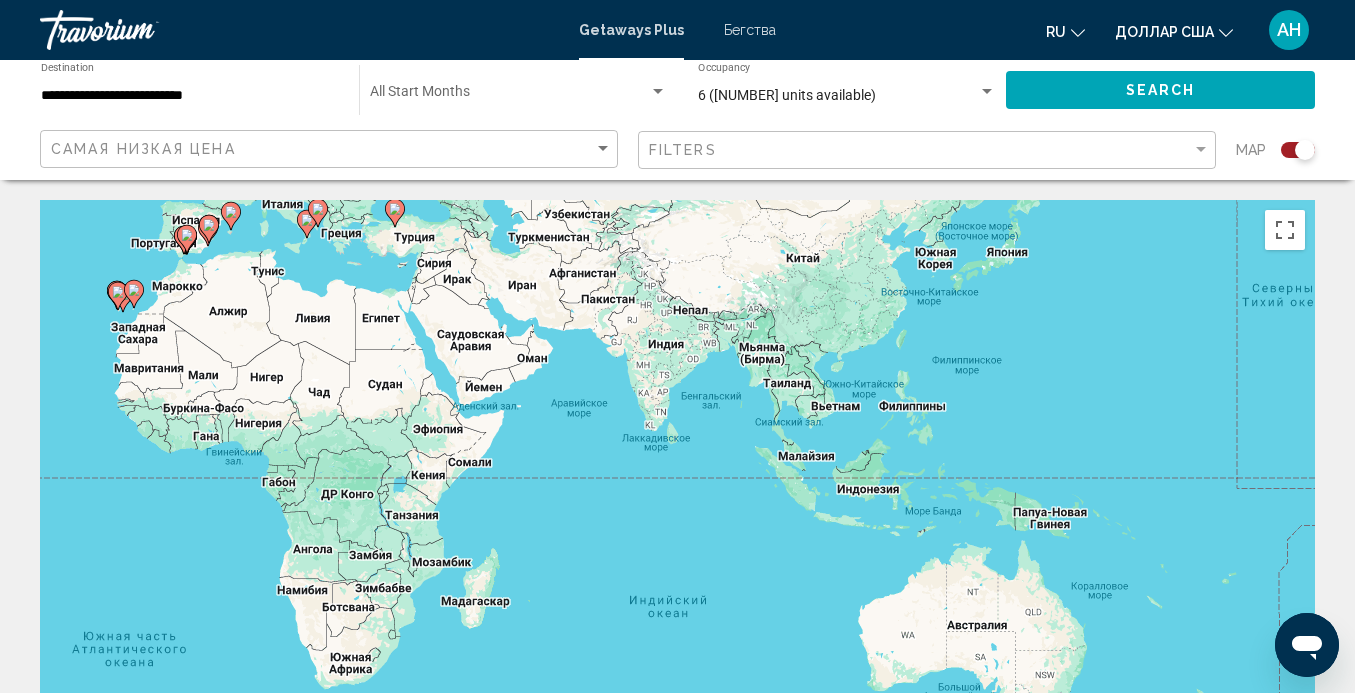 drag, startPoint x: 479, startPoint y: 334, endPoint x: 423, endPoint y: 281, distance: 77.10383 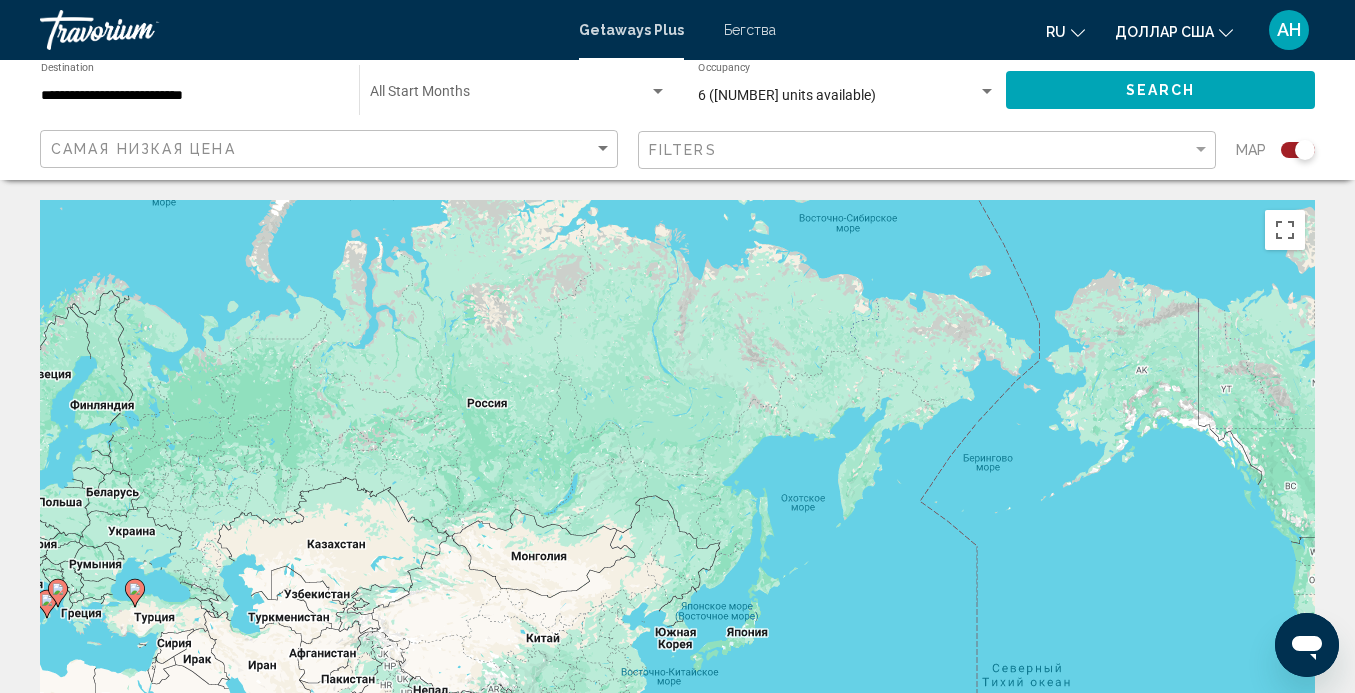 drag, startPoint x: 305, startPoint y: 284, endPoint x: 45, endPoint y: 675, distance: 469.55405 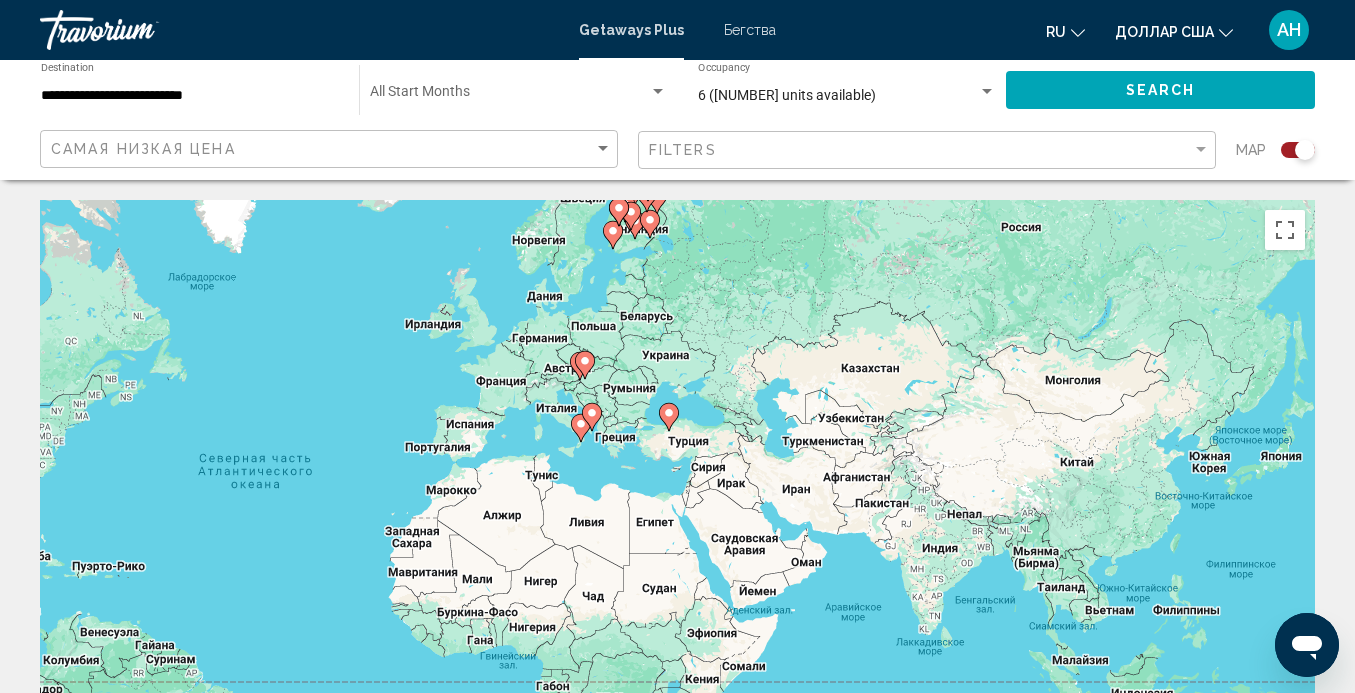drag, startPoint x: 625, startPoint y: 379, endPoint x: 1163, endPoint y: 186, distance: 571.5706 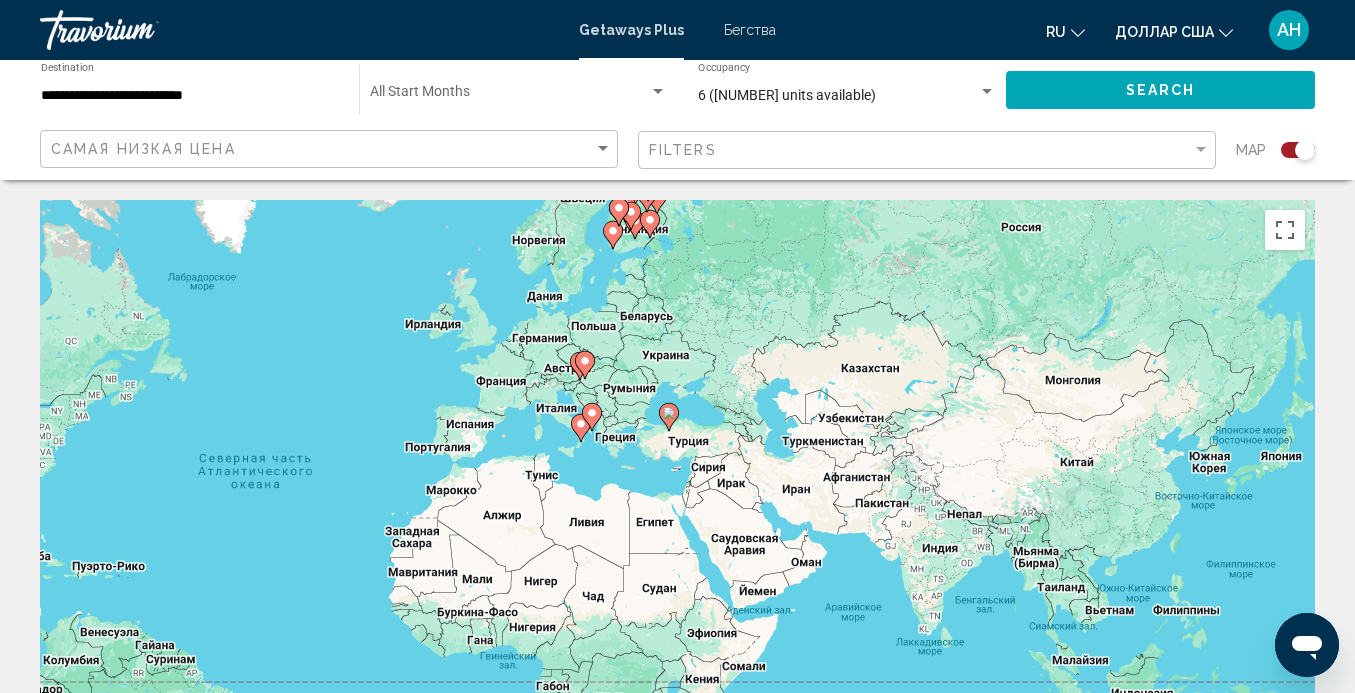 click on "**********" at bounding box center (677, 1925) 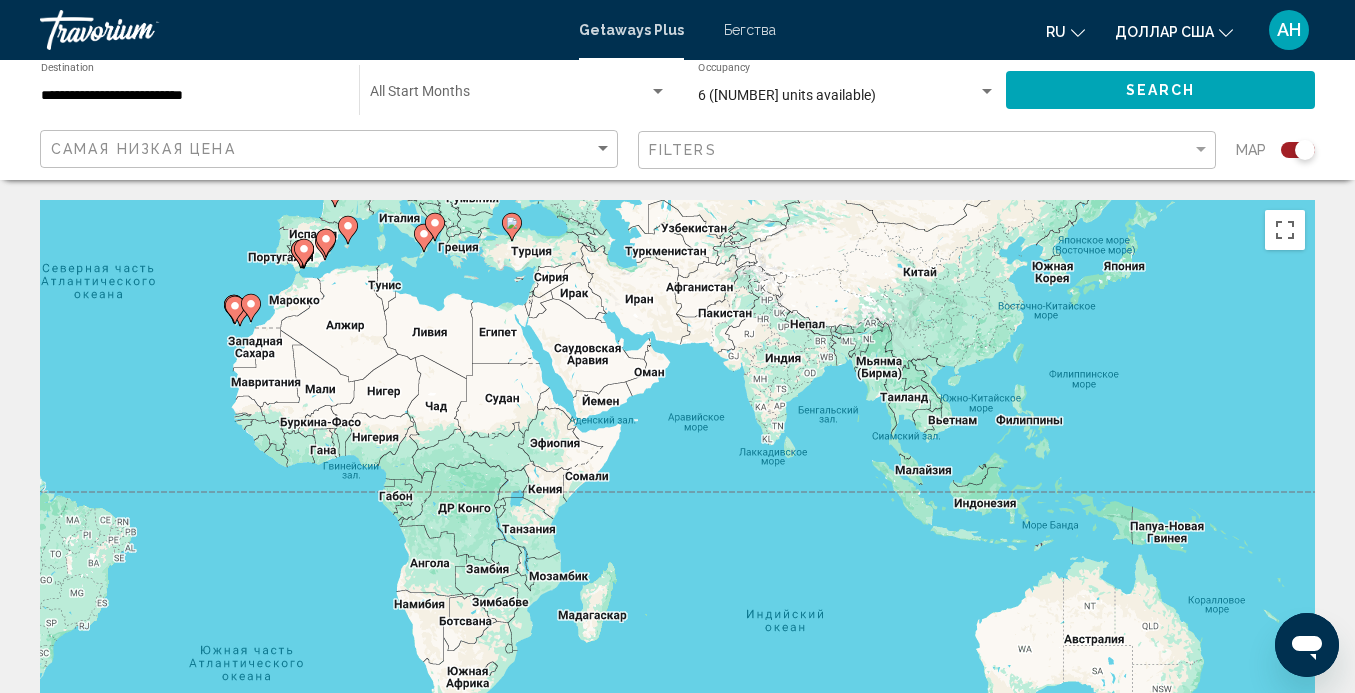 drag, startPoint x: 644, startPoint y: 433, endPoint x: 391, endPoint y: 261, distance: 305.92972 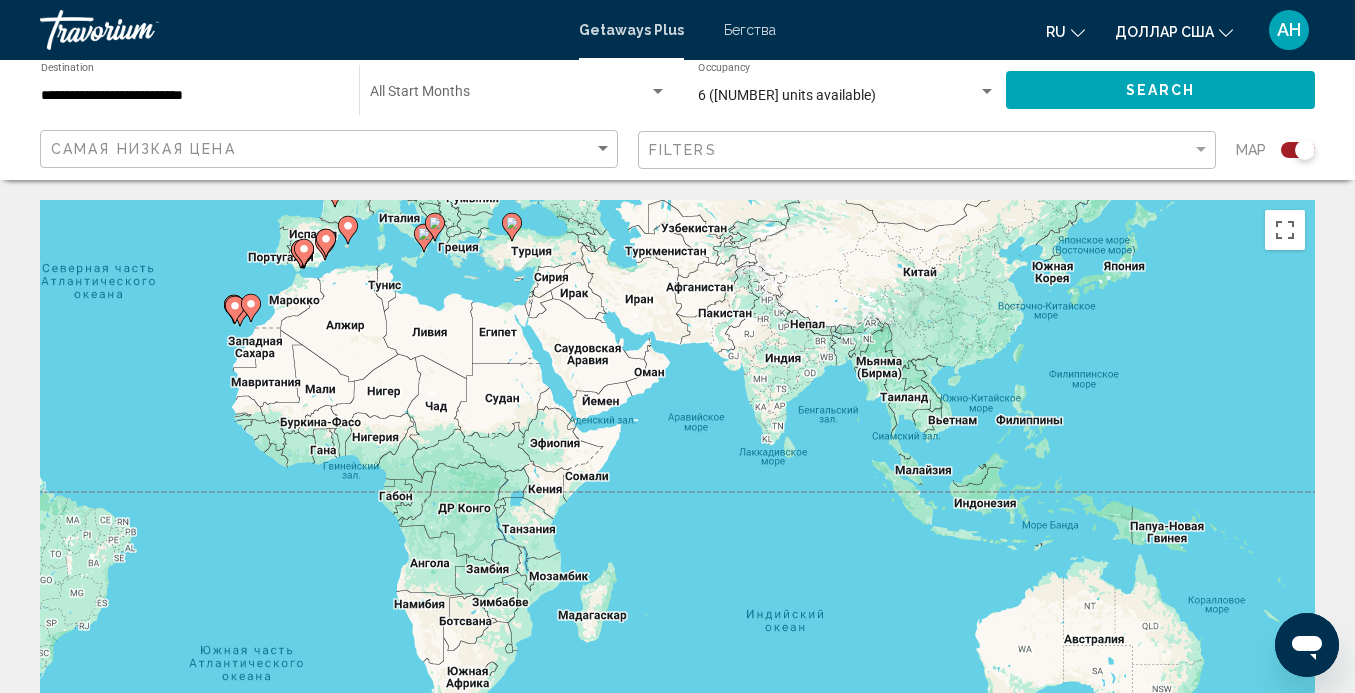 click on "Чтобы активировать перетаскивание с помощью клавиатуры, нажмите Alt + Ввод. После этого перемещайте маркер, используя клавиши со стрелками. Чтобы завершить перетаскивание, нажмите клавишу Ввод. Чтобы отменить действие, нажмите клавишу Esc." at bounding box center (677, 500) 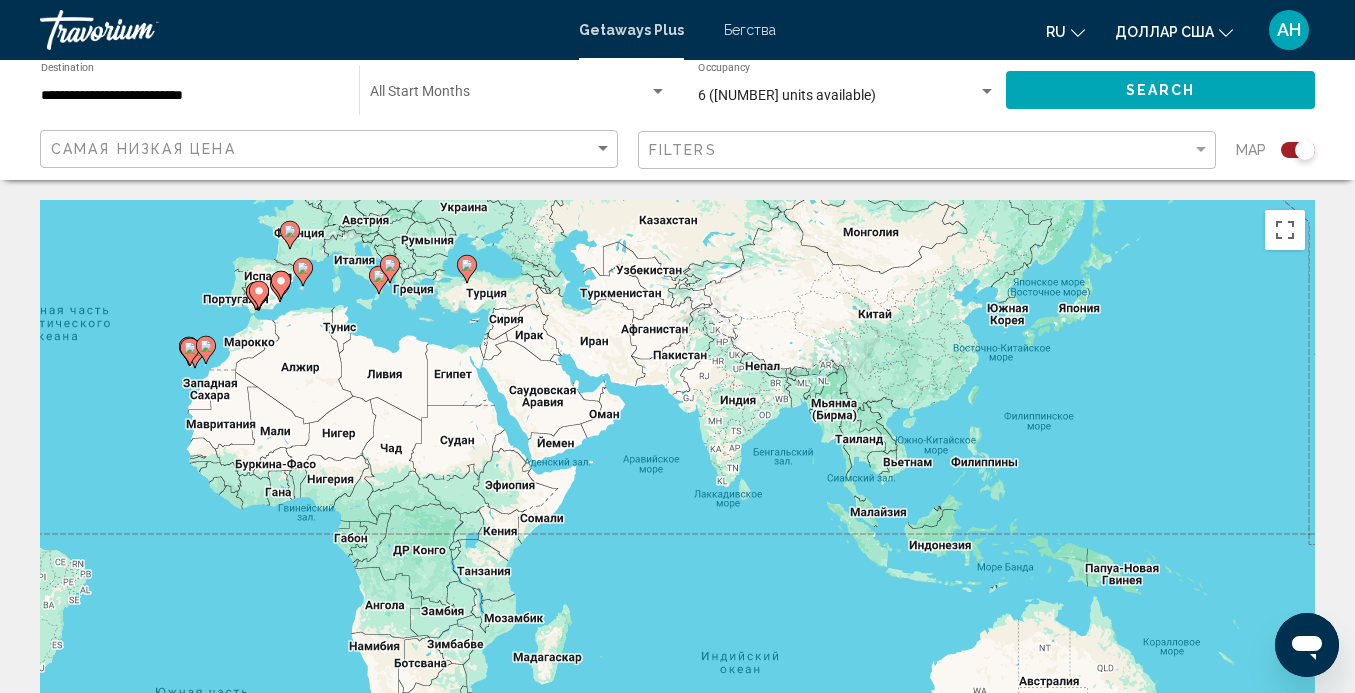 drag, startPoint x: 467, startPoint y: 321, endPoint x: 411, endPoint y: 342, distance: 59.808025 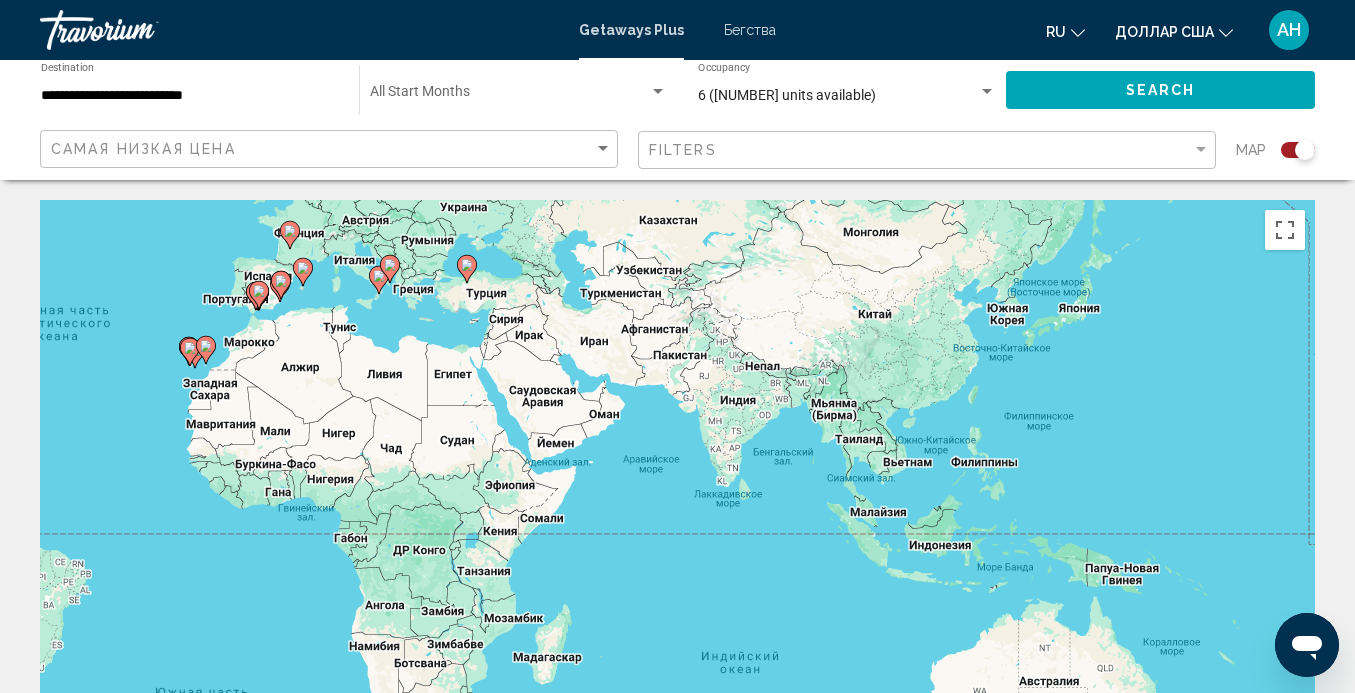 click on "Чтобы активировать перетаскивание с помощью клавиатуры, нажмите Alt + Ввод. После этого перемещайте маркер, используя клавиши со стрелками. Чтобы завершить перетаскивание, нажмите клавишу Ввод. Чтобы отменить действие, нажмите клавишу Esc." at bounding box center [677, 500] 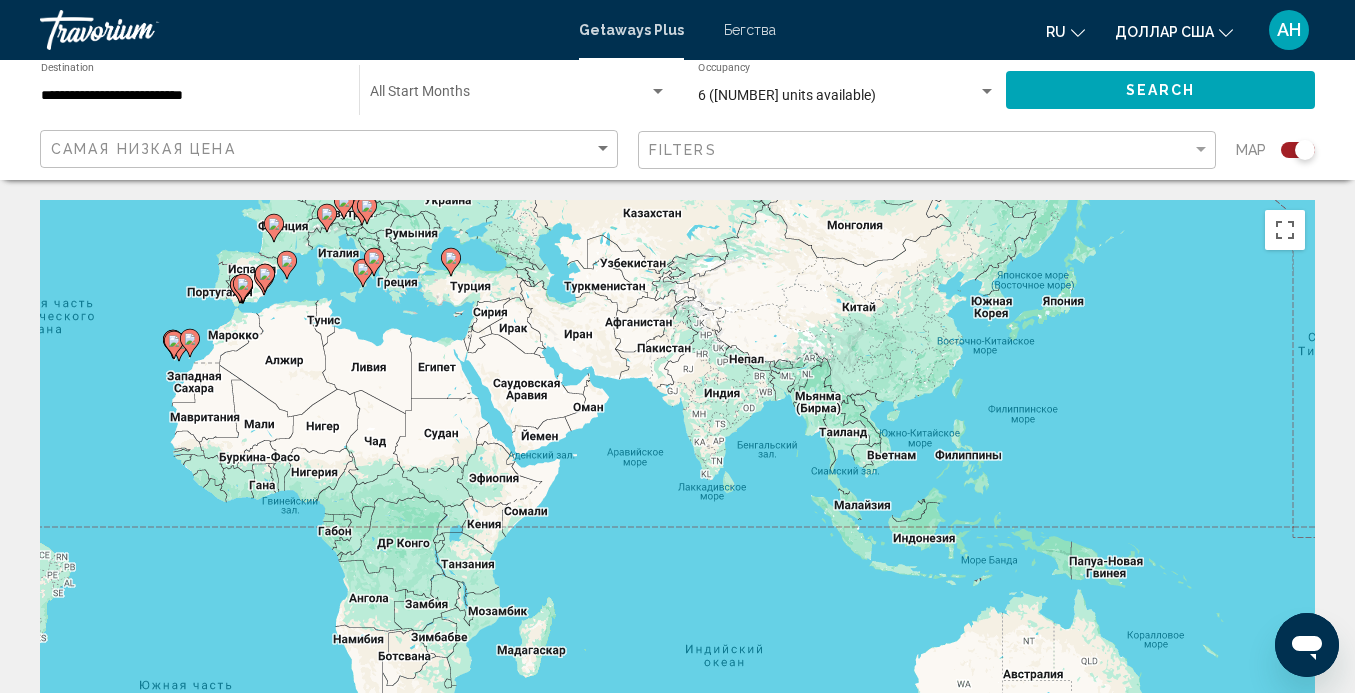 click on "Чтобы активировать перетаскивание с помощью клавиатуры, нажмите Alt + Ввод. После этого перемещайте маркер, используя клавиши со стрелками. Чтобы завершить перетаскивание, нажмите клавишу Ввод. Чтобы отменить действие, нажмите клавишу Esc." at bounding box center (677, 500) 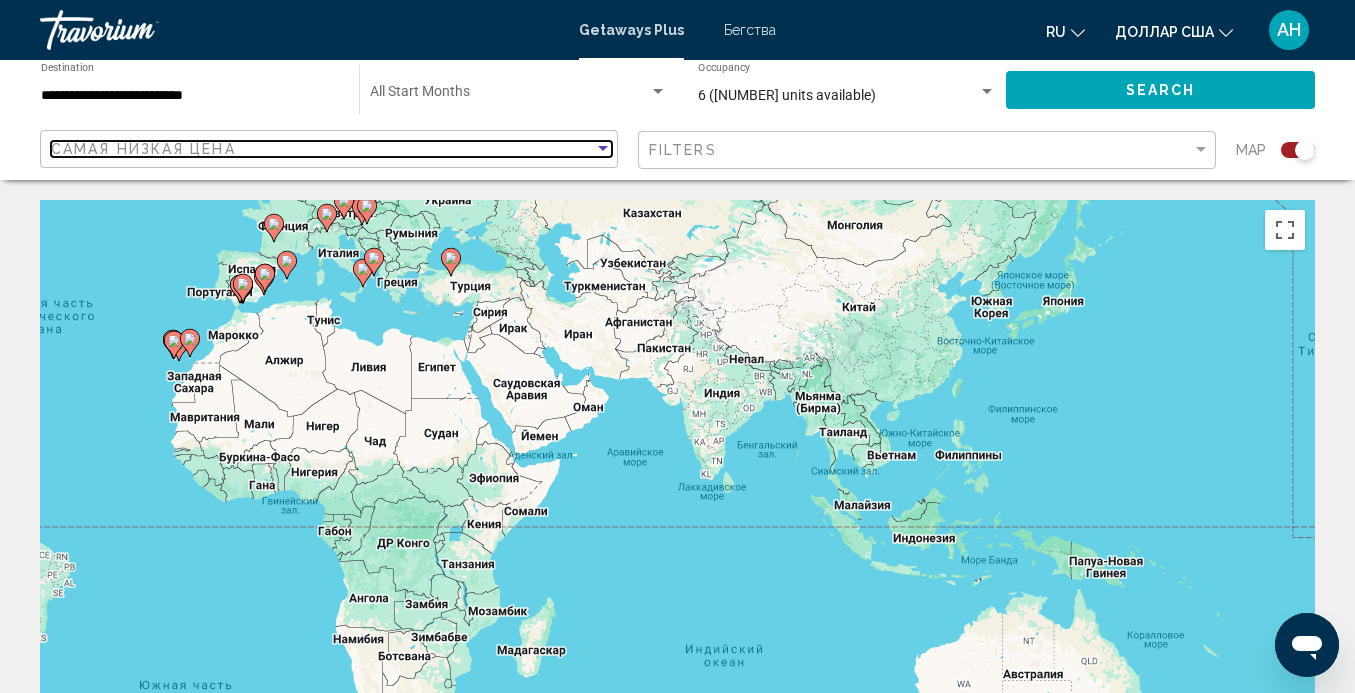 click at bounding box center (603, 149) 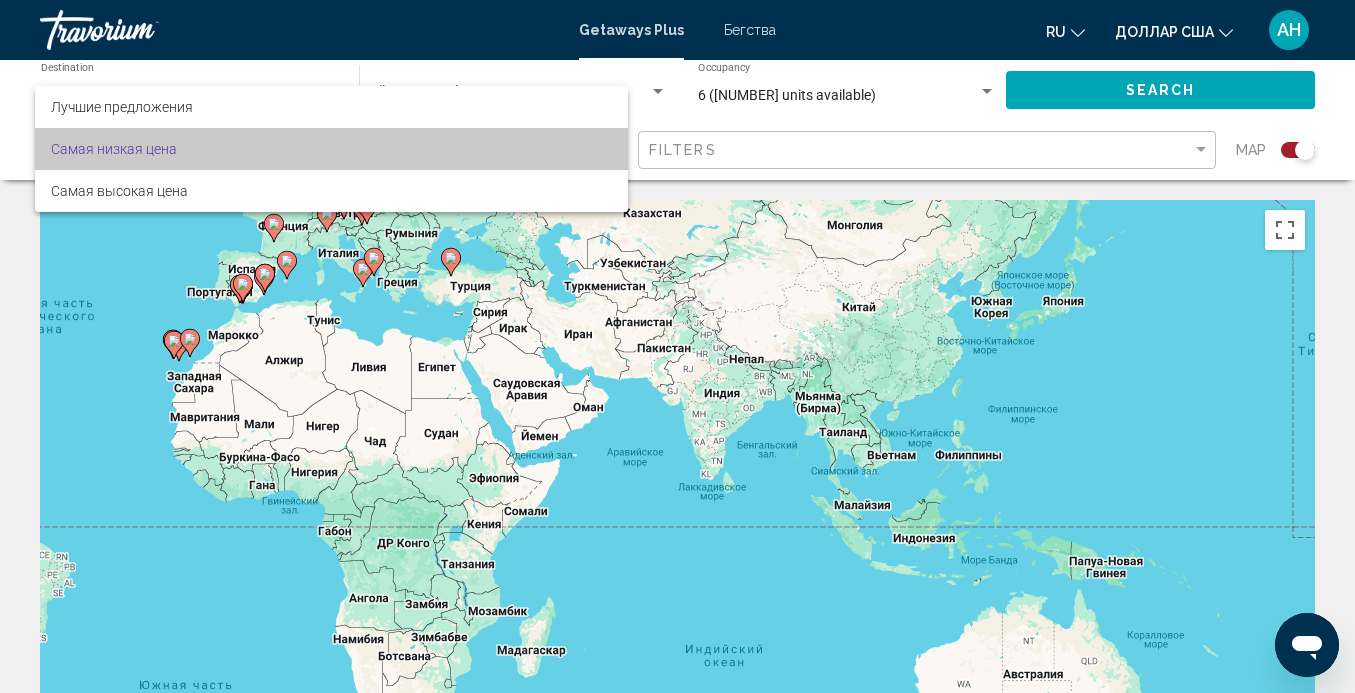 click on "Самая низкая цена" at bounding box center [331, 149] 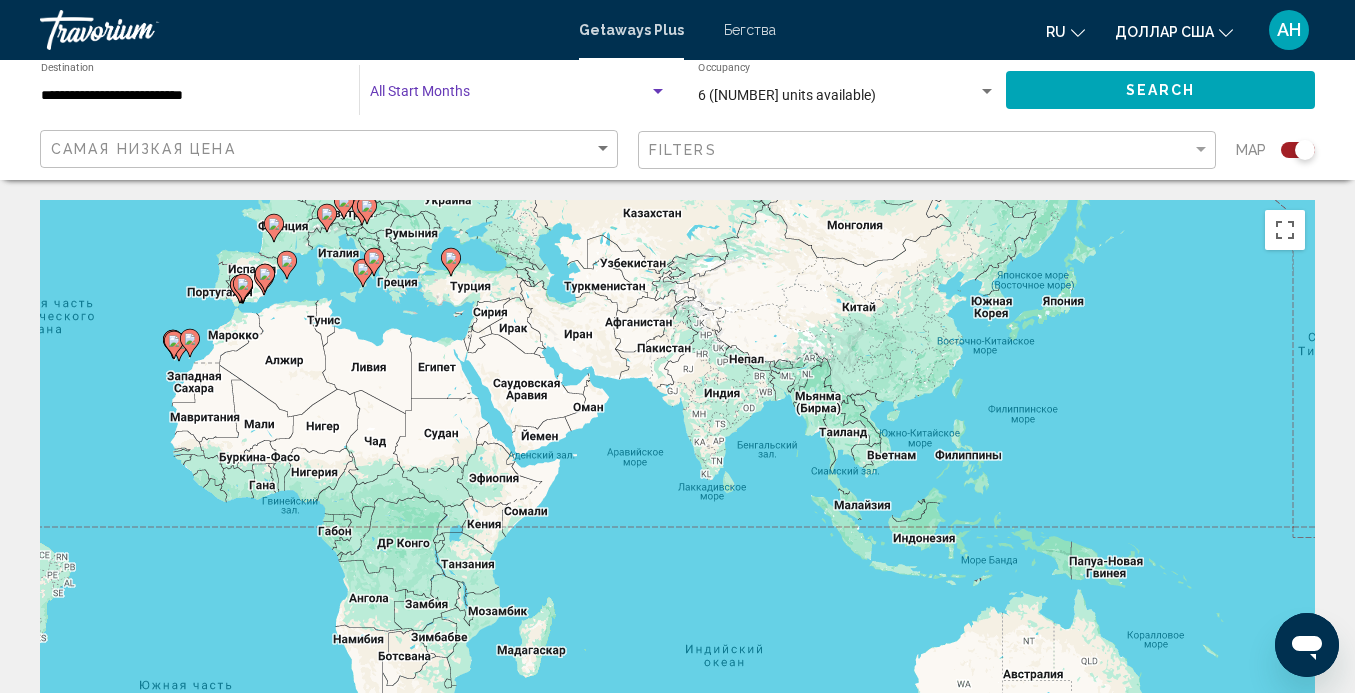click at bounding box center (518, 96) 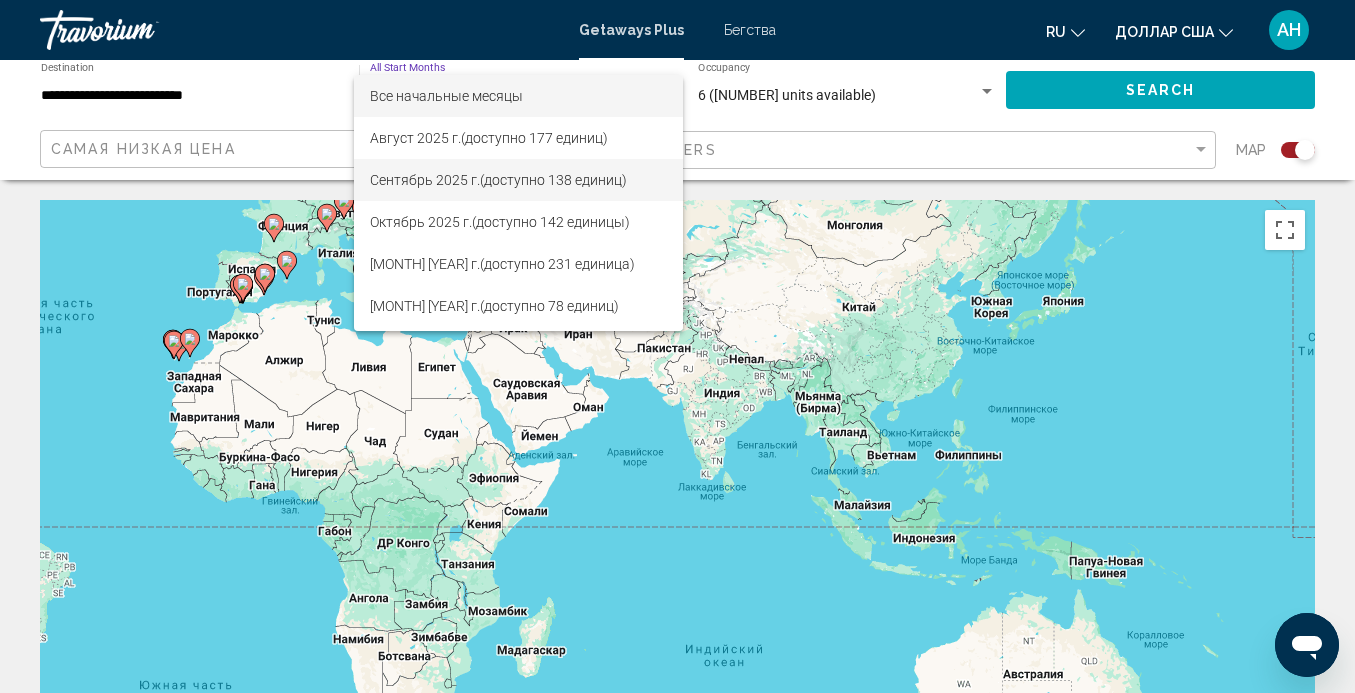 click on "Сентябрь 2025 г." at bounding box center (425, 180) 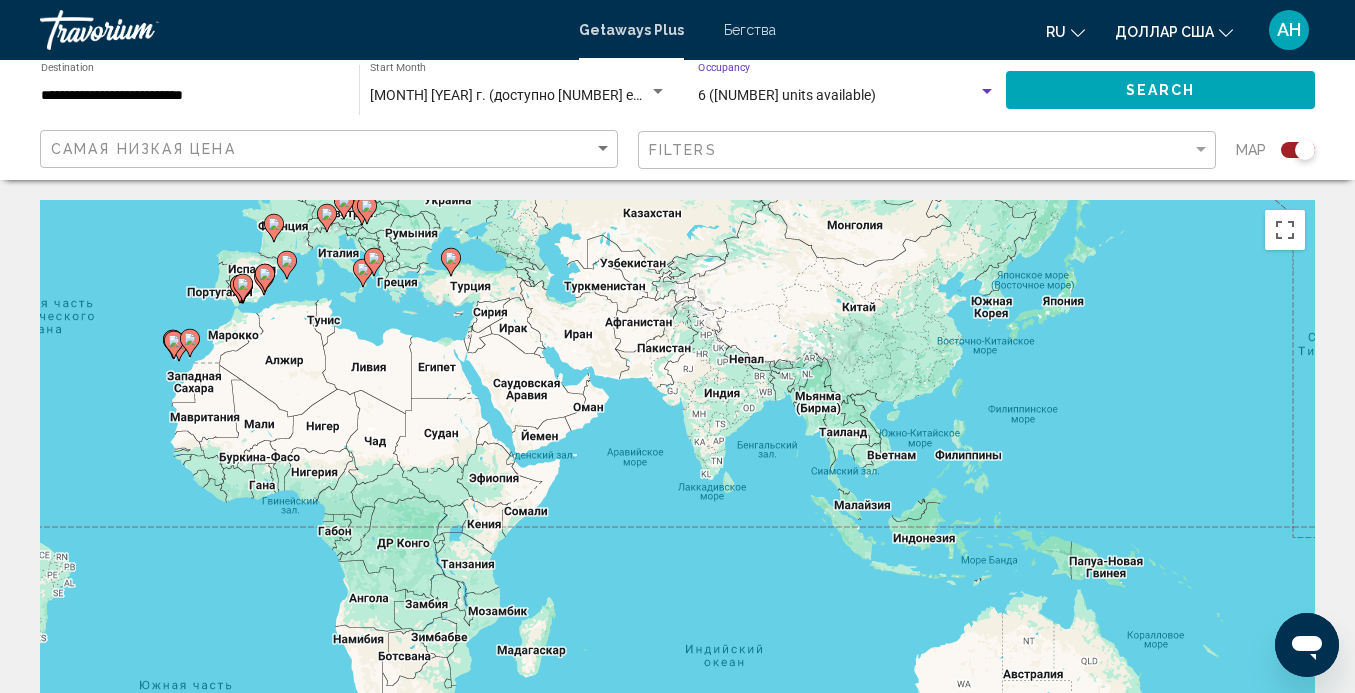 click at bounding box center [987, 92] 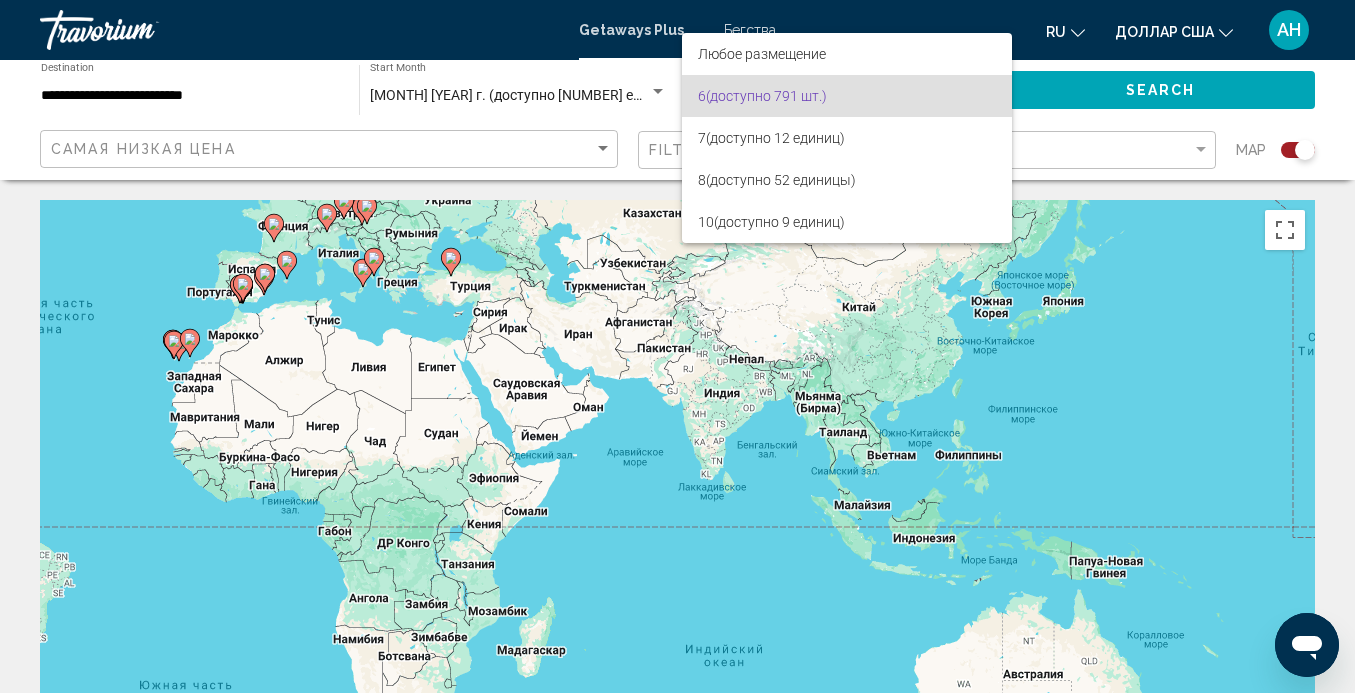 click at bounding box center (677, 346) 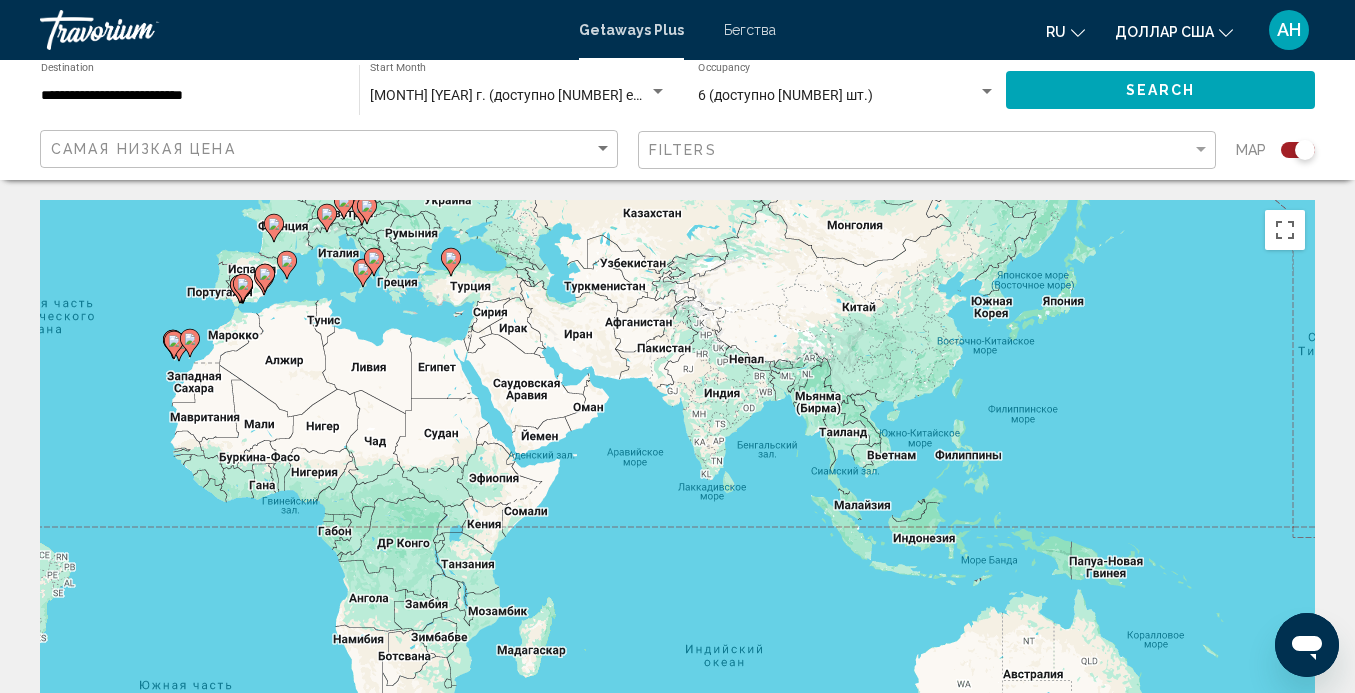 click on "Search" 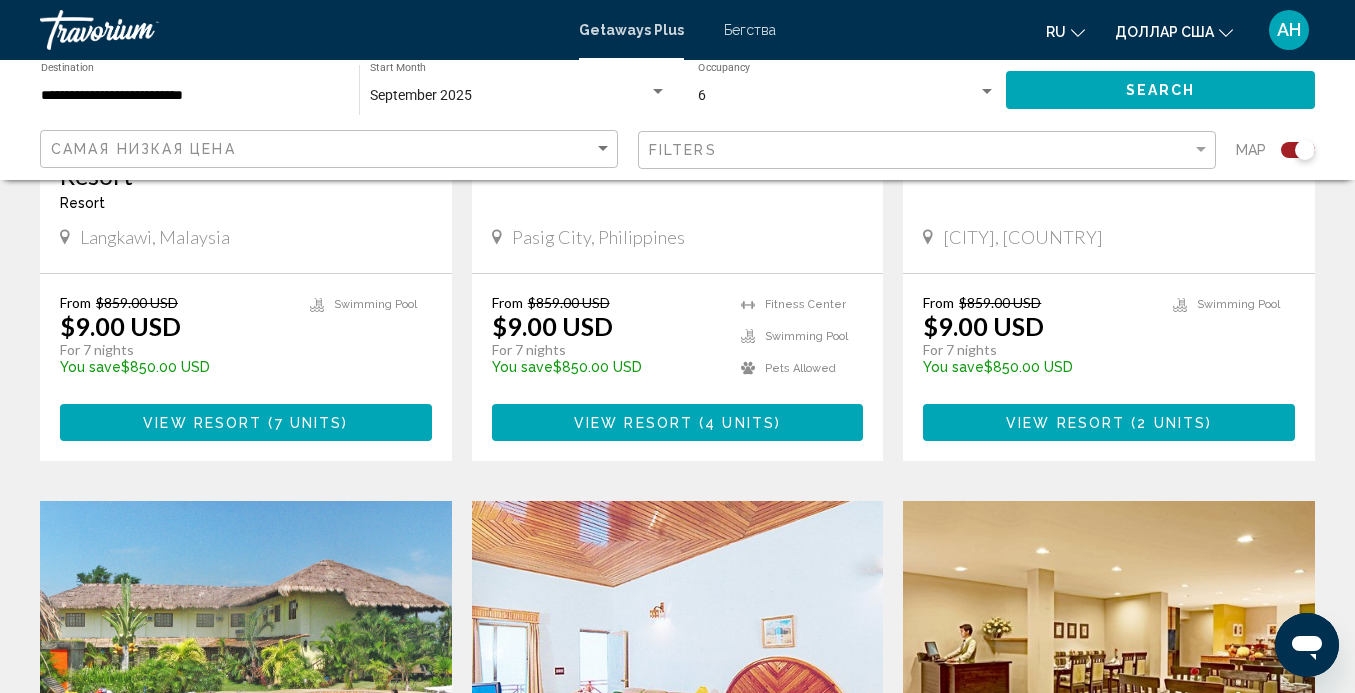 scroll, scrollTop: 700, scrollLeft: 0, axis: vertical 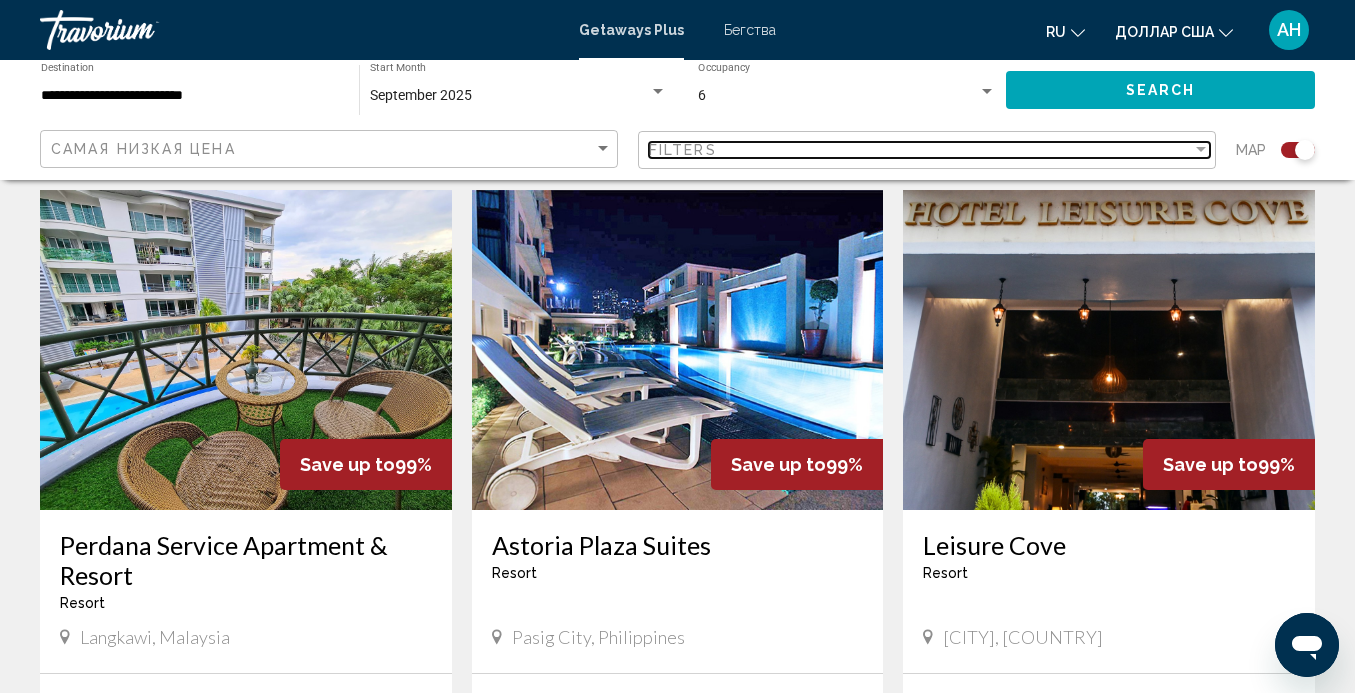 click at bounding box center [1201, 150] 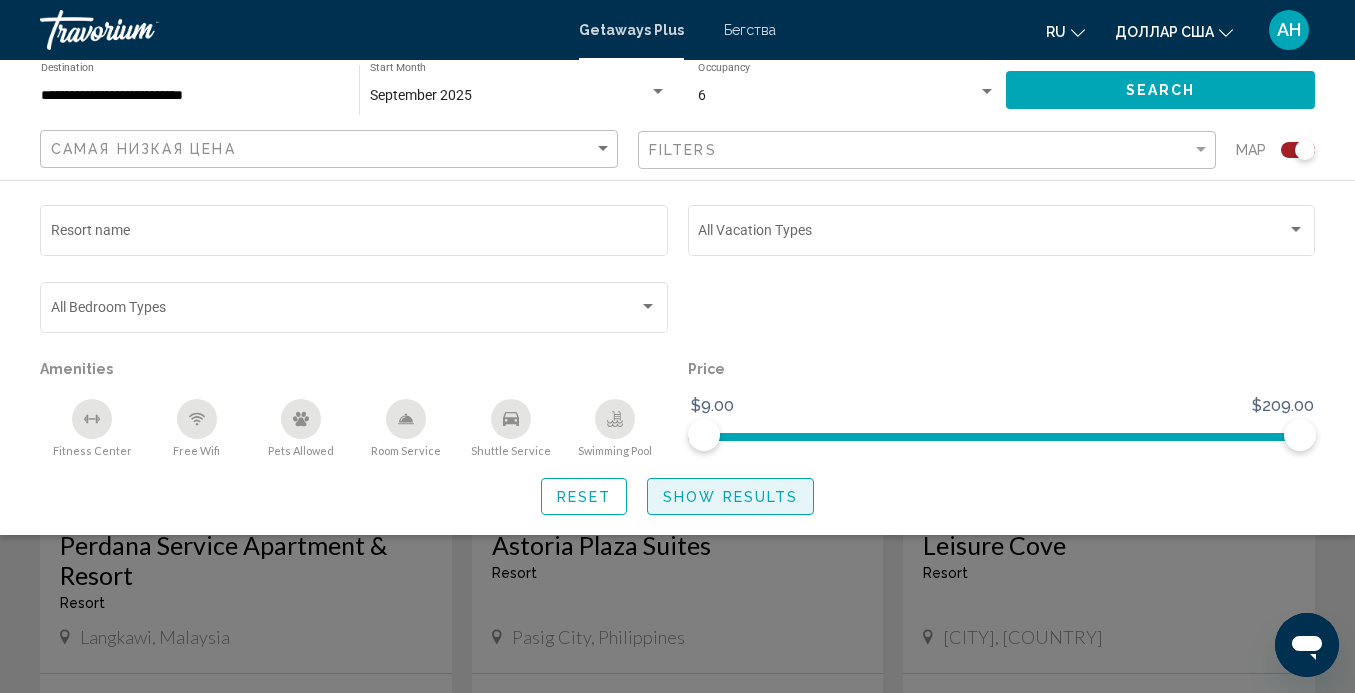 drag, startPoint x: 757, startPoint y: 496, endPoint x: 754, endPoint y: 506, distance: 10.440307 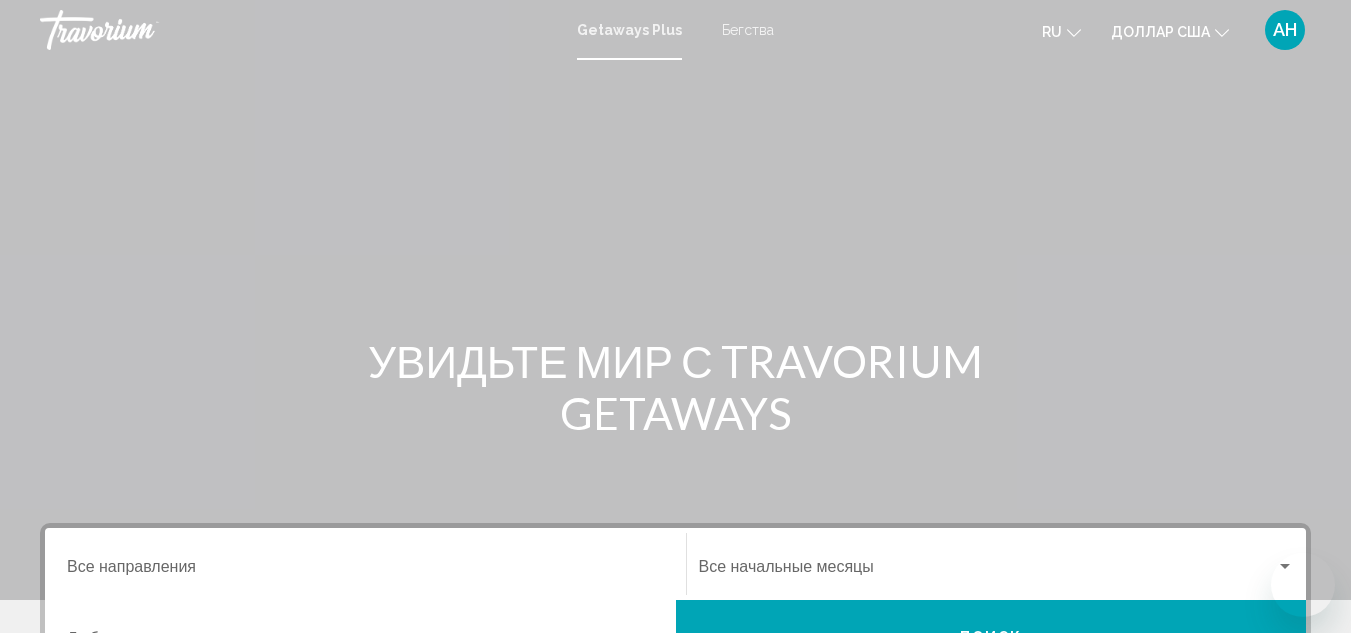 scroll, scrollTop: 0, scrollLeft: 0, axis: both 